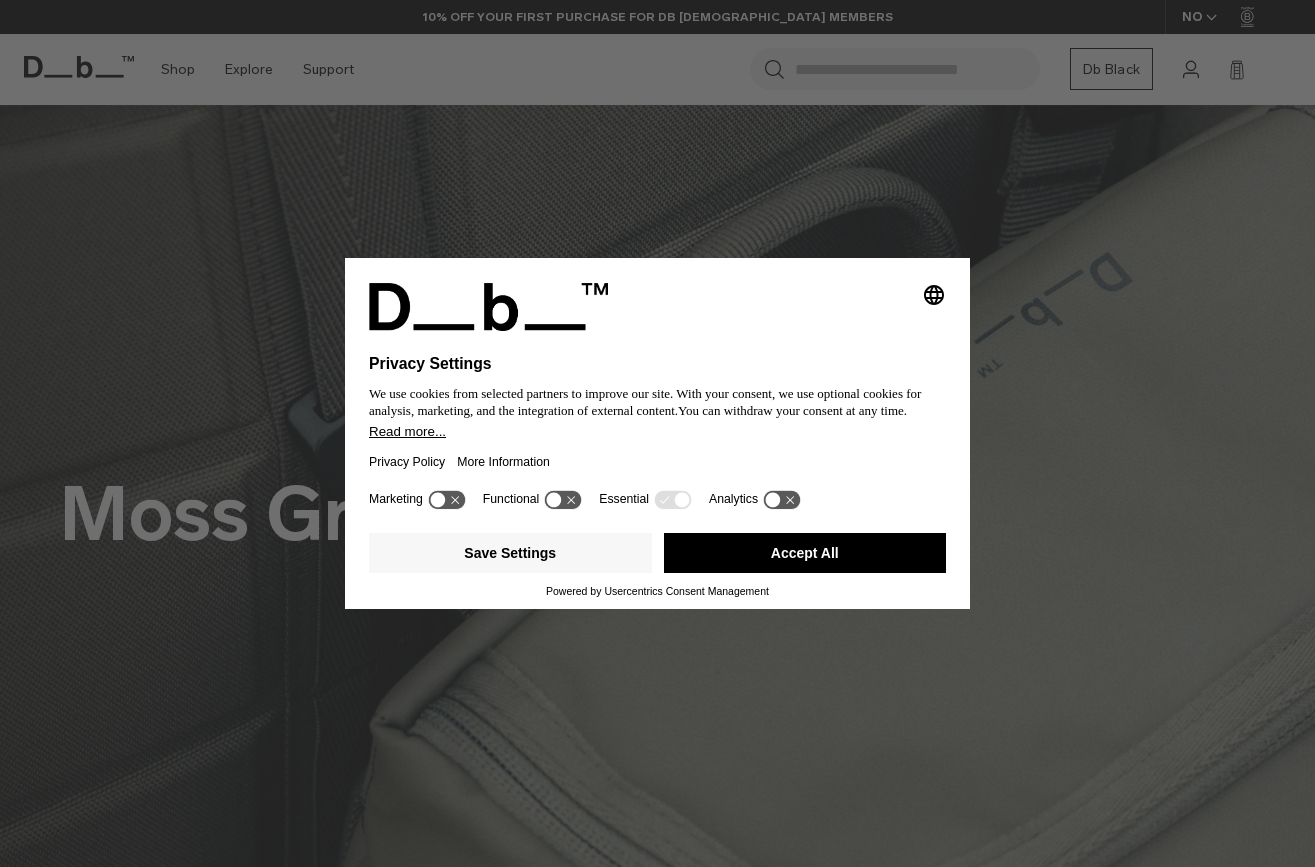 scroll, scrollTop: 66, scrollLeft: 0, axis: vertical 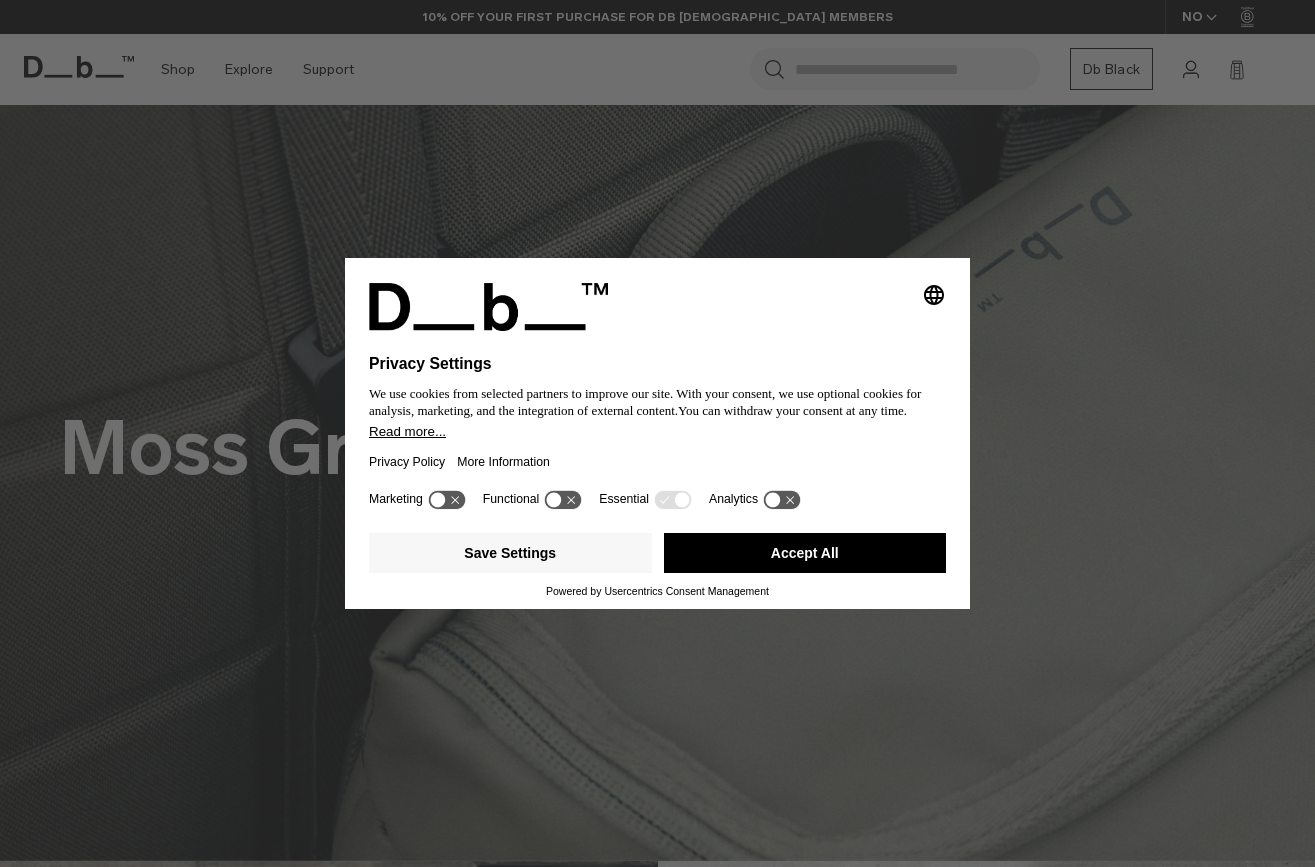click on "Accept All" at bounding box center [805, 553] 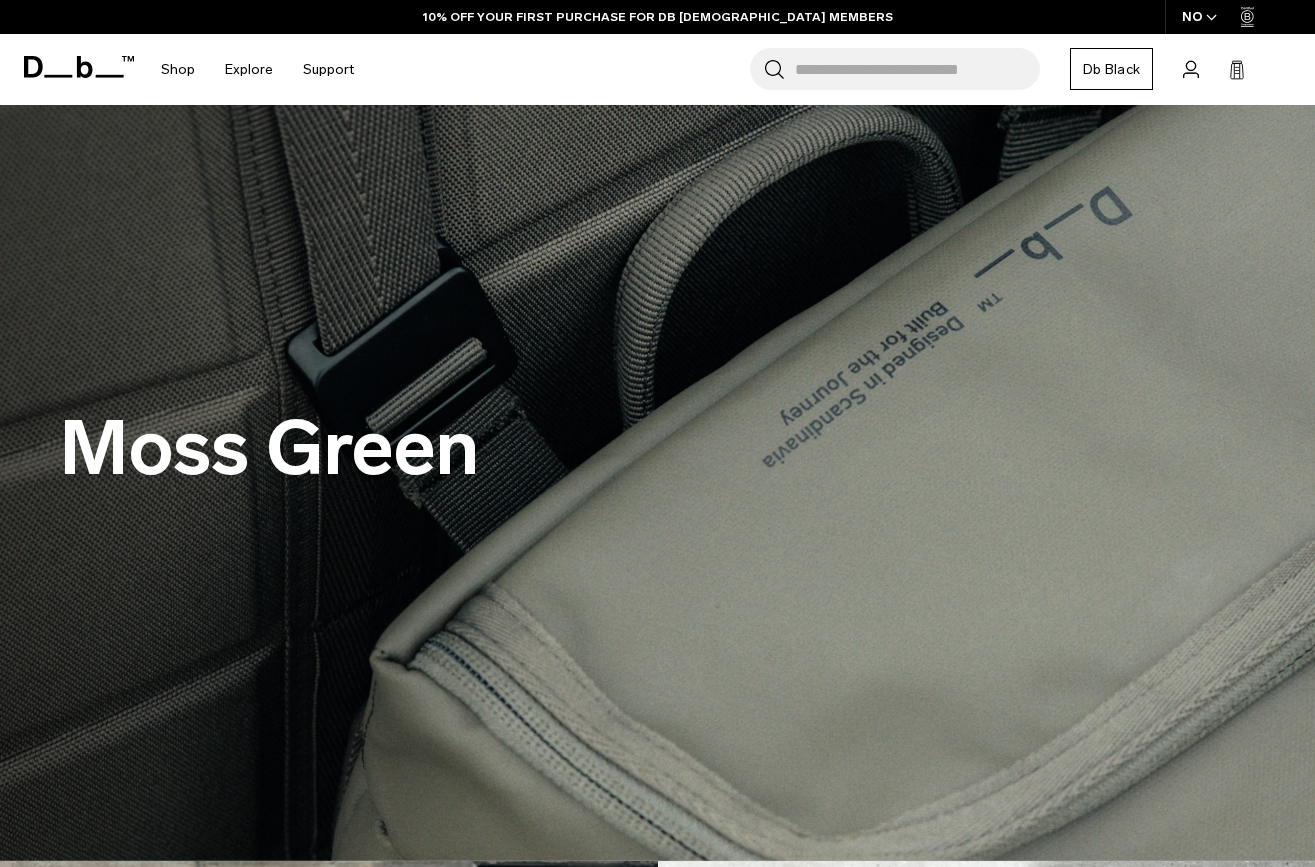 scroll, scrollTop: 0, scrollLeft: 0, axis: both 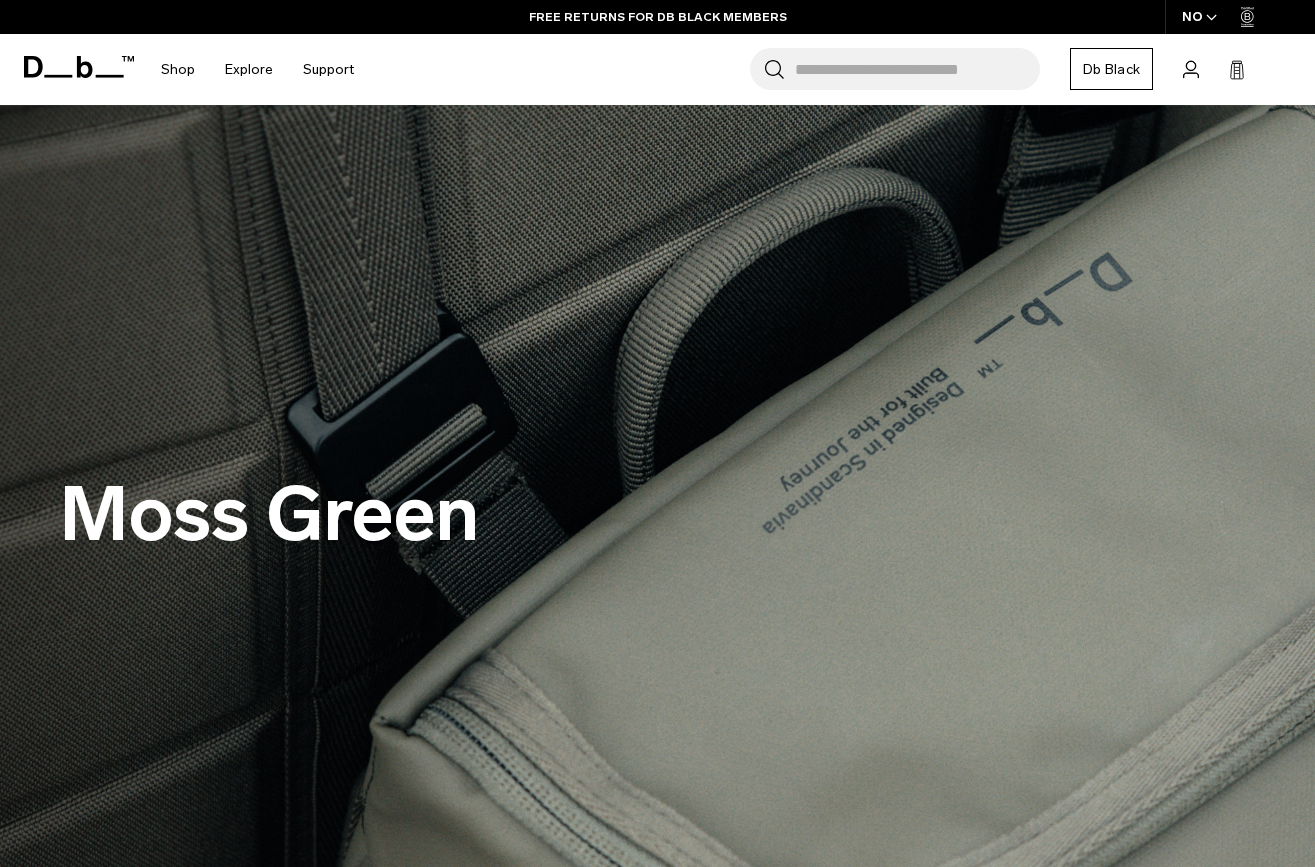 click on "Search for Bags, Luggage..." at bounding box center (917, 69) 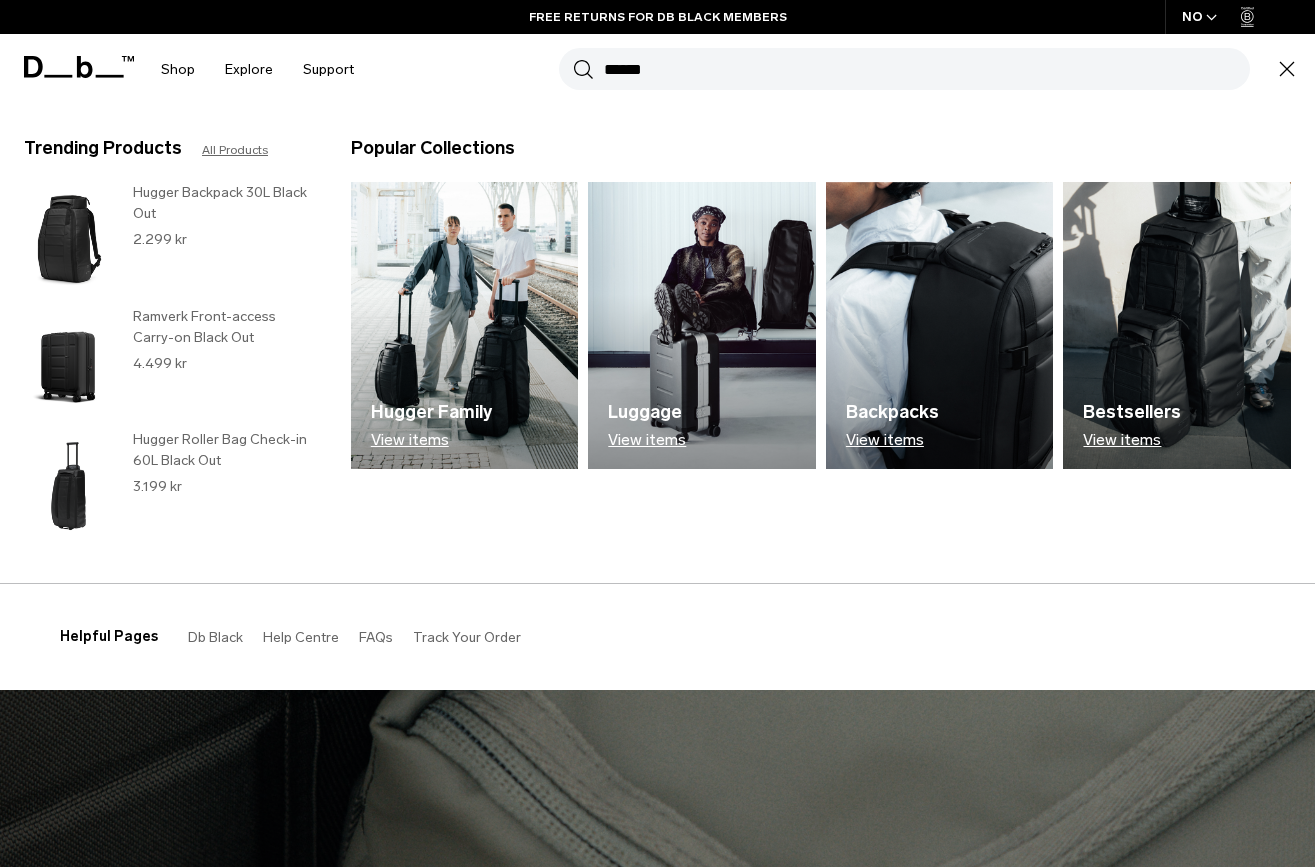 type on "******" 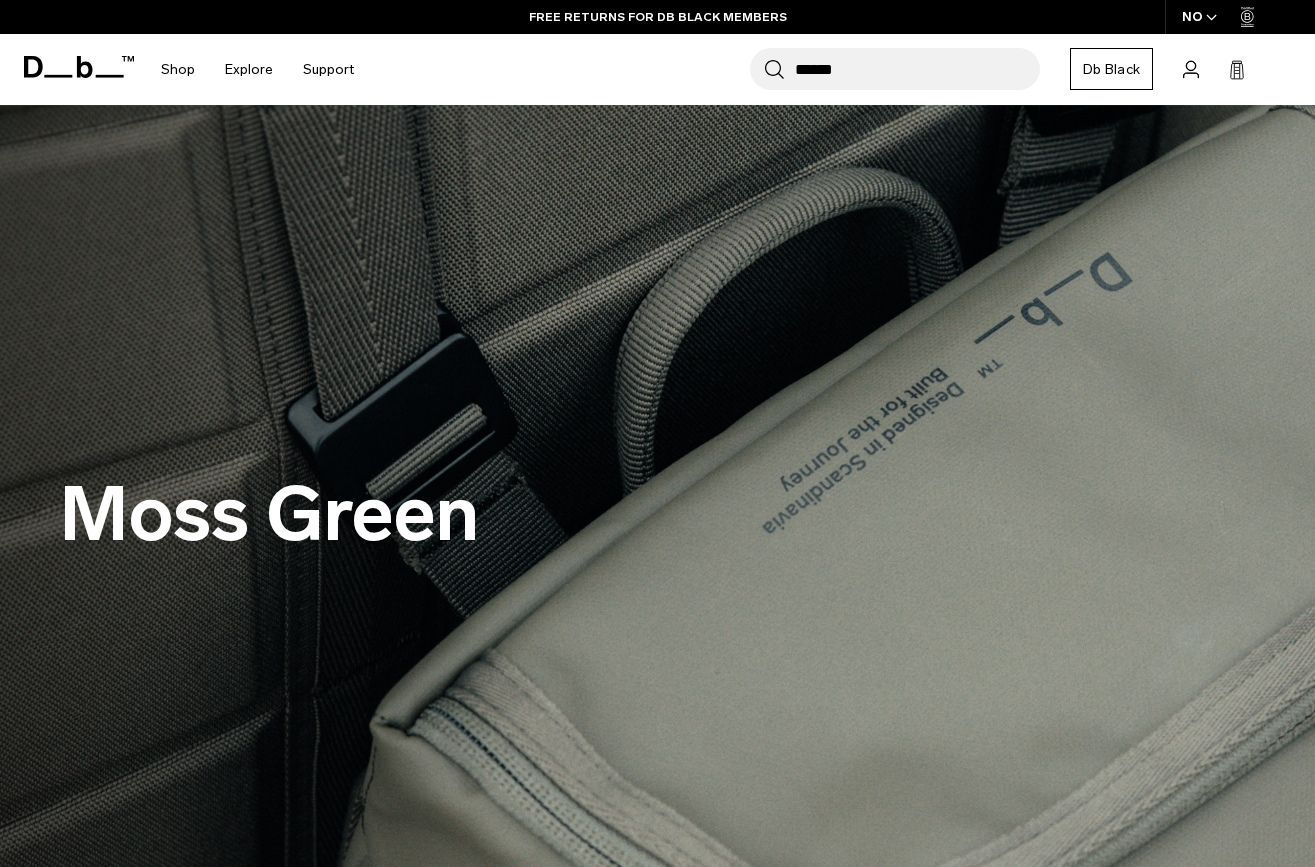 click at bounding box center [657, 516] 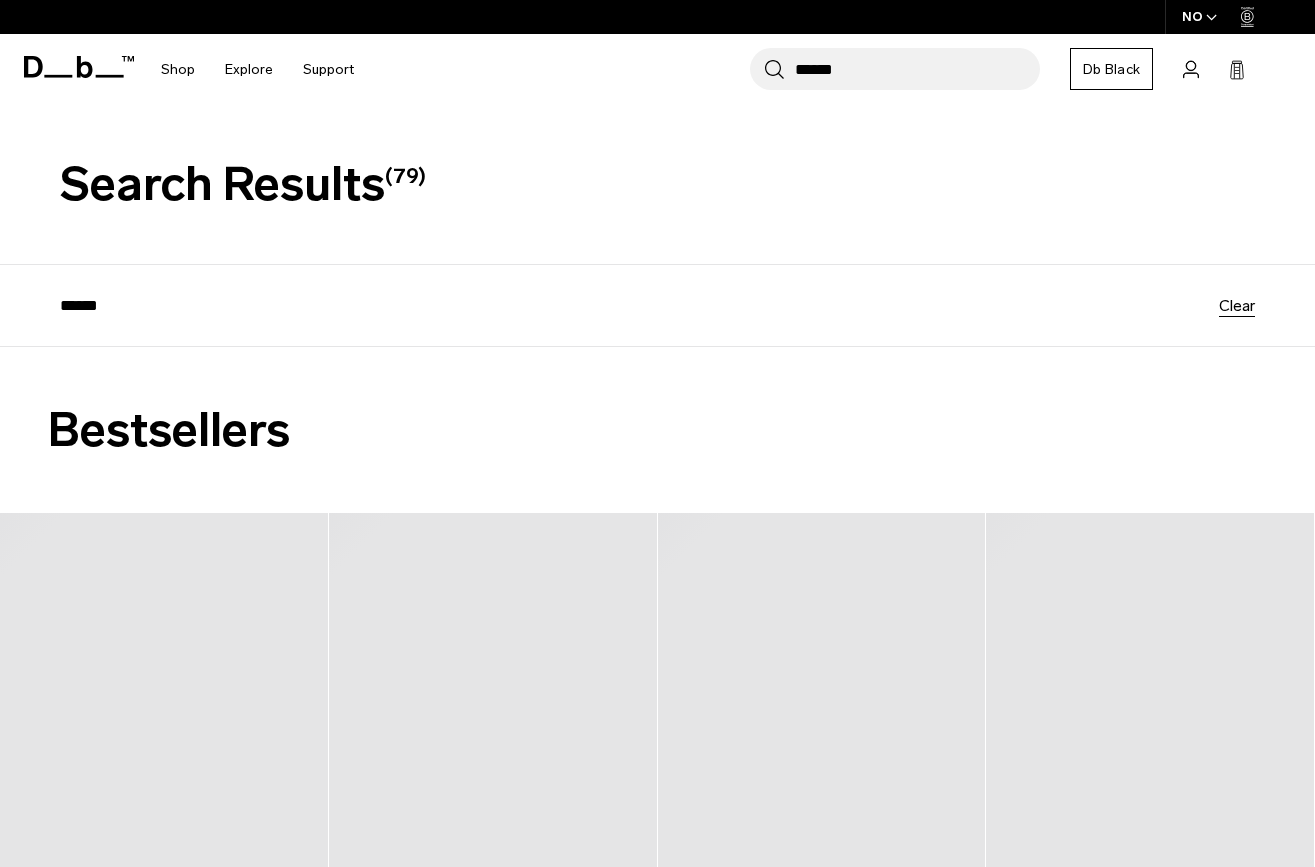 scroll, scrollTop: 0, scrollLeft: 0, axis: both 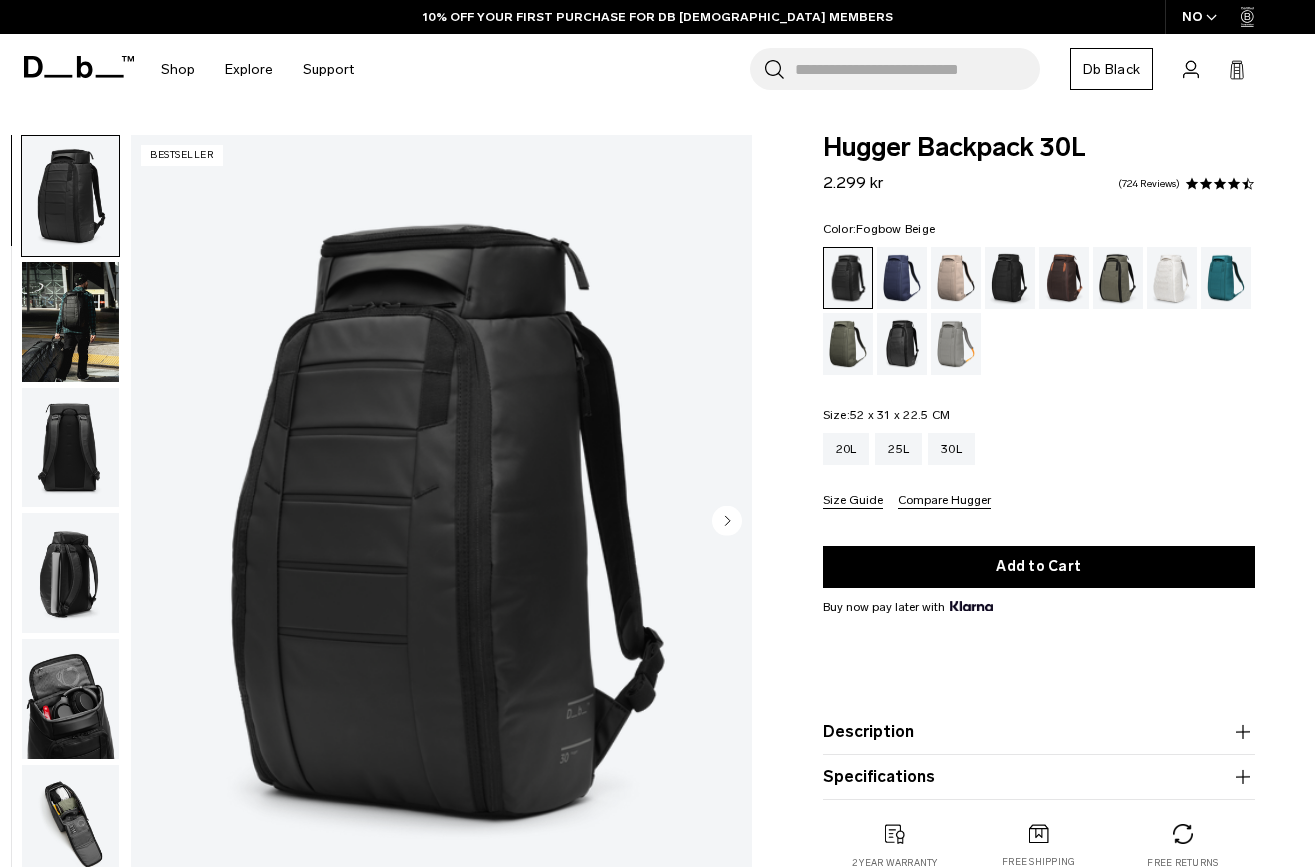 click at bounding box center (902, 278) 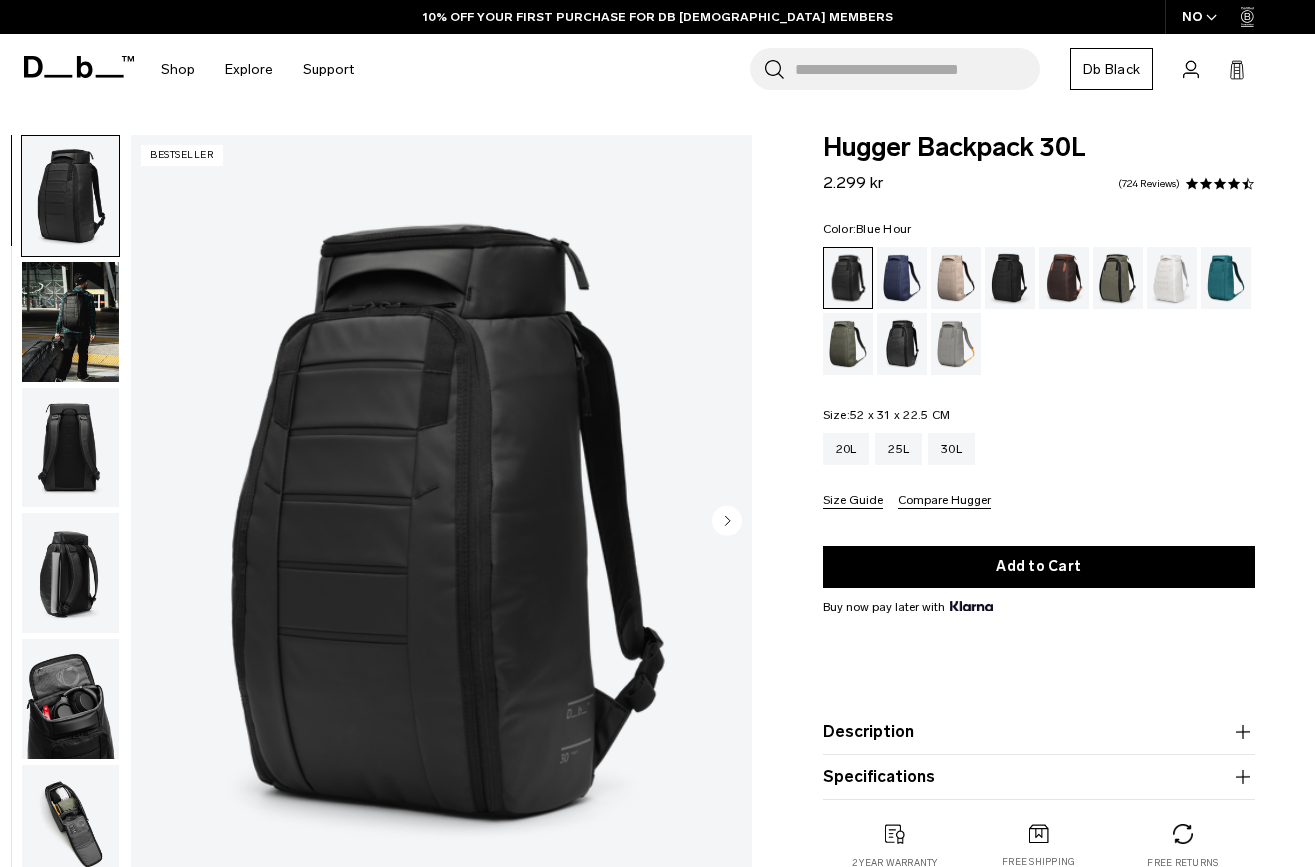 click at bounding box center [956, 278] 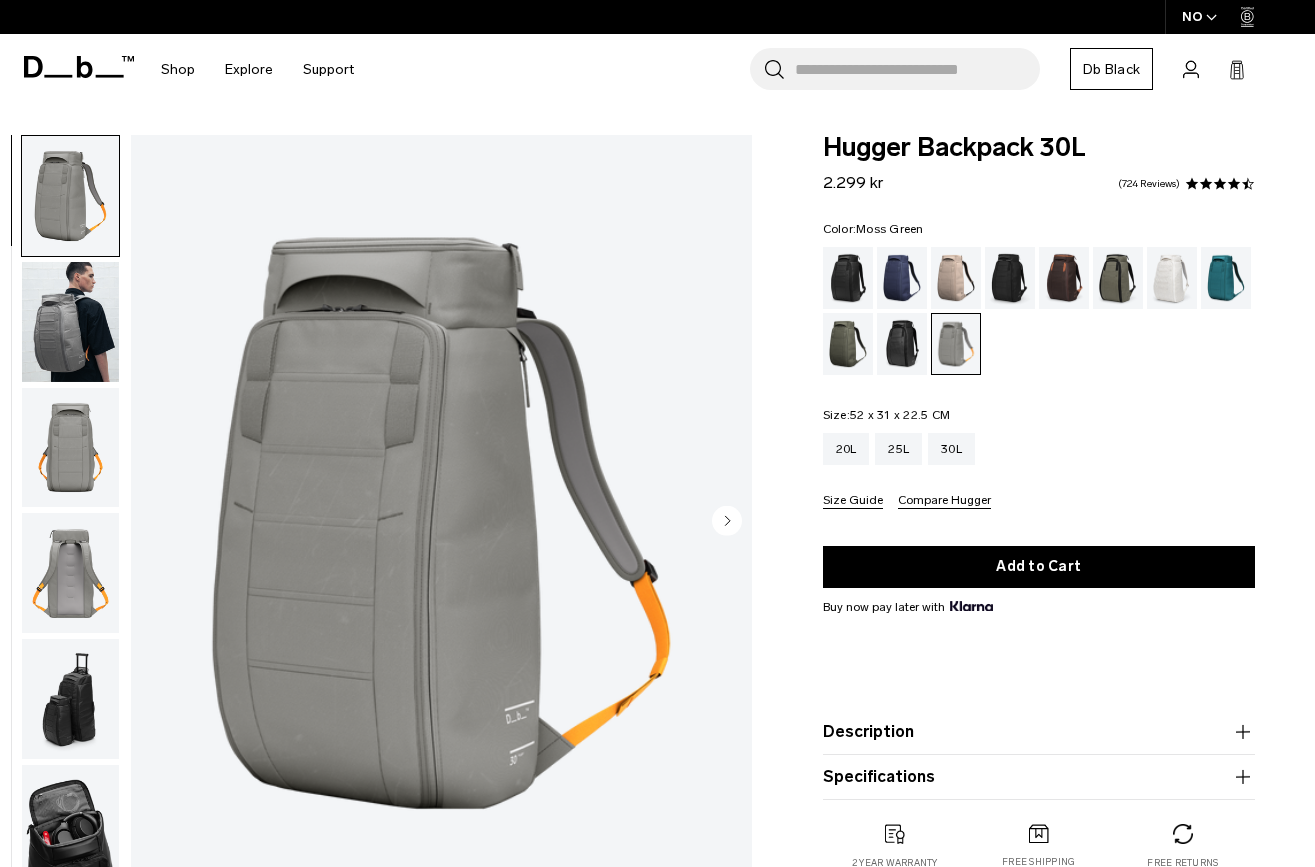 click at bounding box center (848, 344) 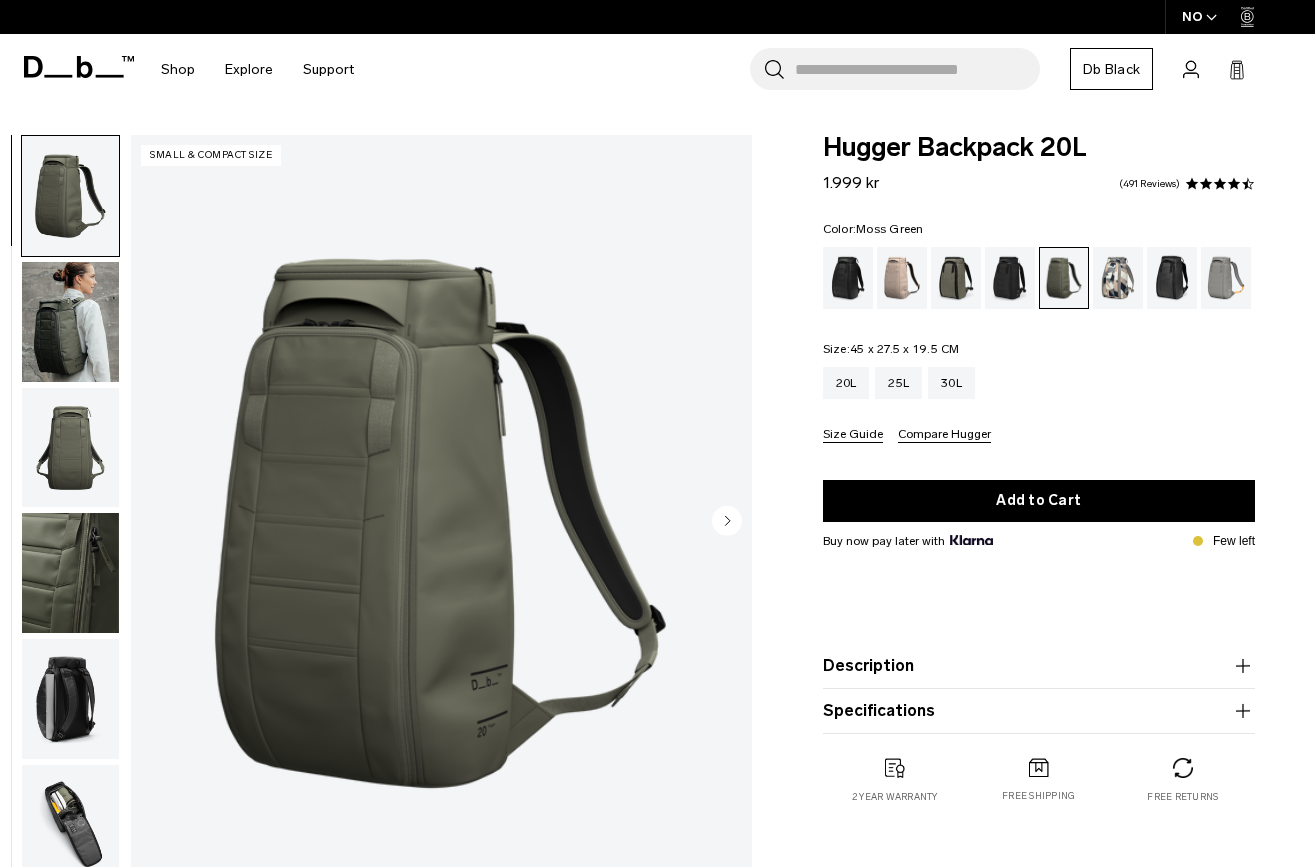 scroll, scrollTop: 0, scrollLeft: 0, axis: both 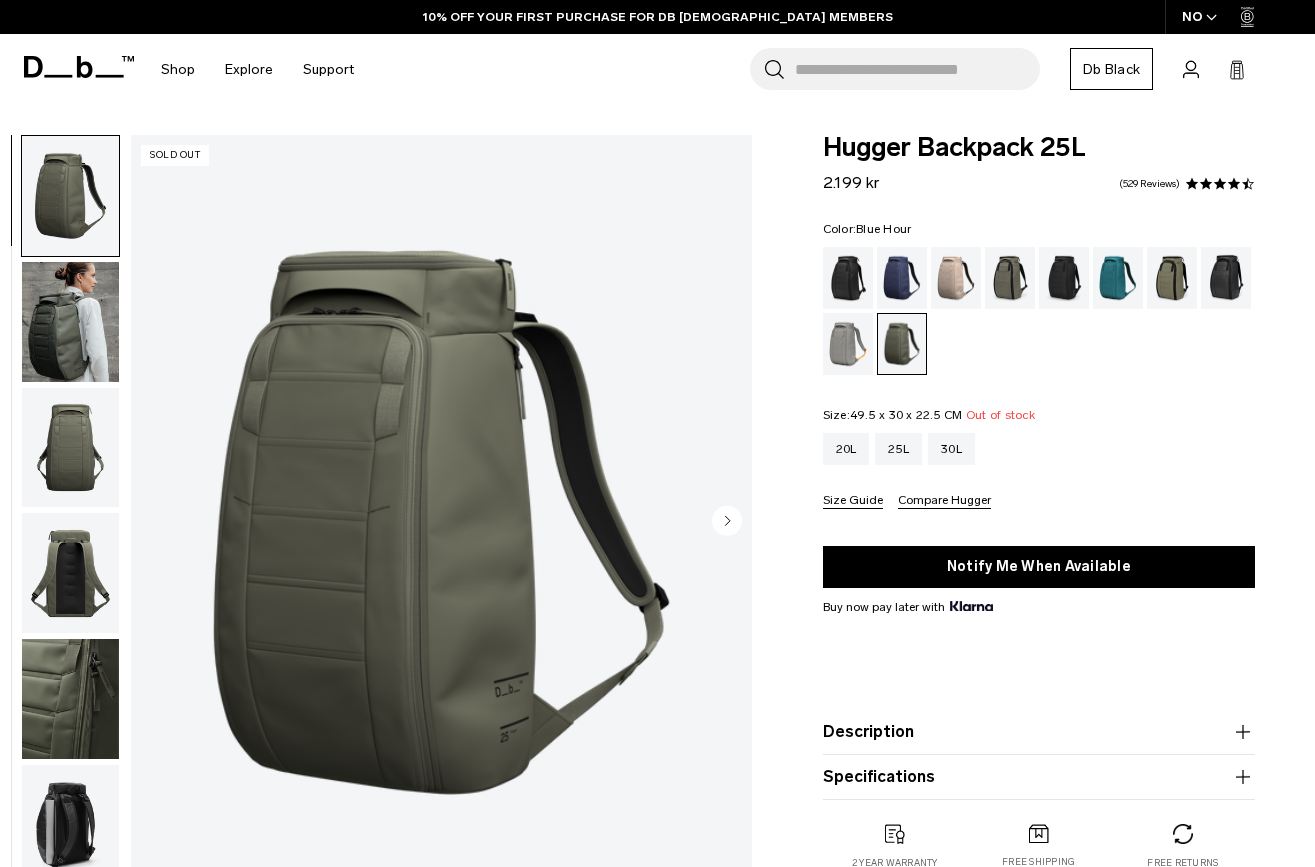 click at bounding box center [902, 278] 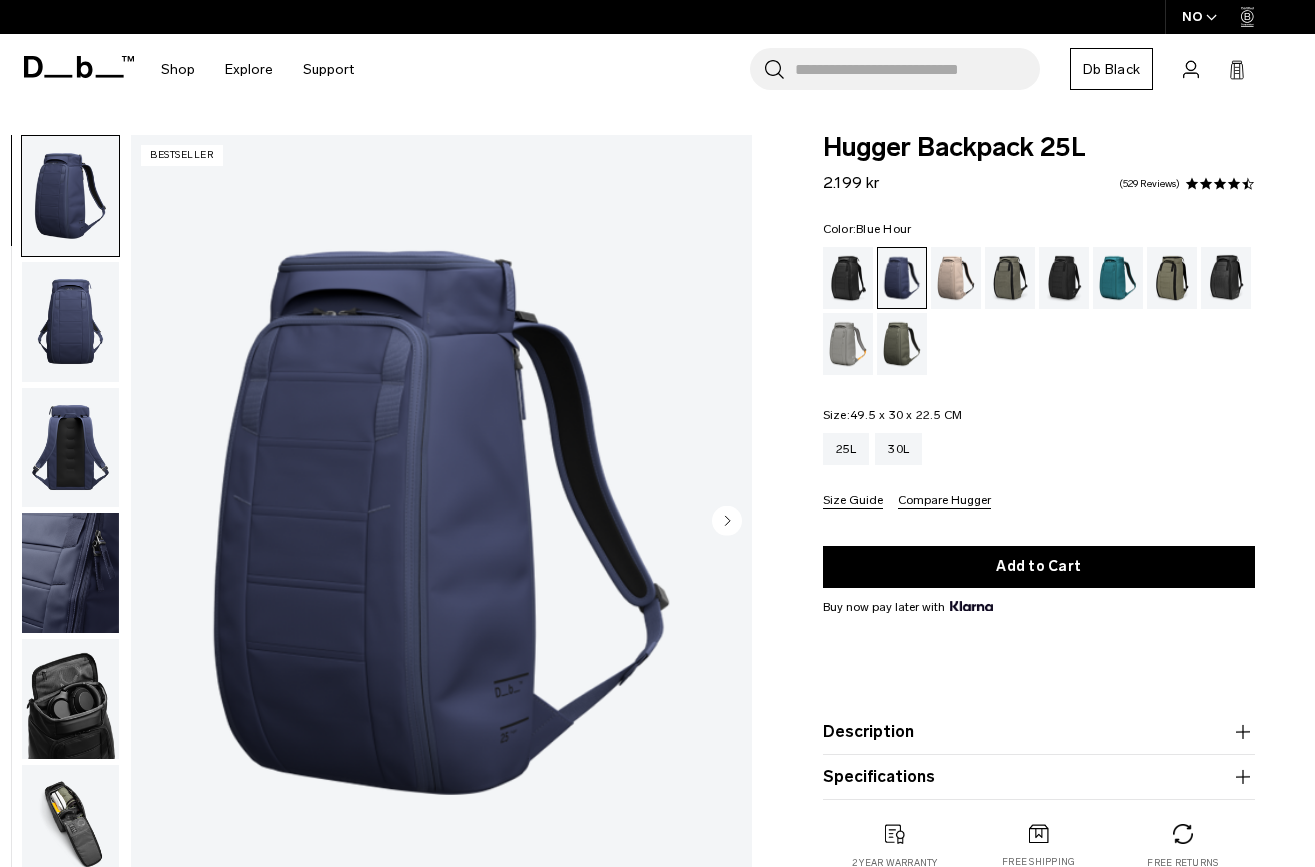 scroll, scrollTop: 0, scrollLeft: 0, axis: both 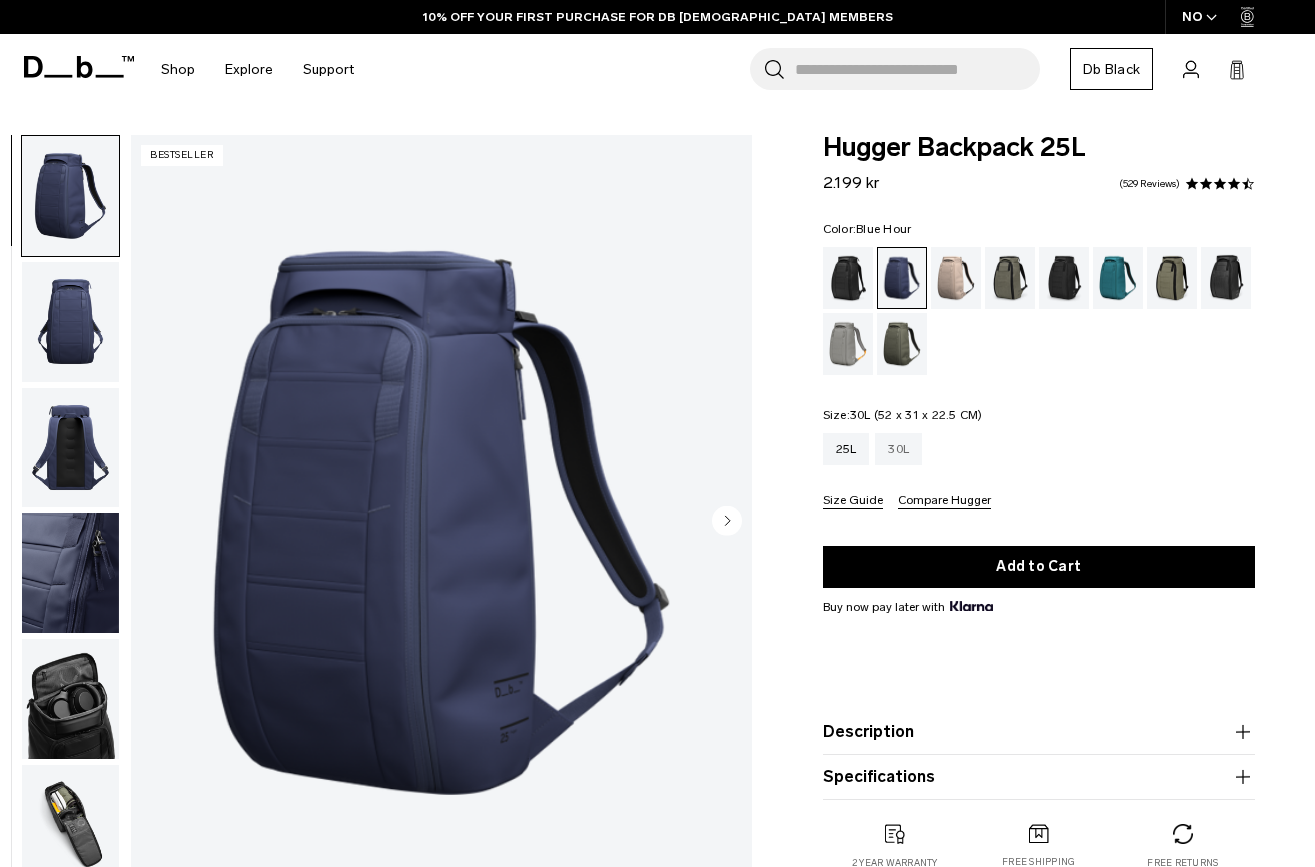 click on "30L" at bounding box center (898, 449) 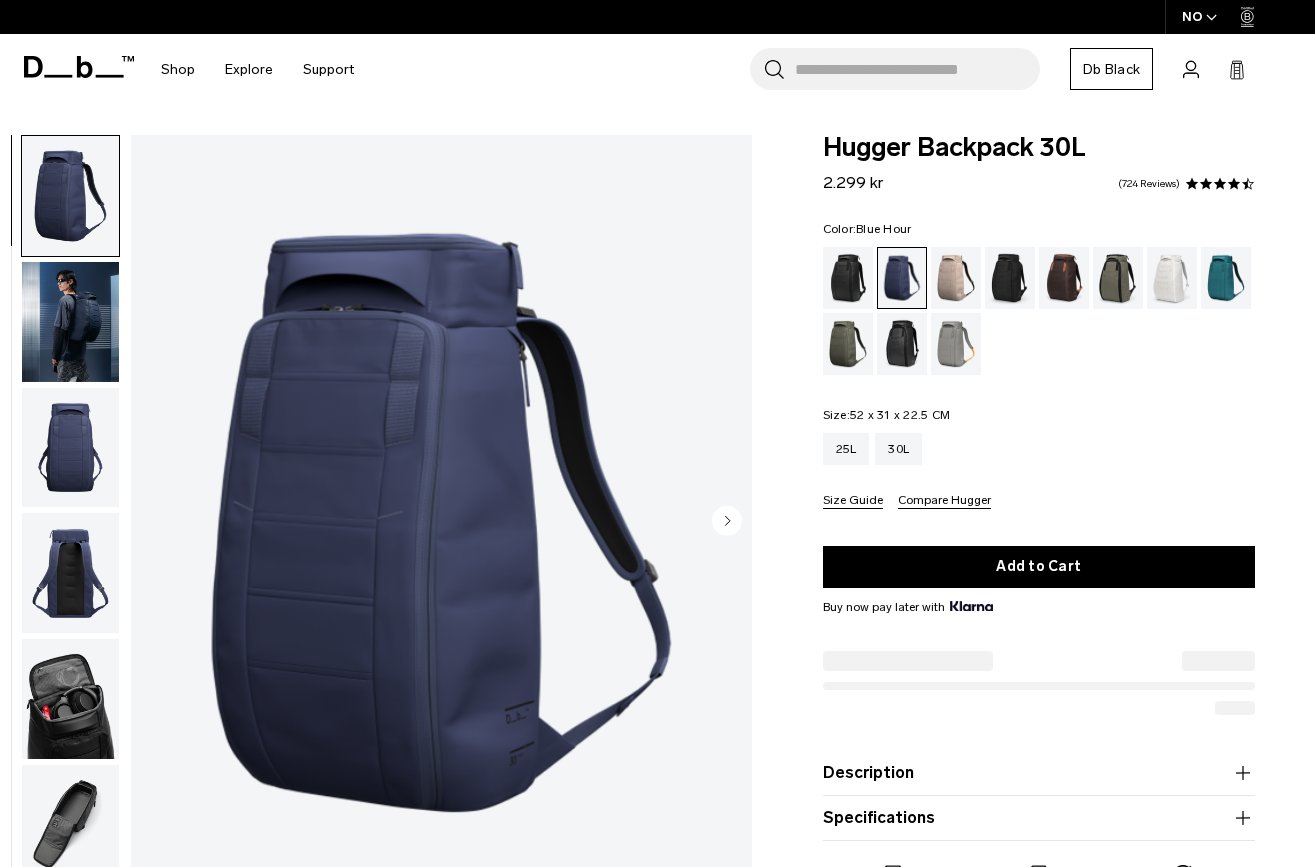 scroll, scrollTop: 0, scrollLeft: 0, axis: both 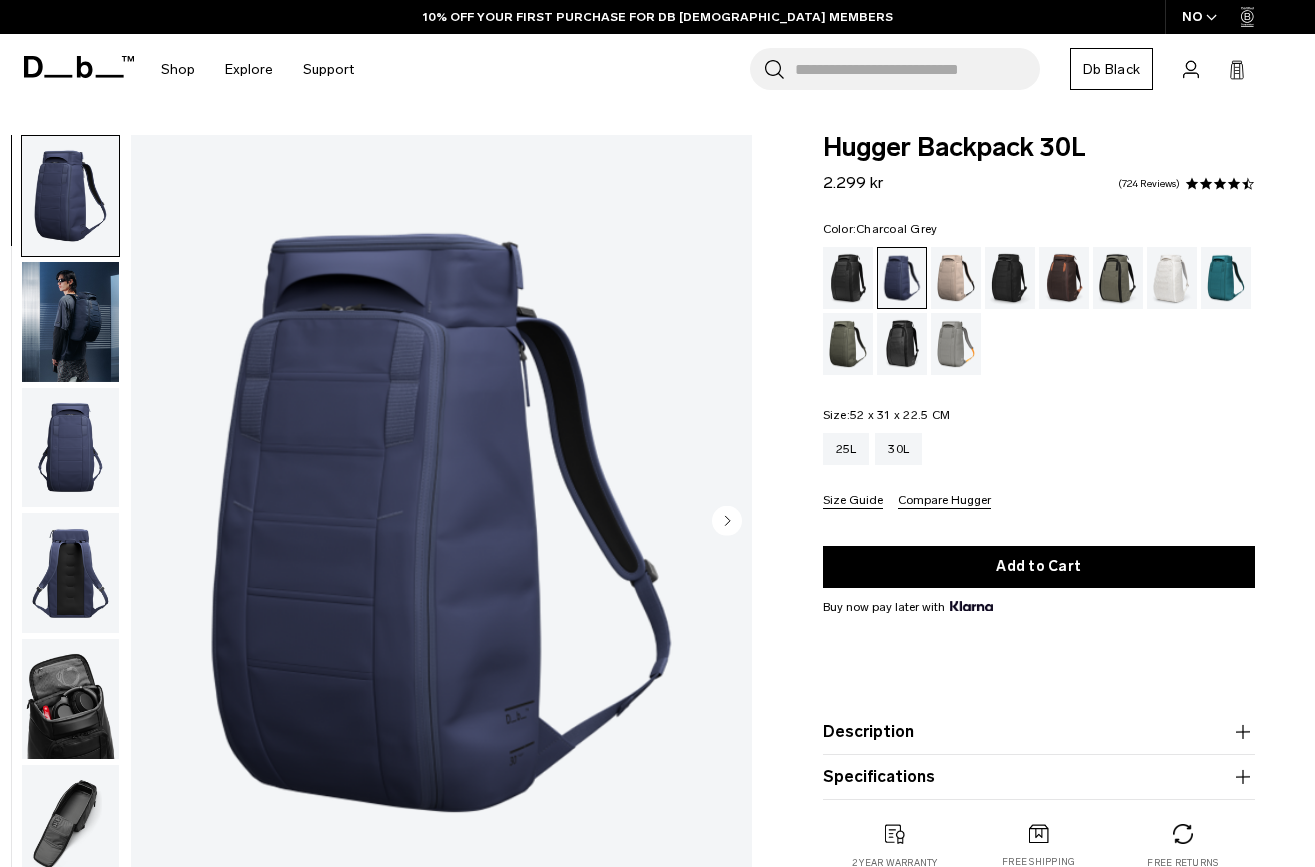 click at bounding box center [1010, 278] 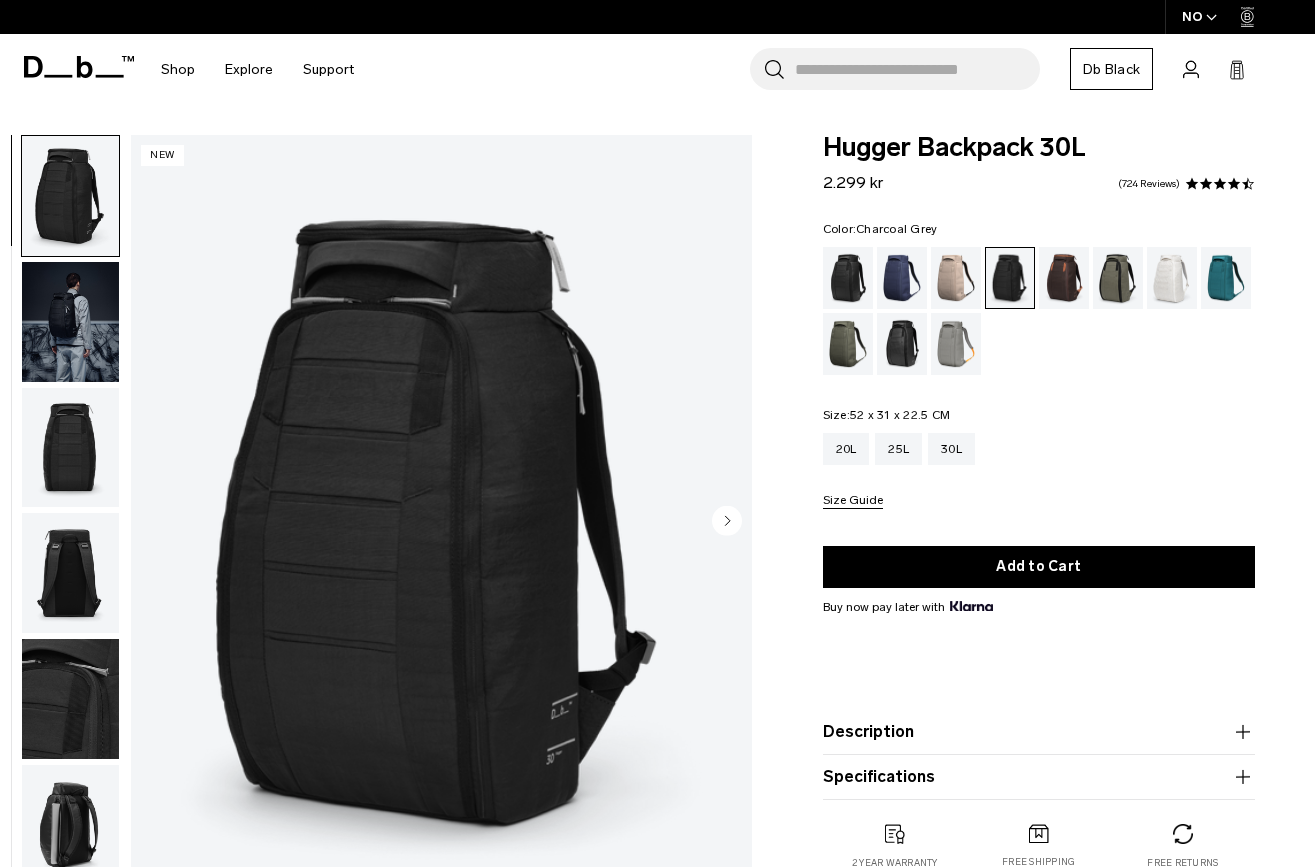 scroll, scrollTop: 0, scrollLeft: 0, axis: both 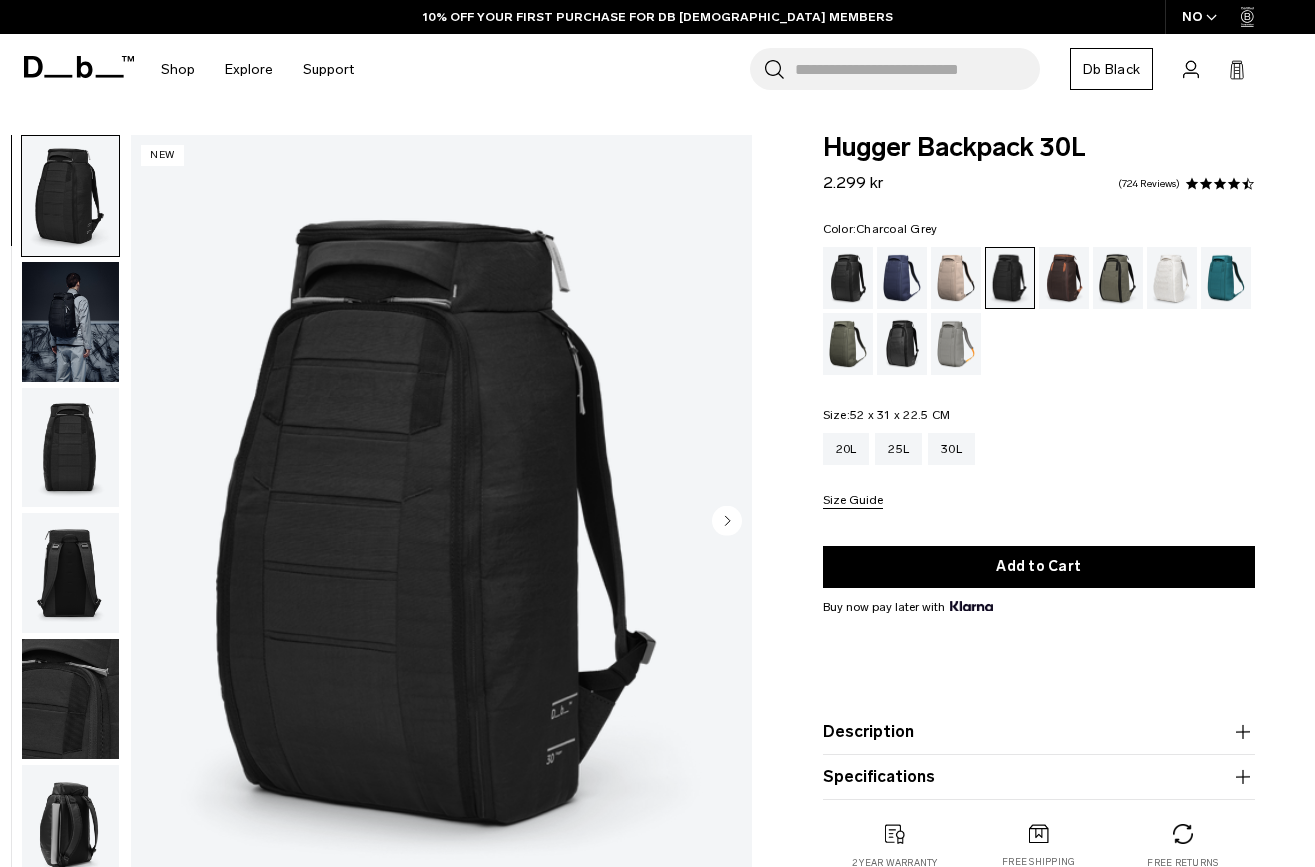 click at bounding box center [70, 699] 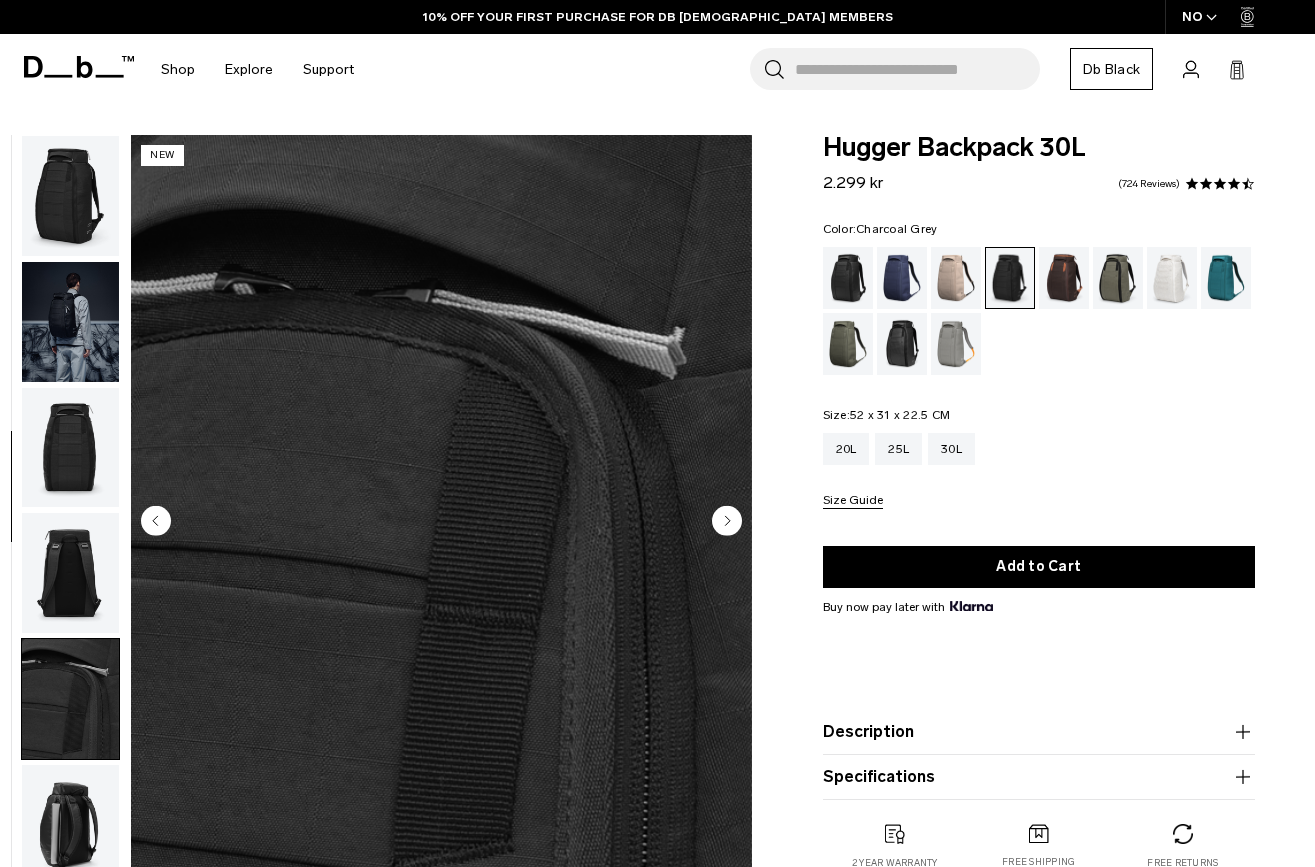 scroll, scrollTop: 492, scrollLeft: 0, axis: vertical 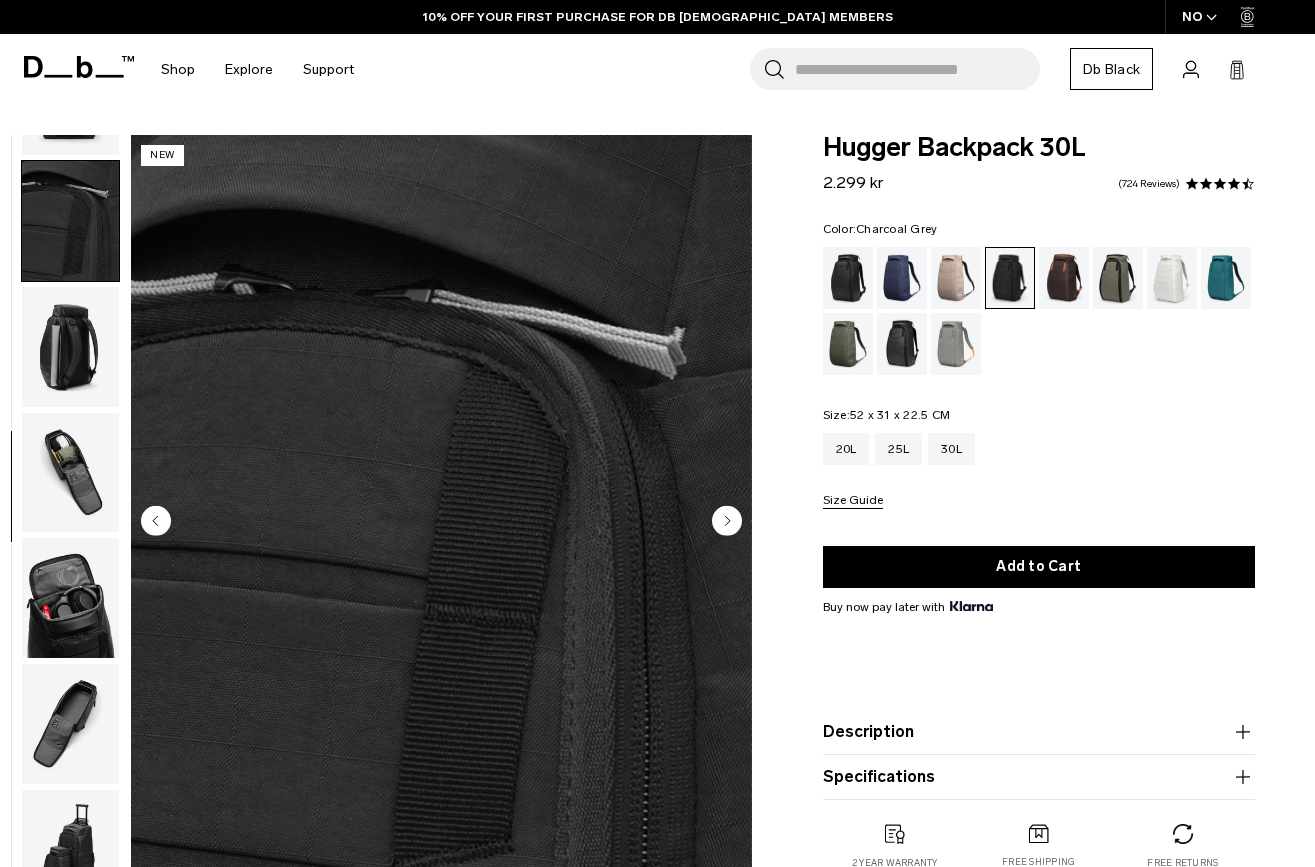 click at bounding box center (70, 724) 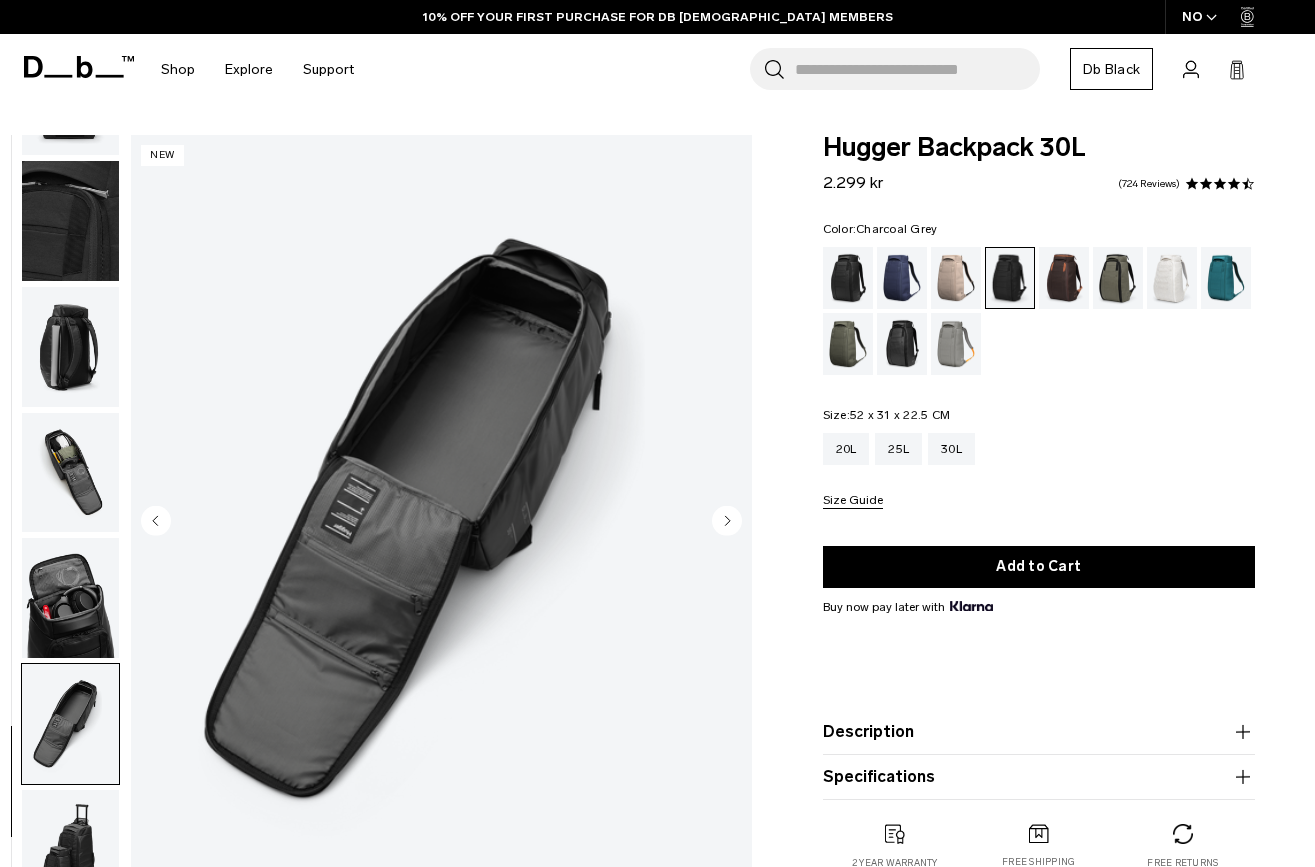 click at bounding box center [70, 598] 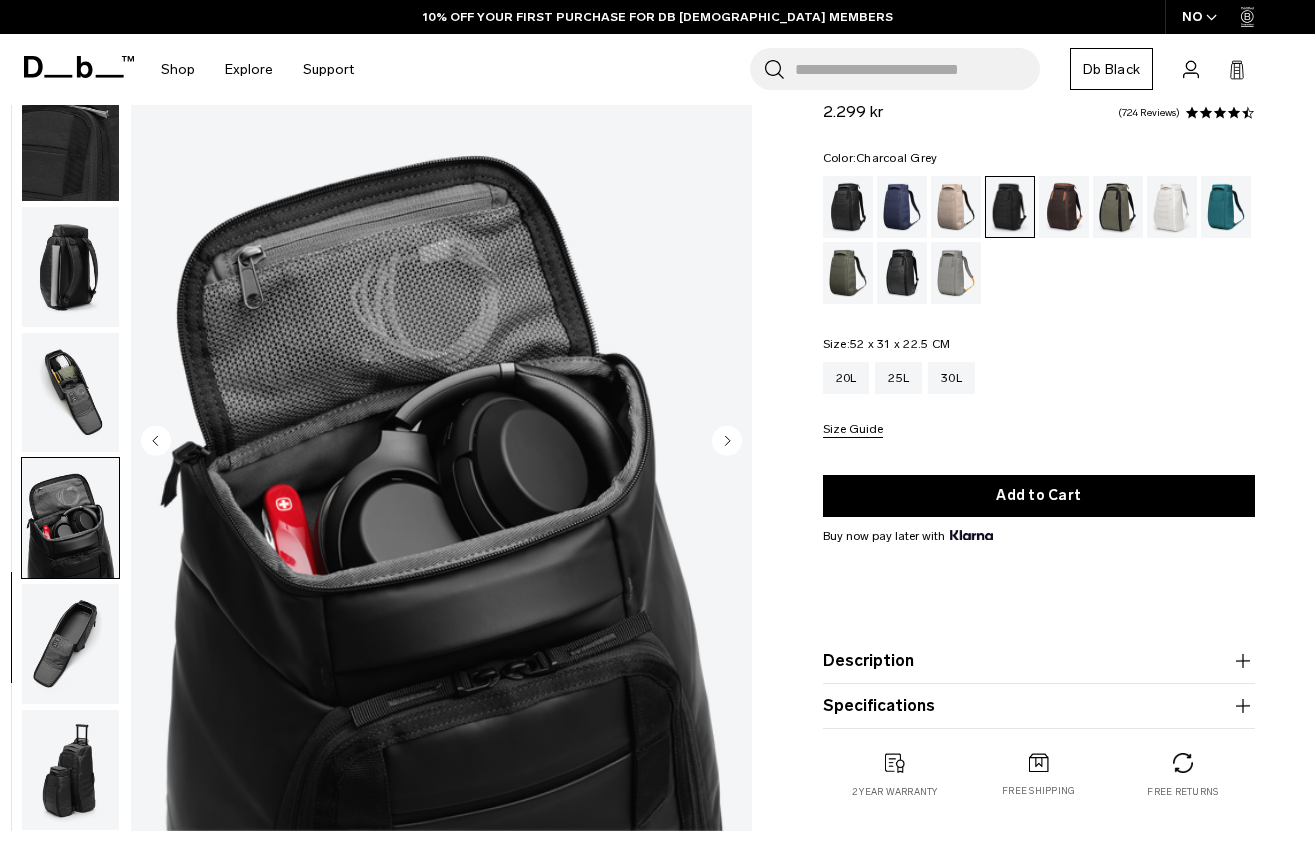 scroll, scrollTop: 133, scrollLeft: 0, axis: vertical 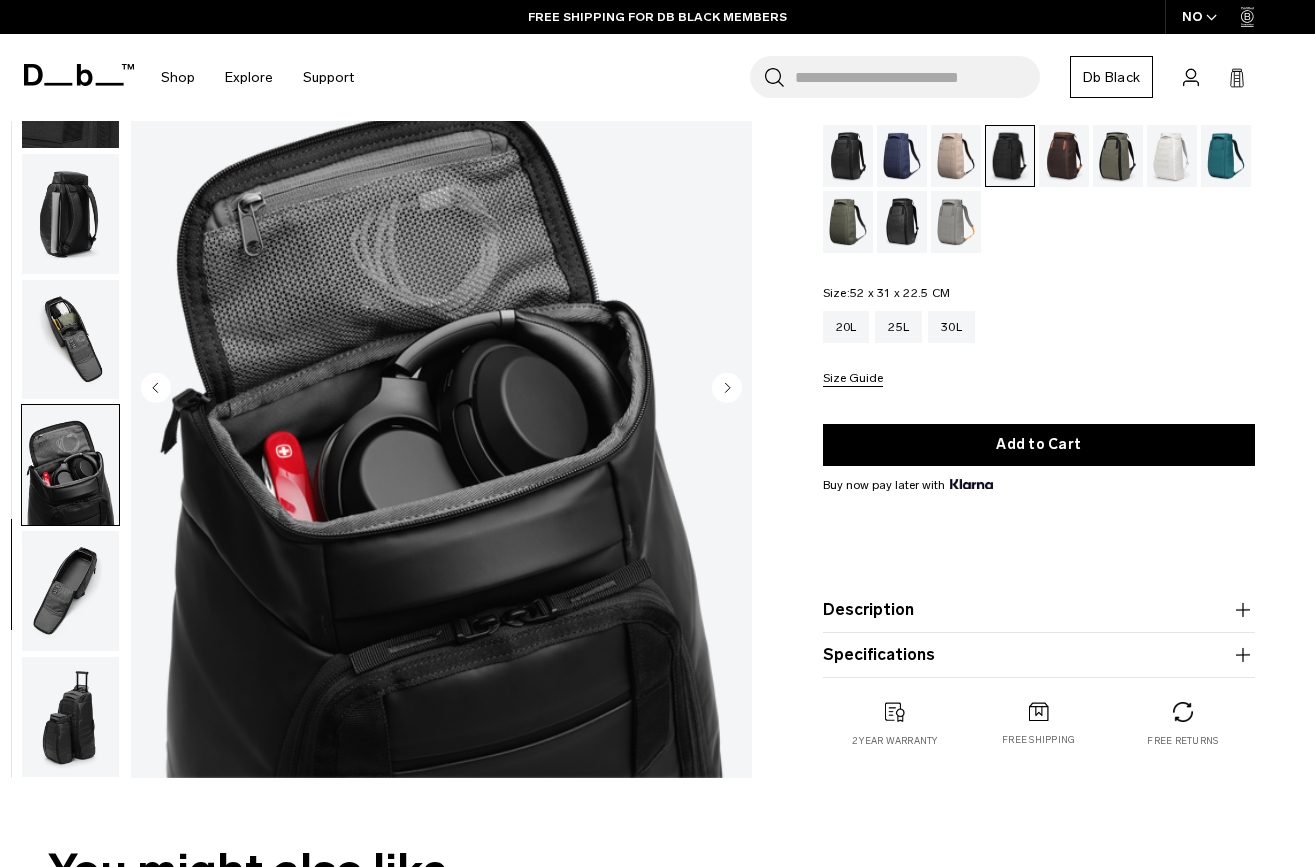 click at bounding box center [70, 717] 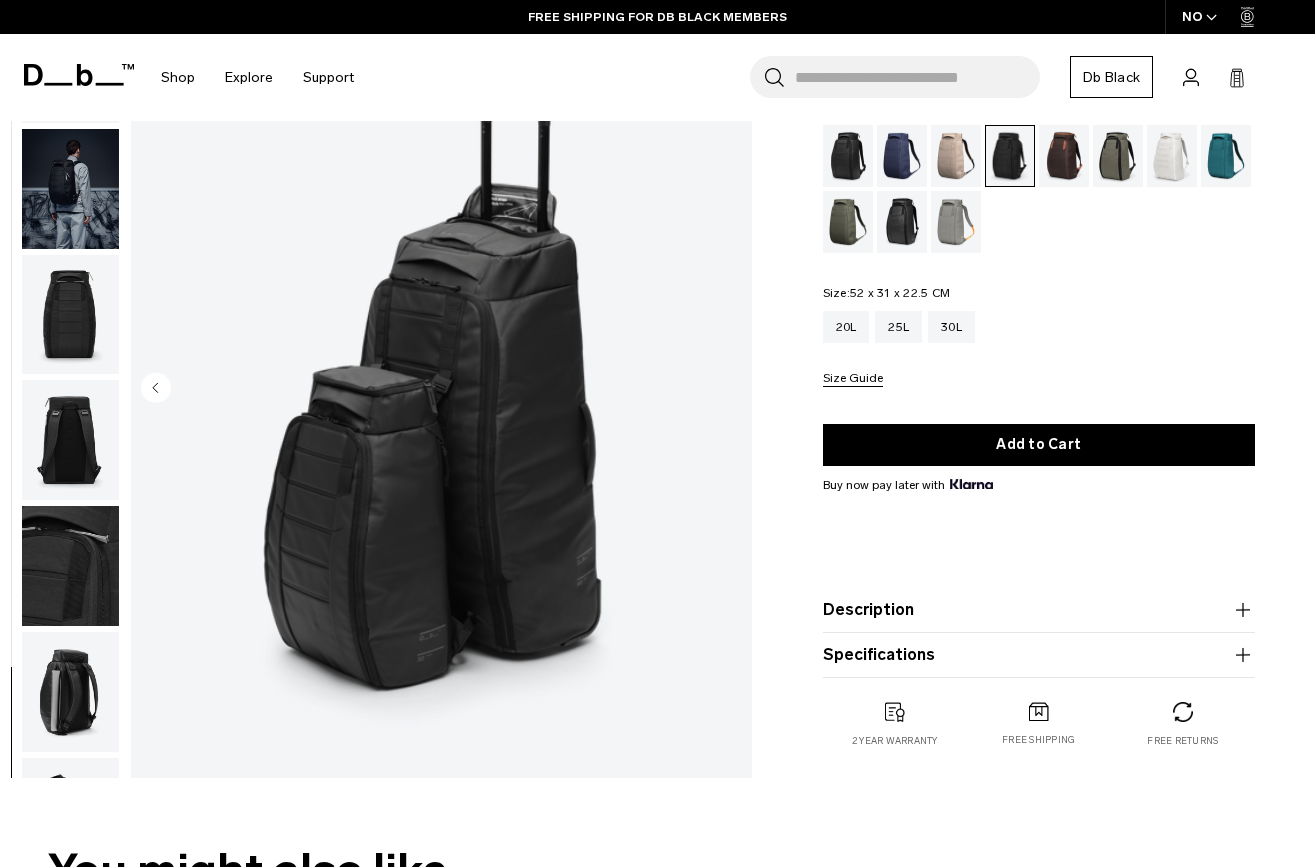scroll, scrollTop: 0, scrollLeft: 0, axis: both 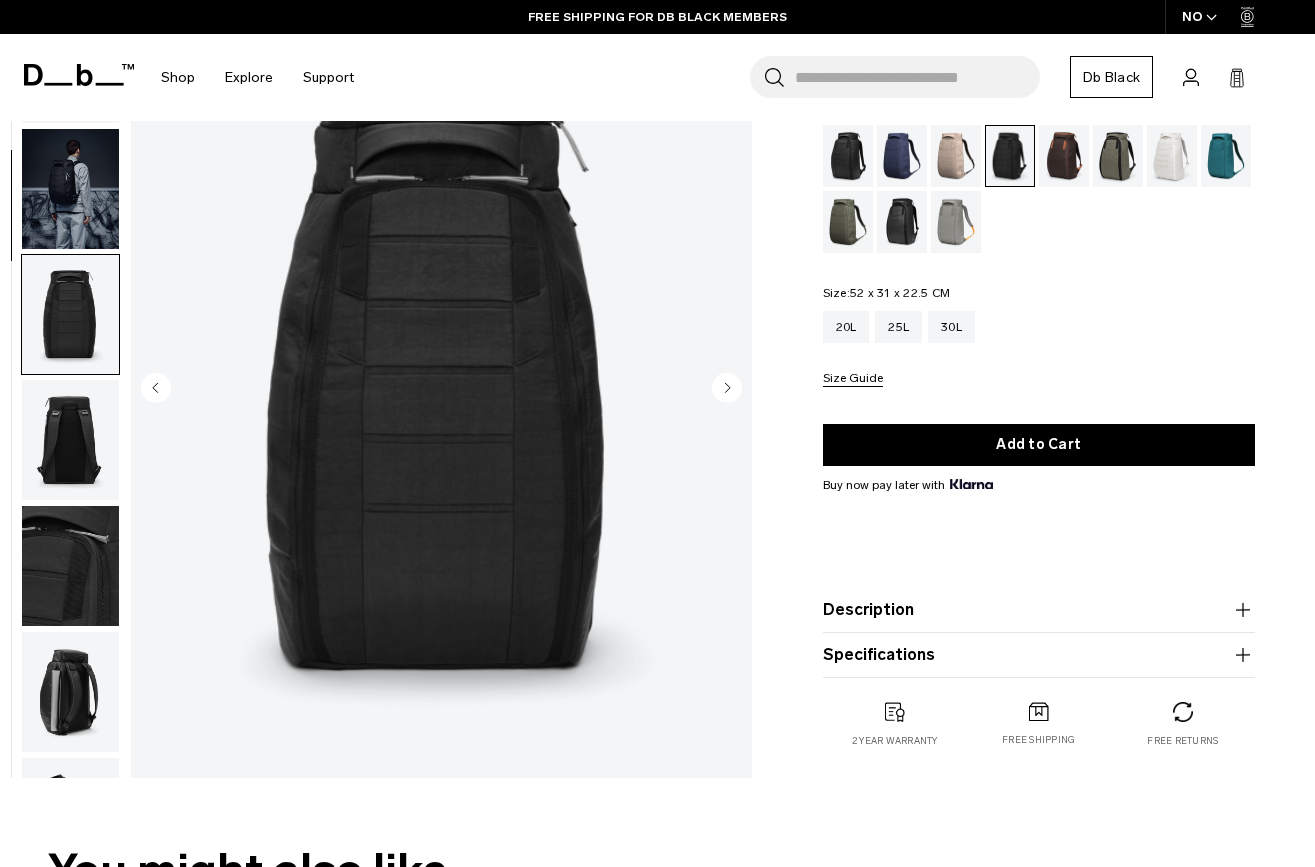 click at bounding box center [70, 189] 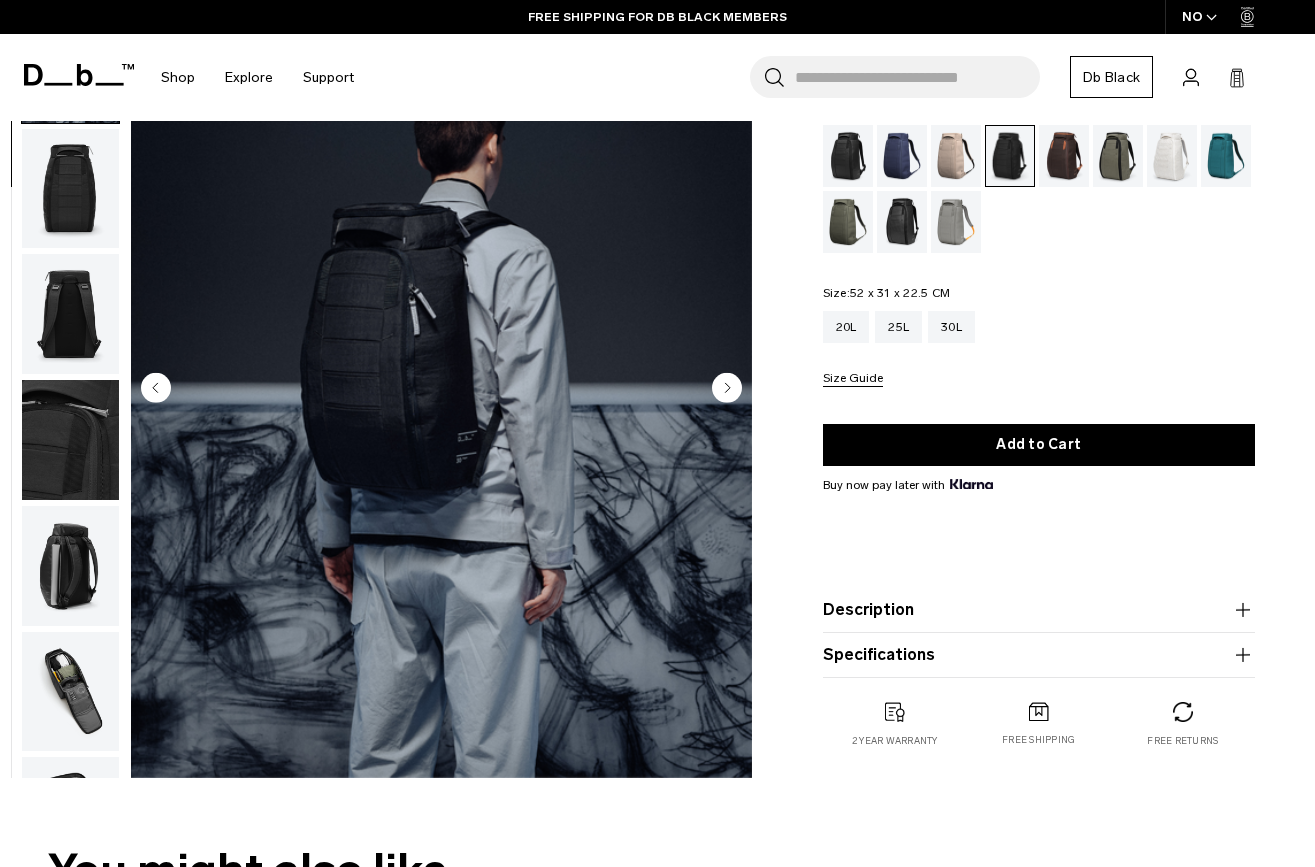 scroll, scrollTop: 127, scrollLeft: 0, axis: vertical 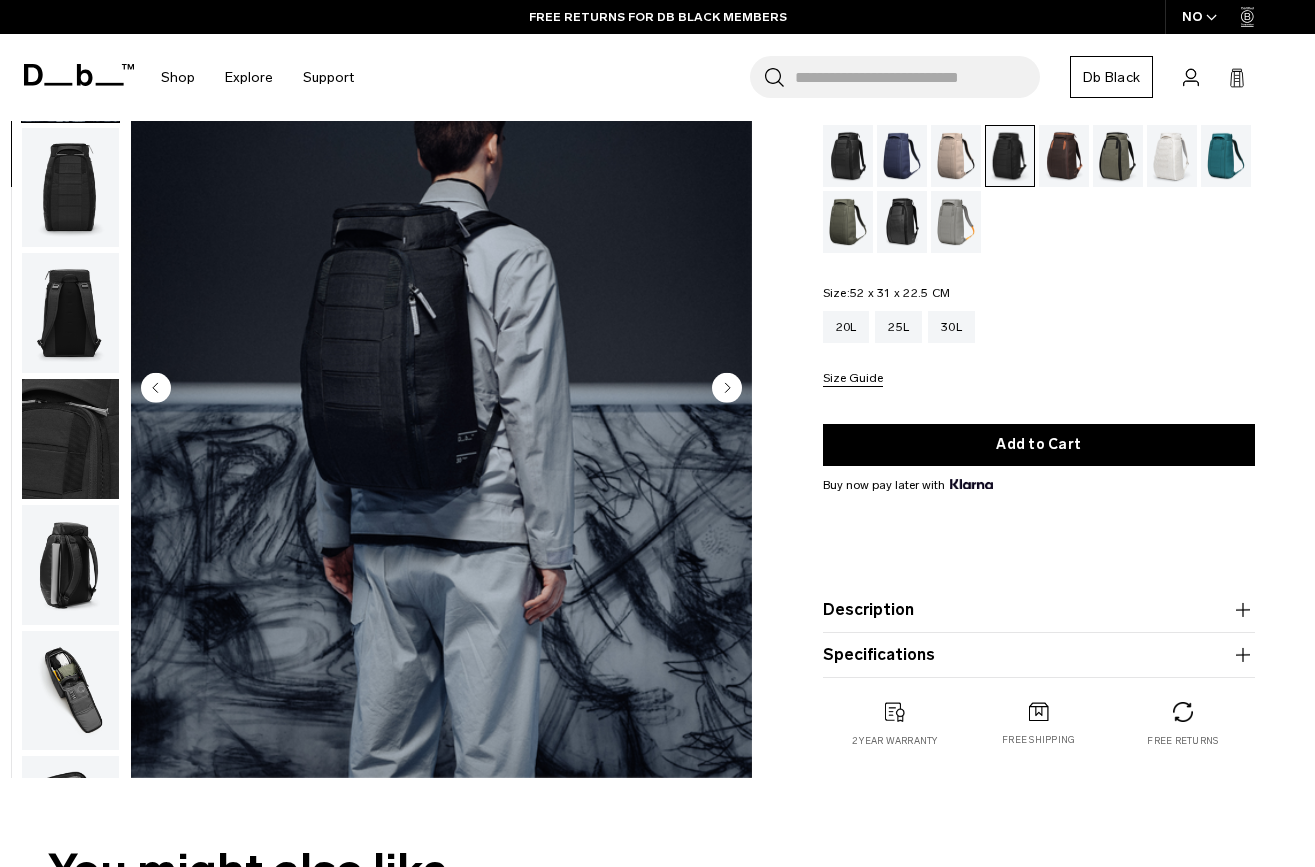 click at bounding box center (848, 156) 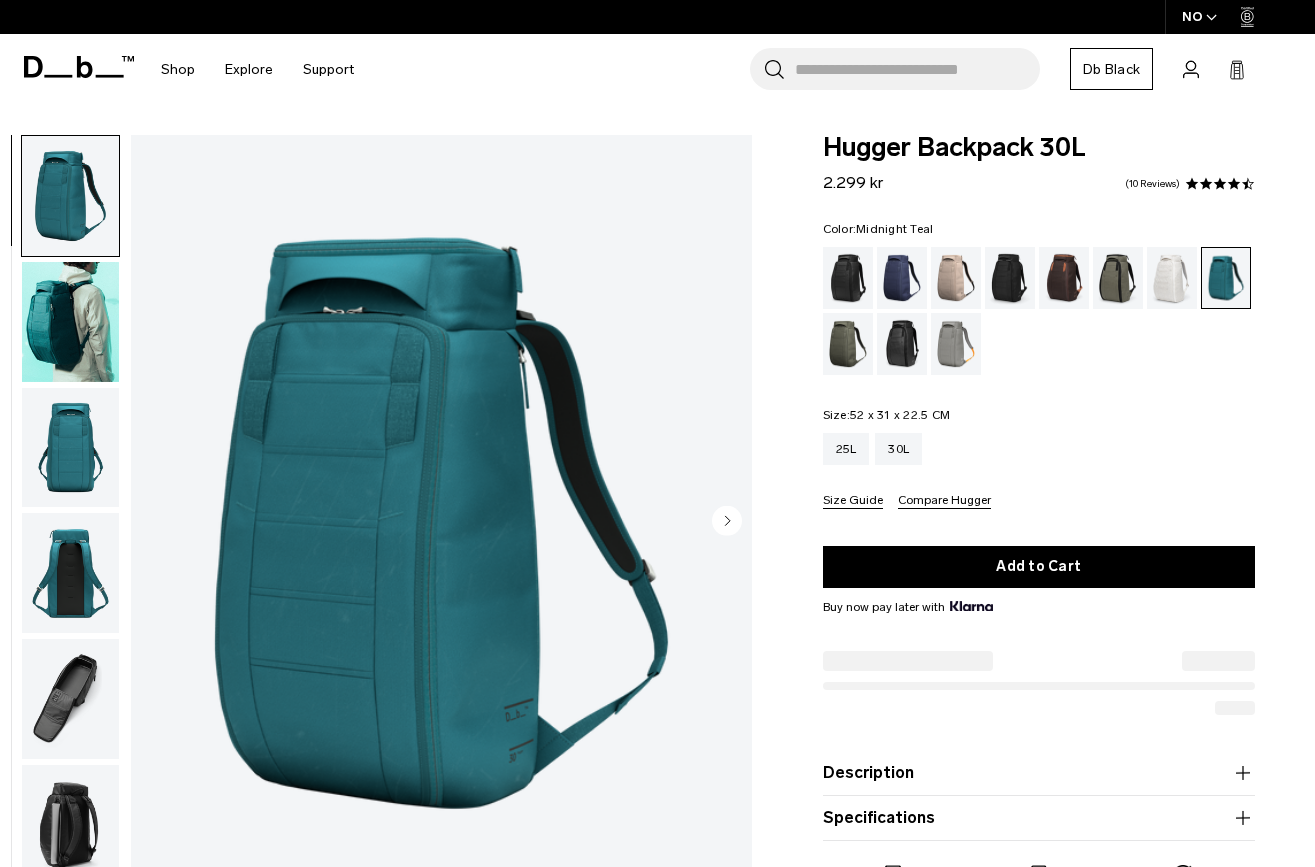 scroll, scrollTop: 0, scrollLeft: 0, axis: both 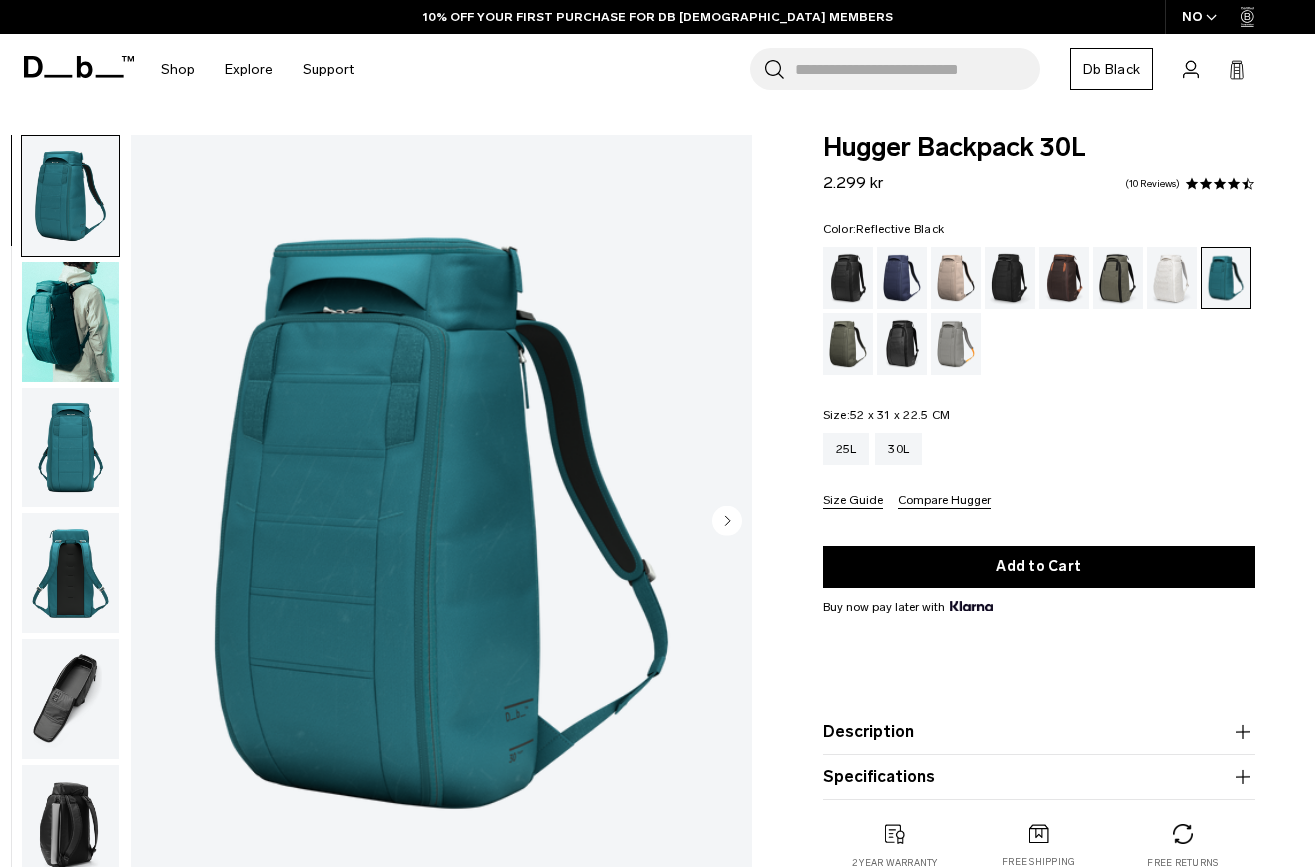 click at bounding box center (902, 344) 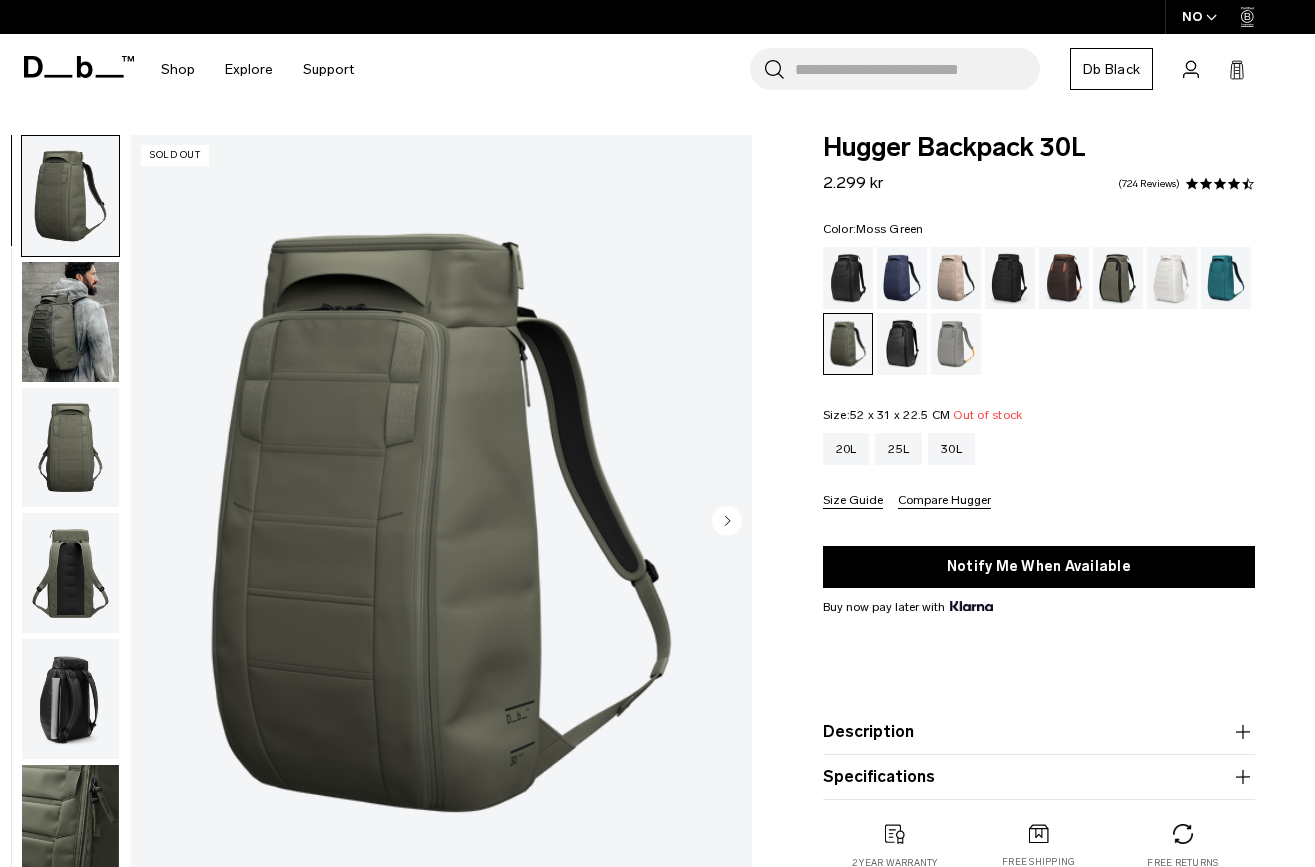 scroll, scrollTop: 204, scrollLeft: 0, axis: vertical 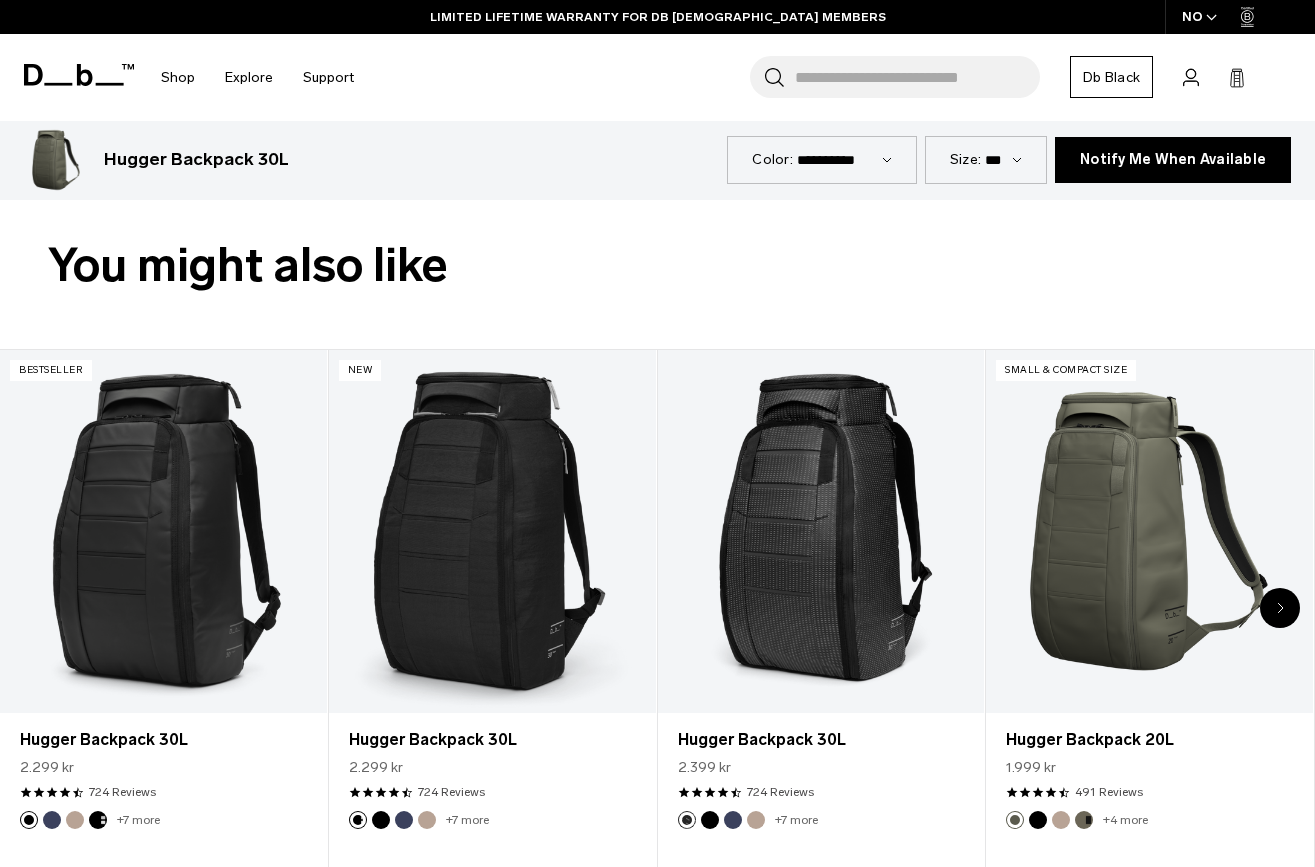 click at bounding box center [1280, 608] 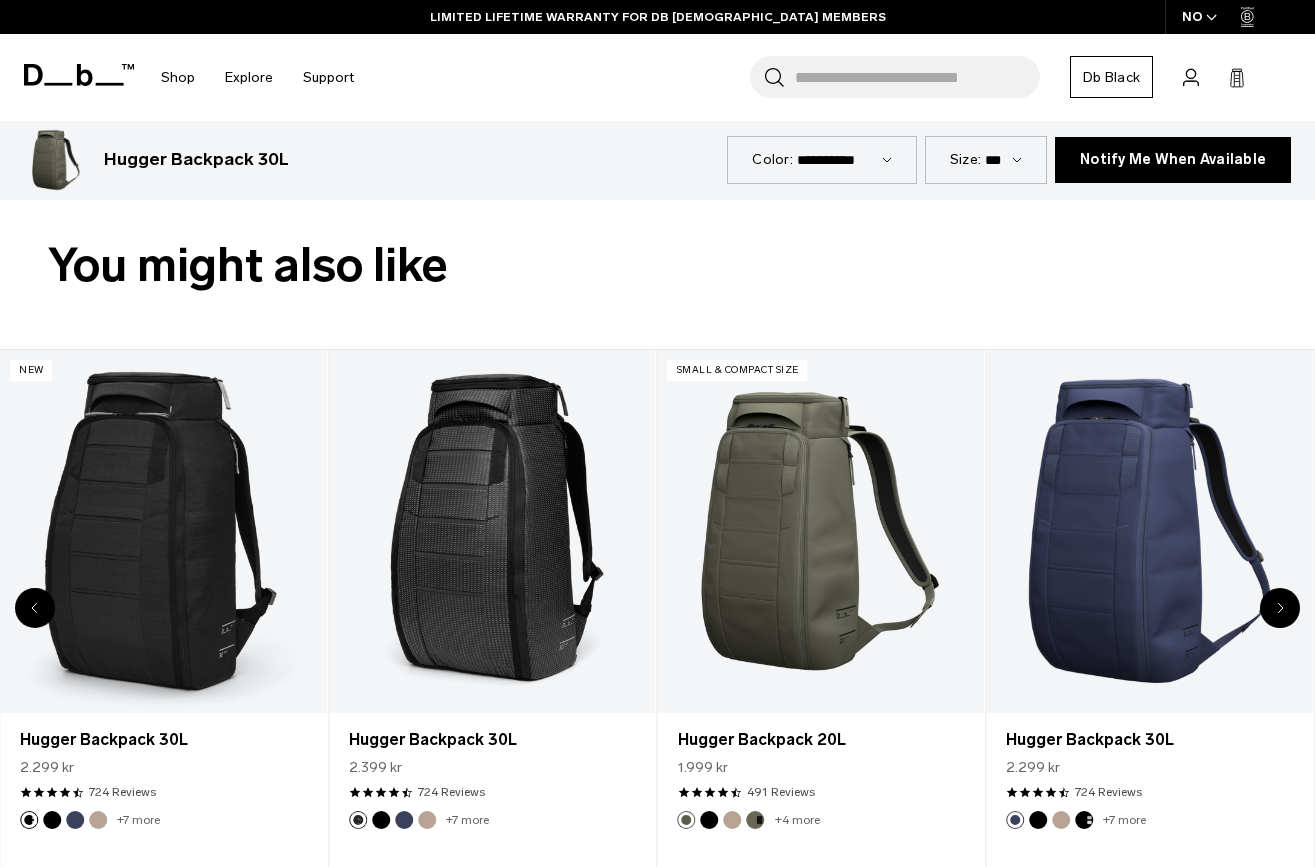 click at bounding box center [1280, 608] 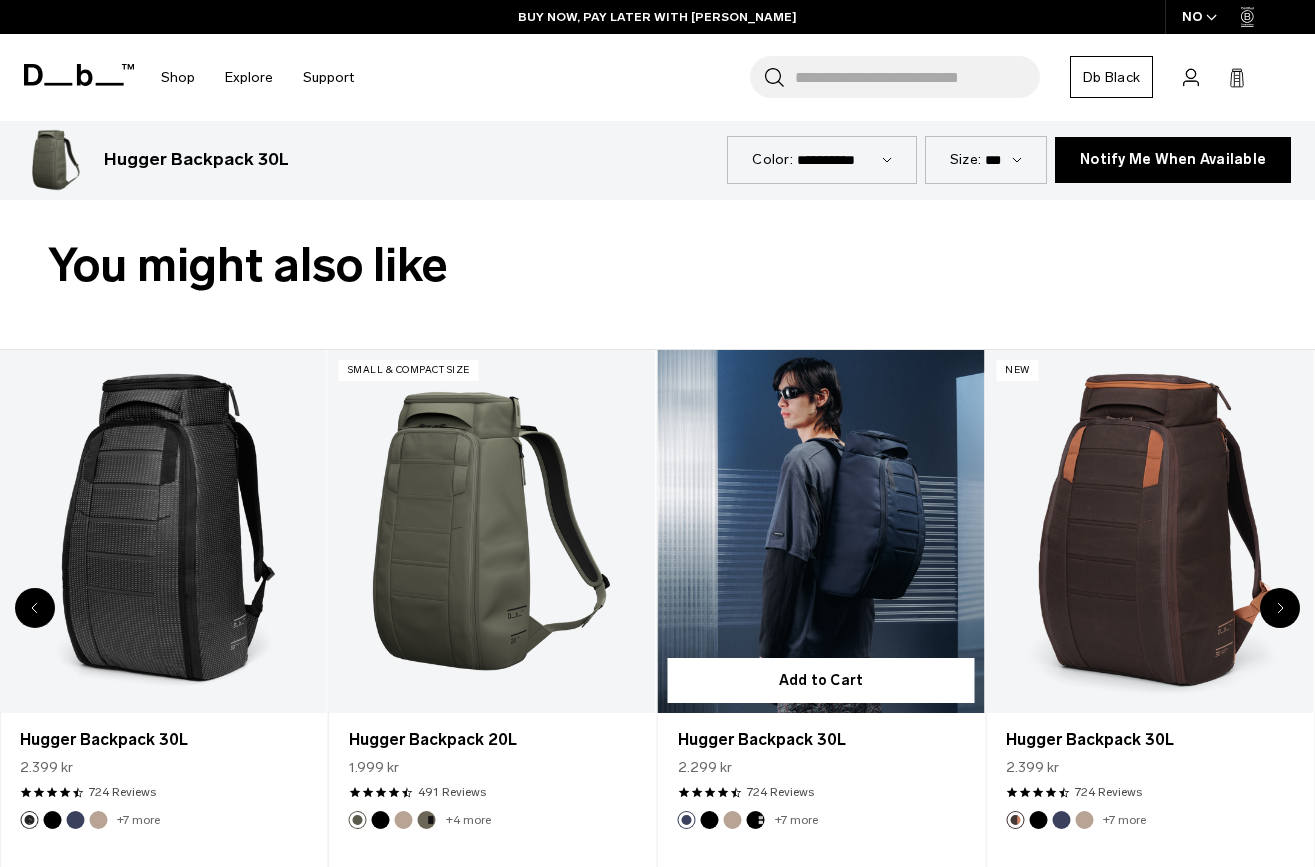 click at bounding box center (821, 531) 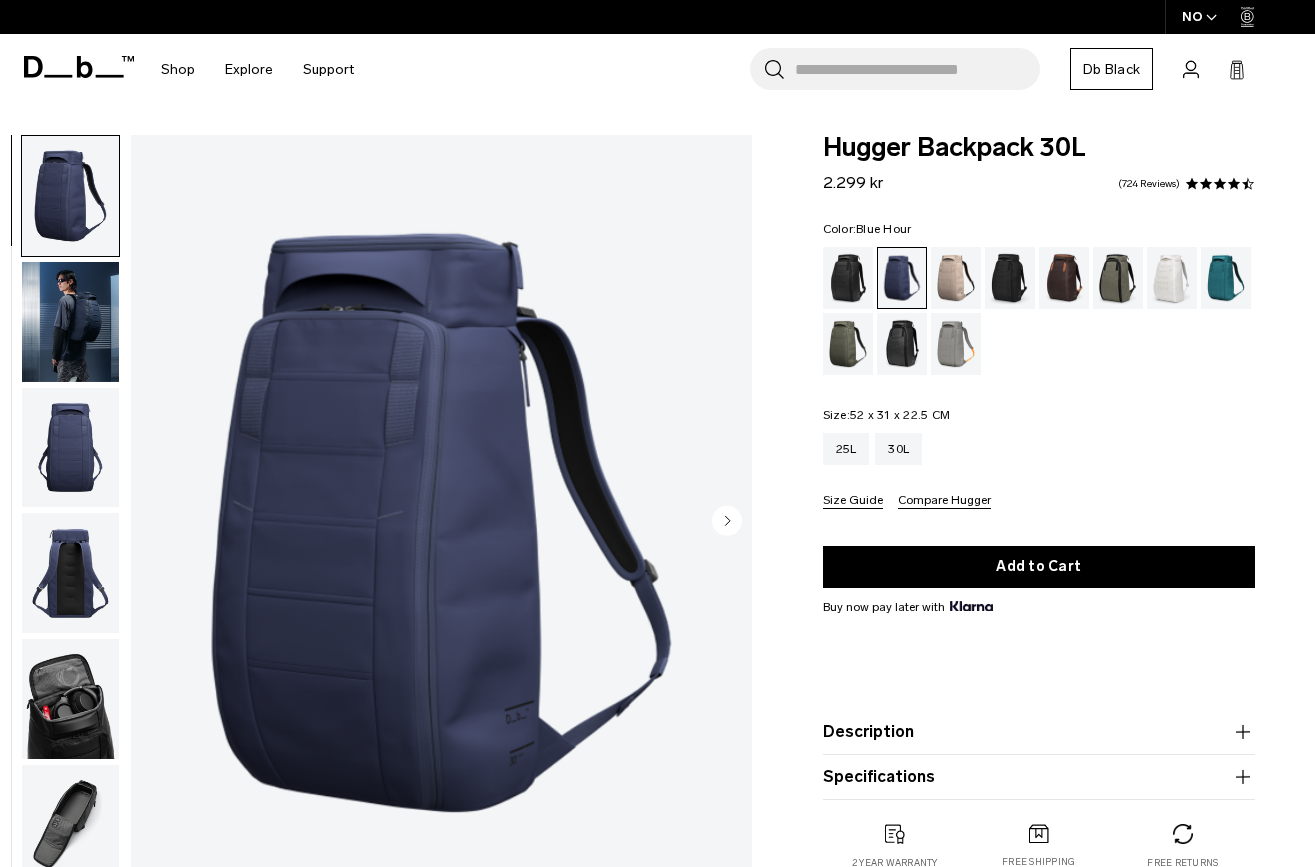 scroll, scrollTop: 0, scrollLeft: 0, axis: both 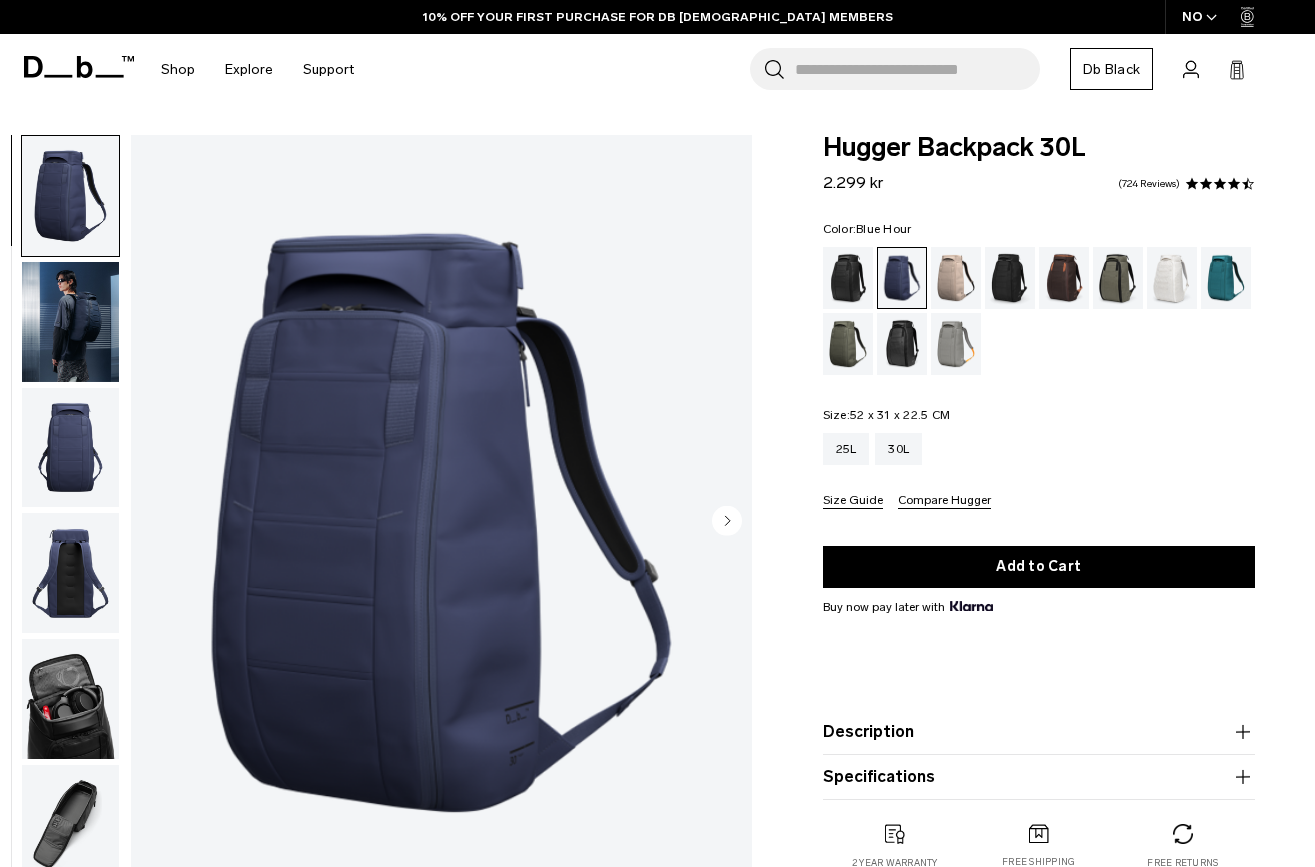 click at bounding box center [70, 322] 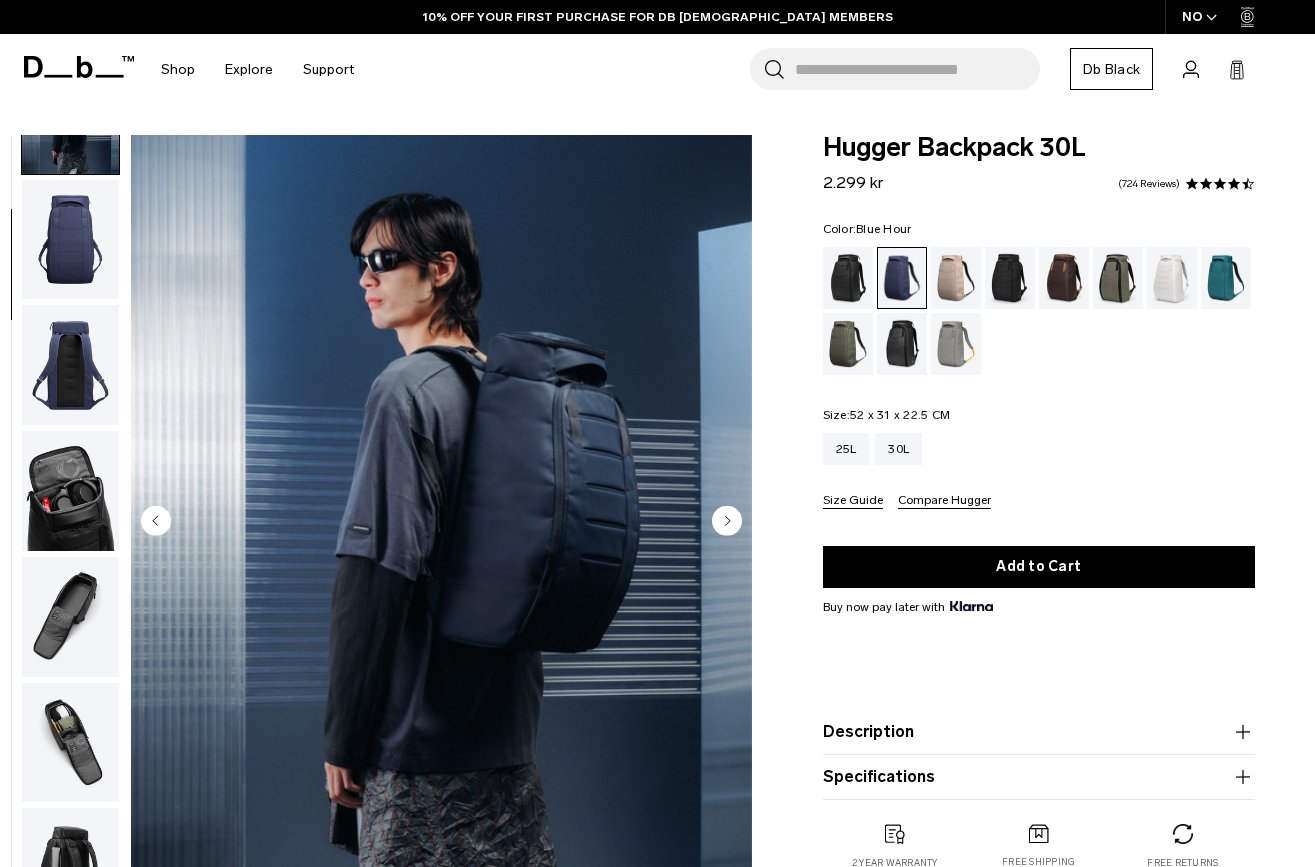 scroll, scrollTop: 214, scrollLeft: 0, axis: vertical 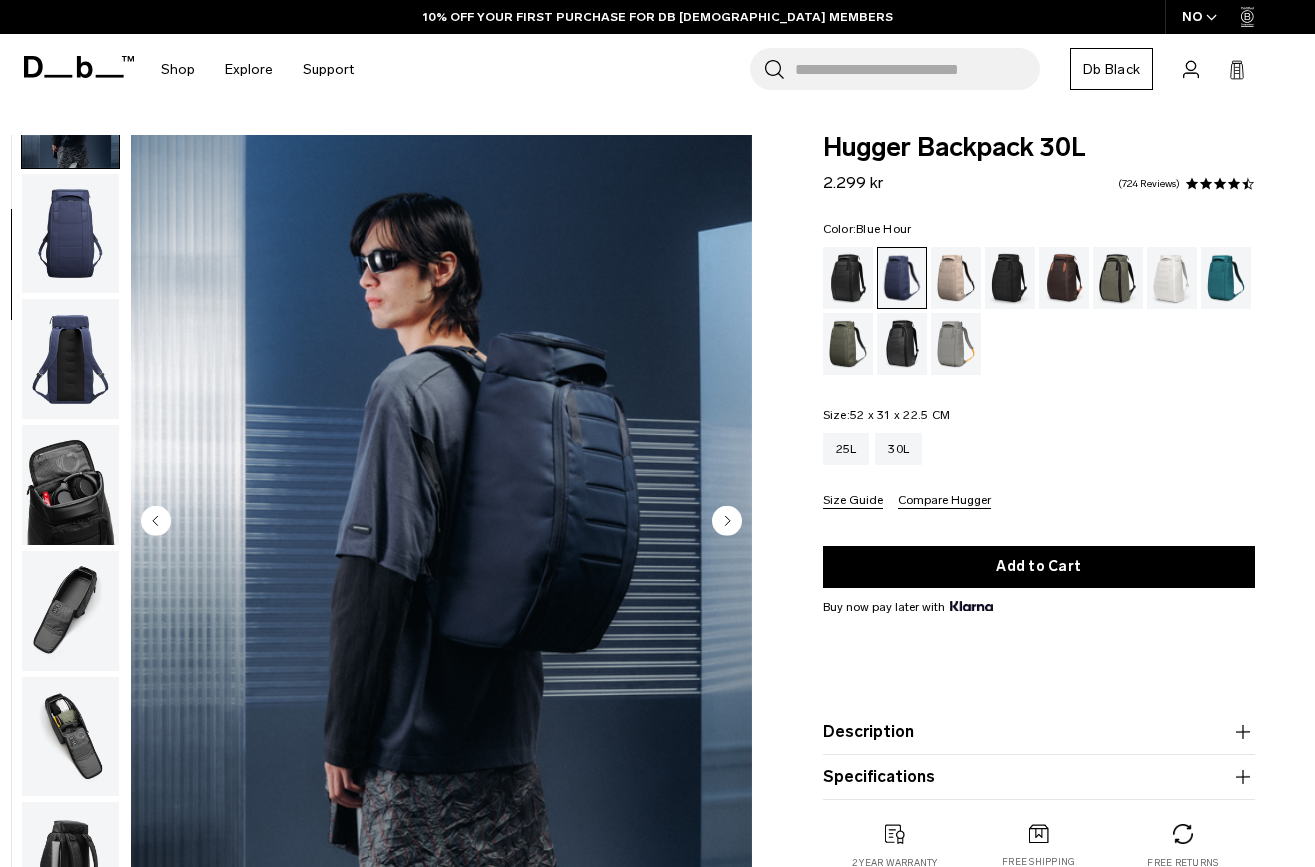 click at bounding box center [70, 359] 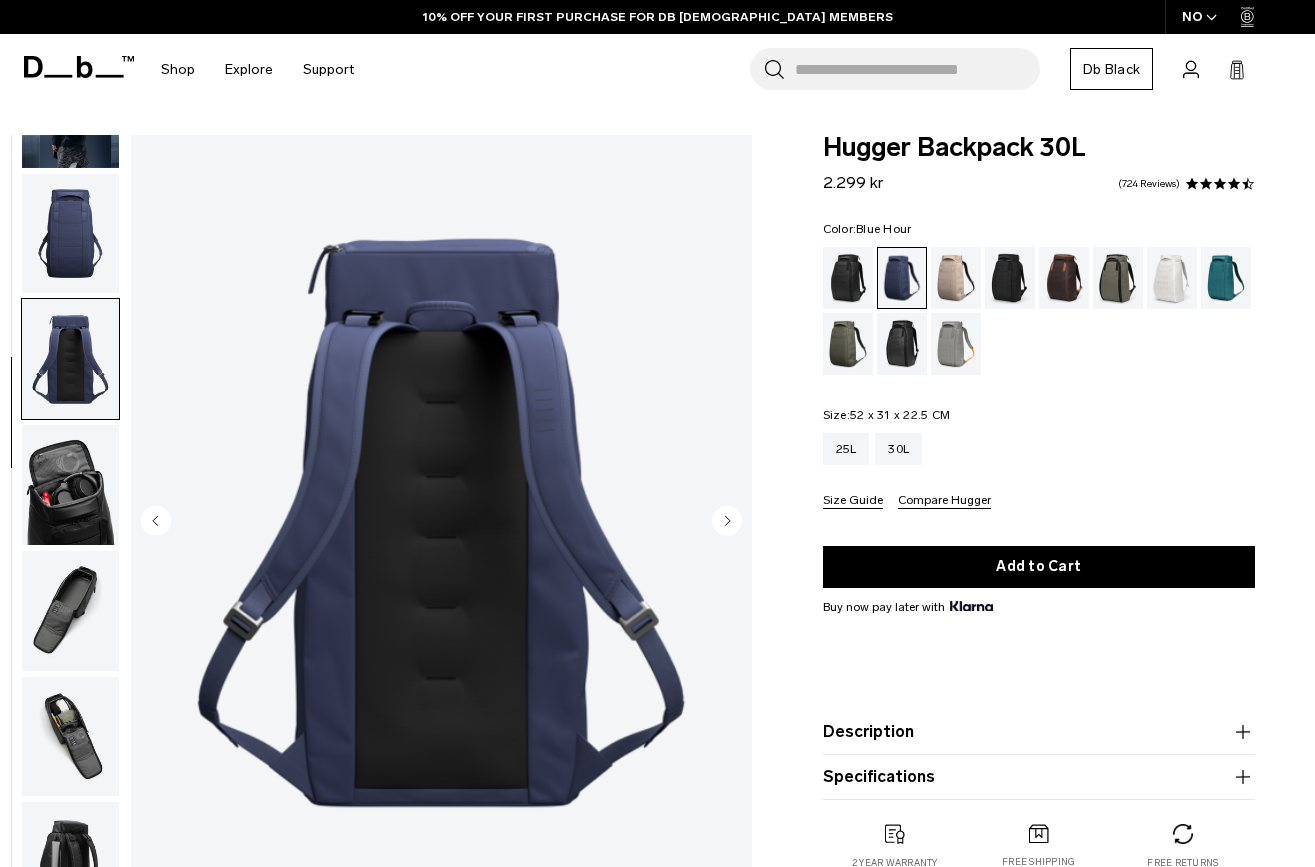 scroll, scrollTop: 382, scrollLeft: 0, axis: vertical 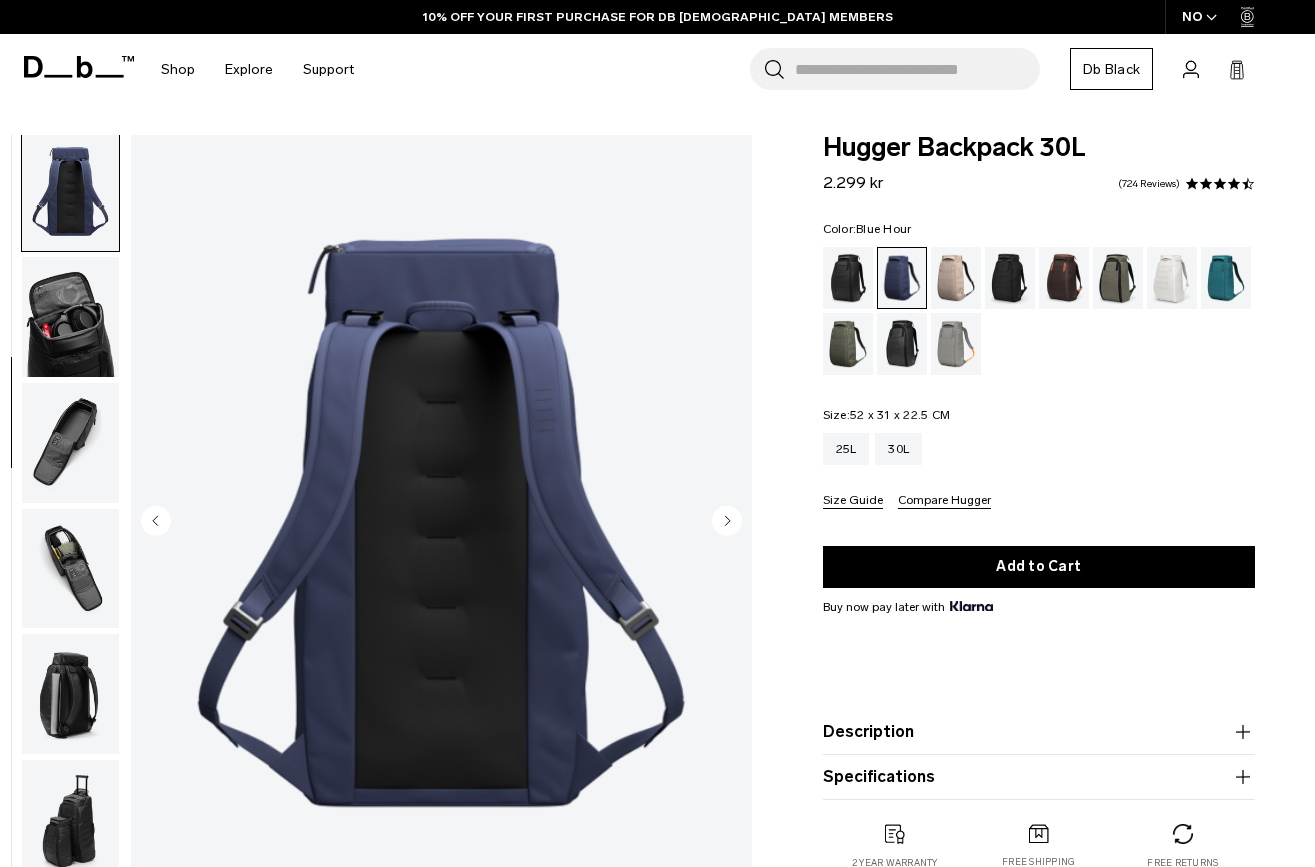 click at bounding box center [70, 443] 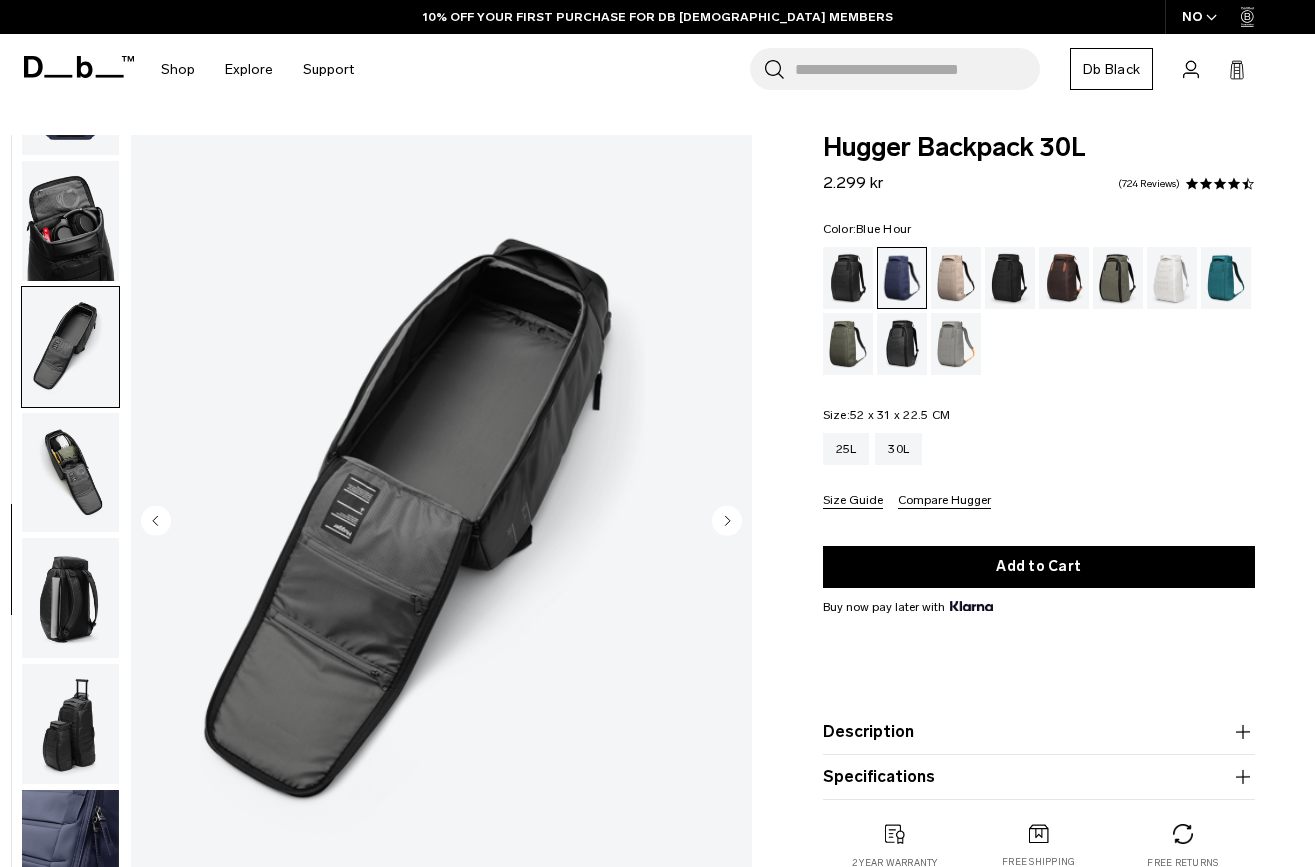 click at bounding box center [70, 473] 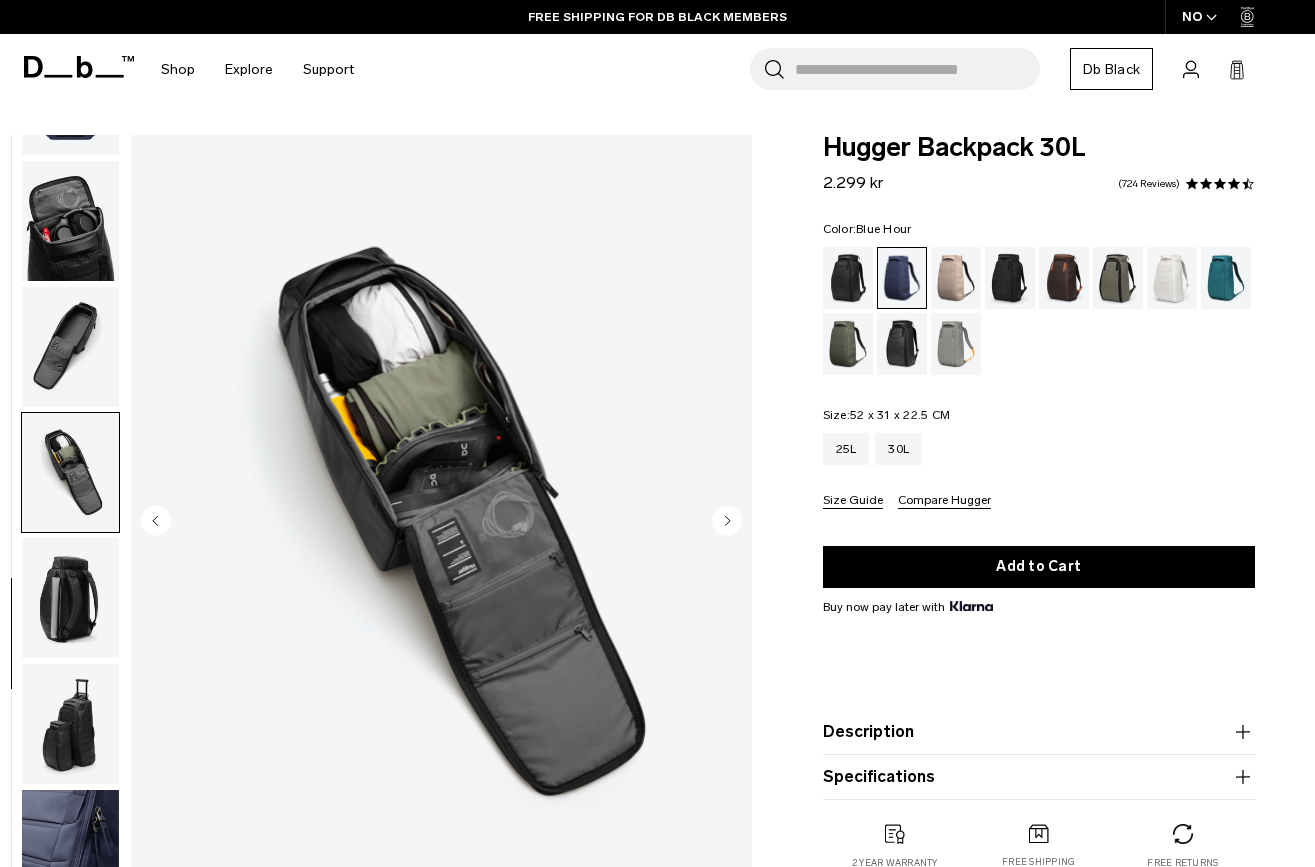 click at bounding box center [70, 598] 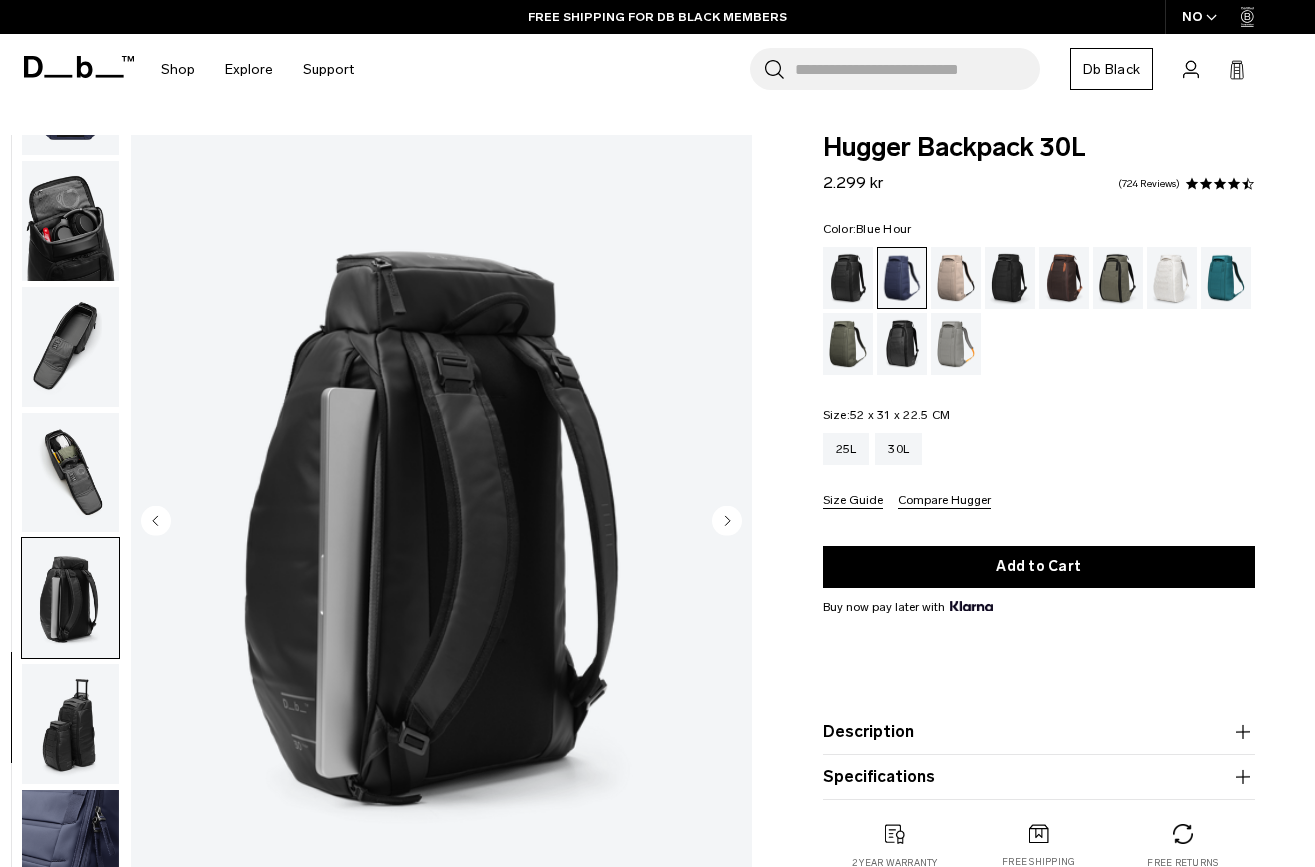 click at bounding box center (70, 724) 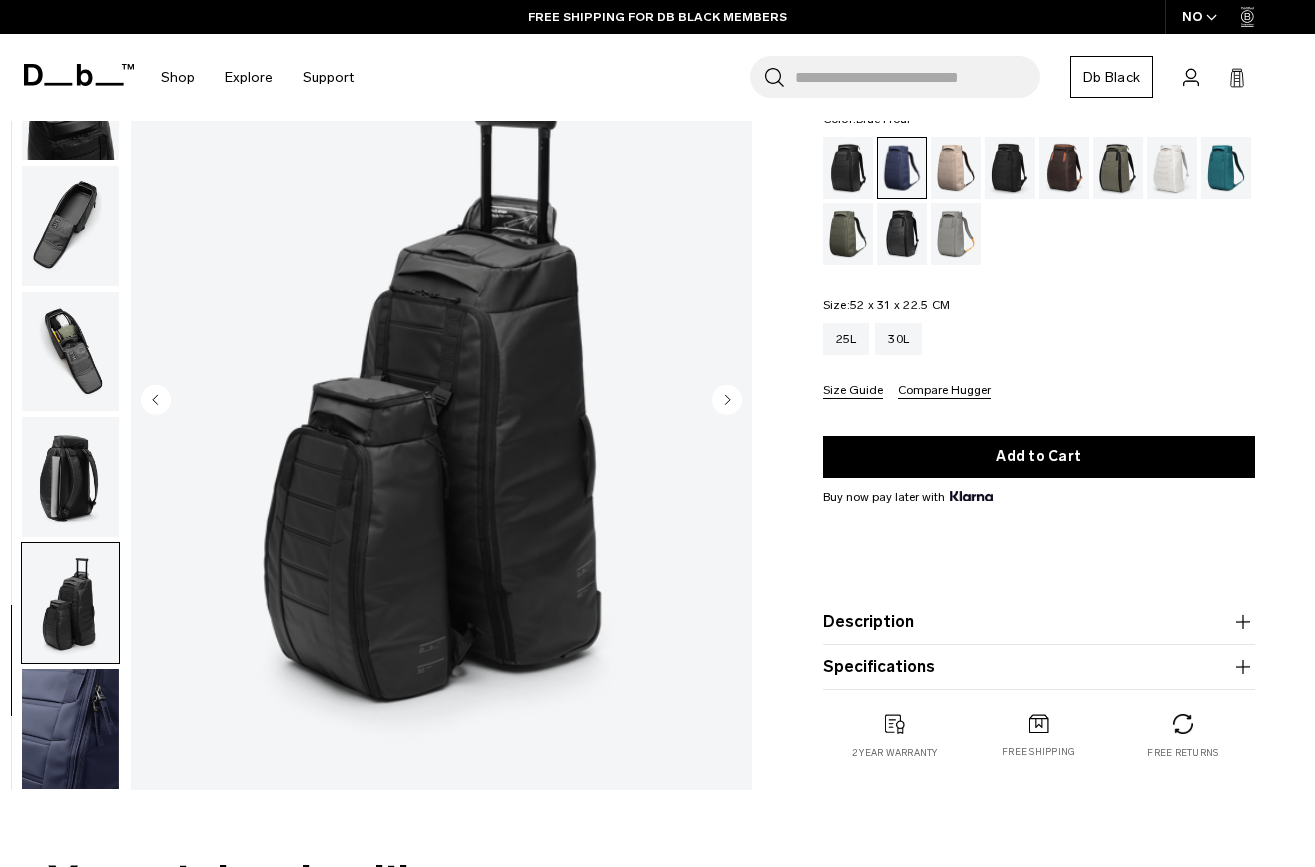scroll, scrollTop: 122, scrollLeft: 0, axis: vertical 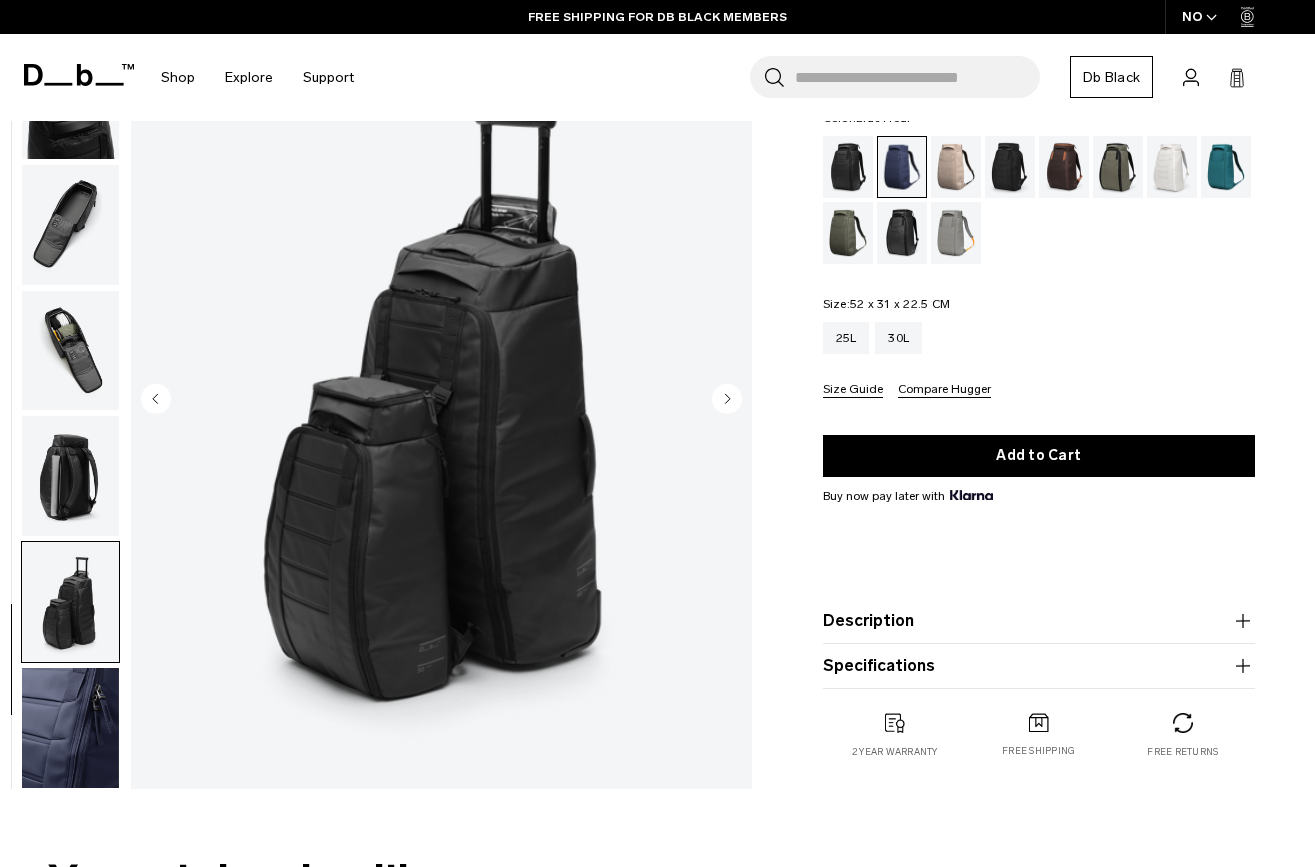 click at bounding box center (70, 728) 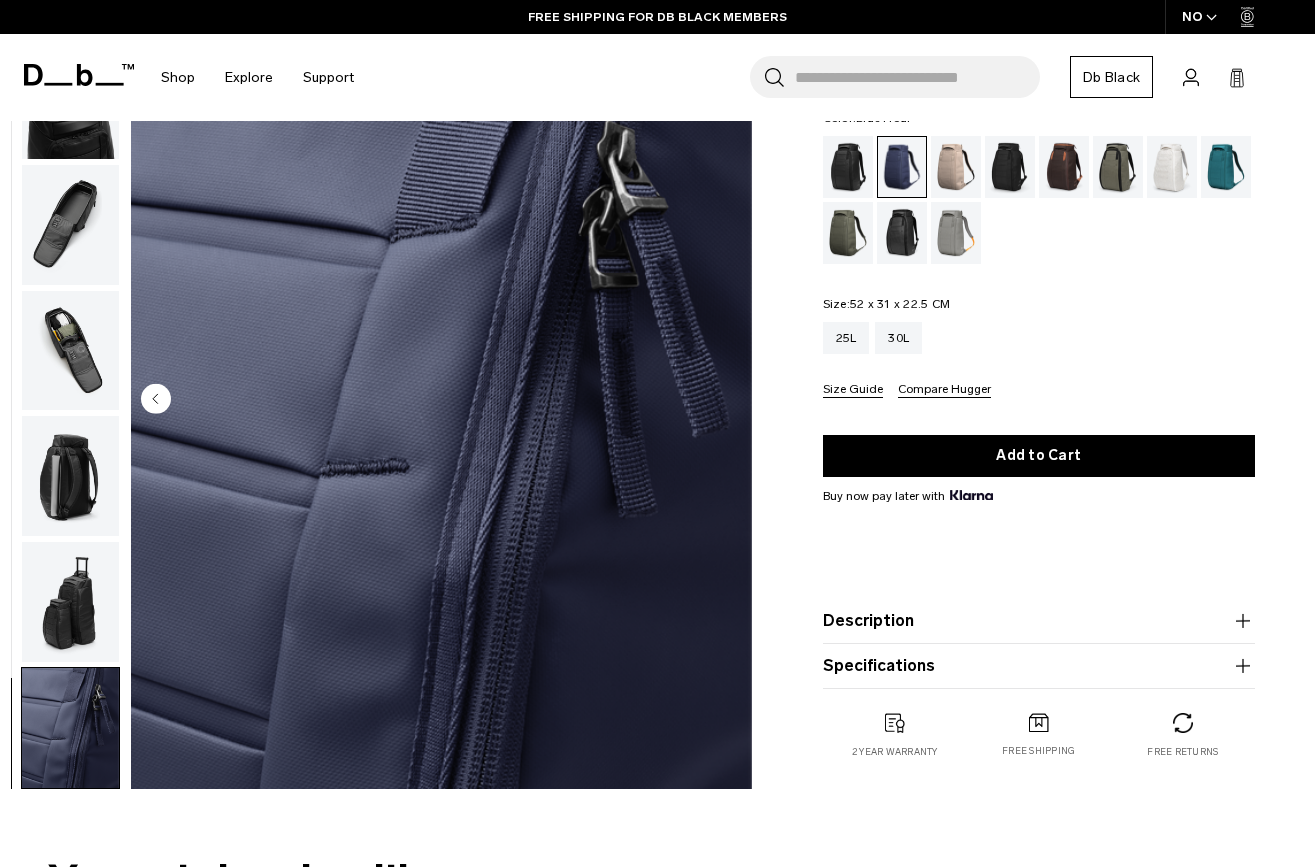 click at bounding box center [70, 602] 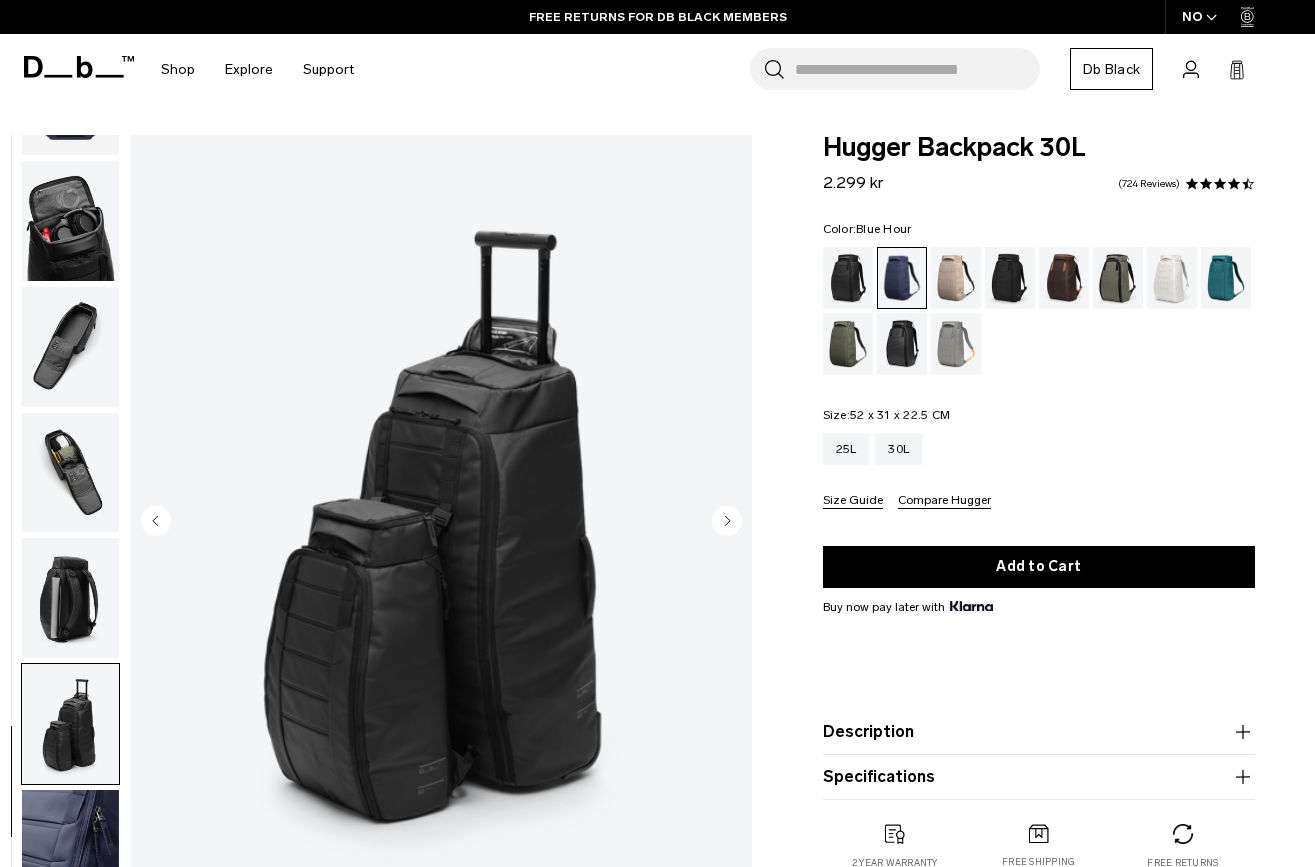 scroll, scrollTop: 0, scrollLeft: 0, axis: both 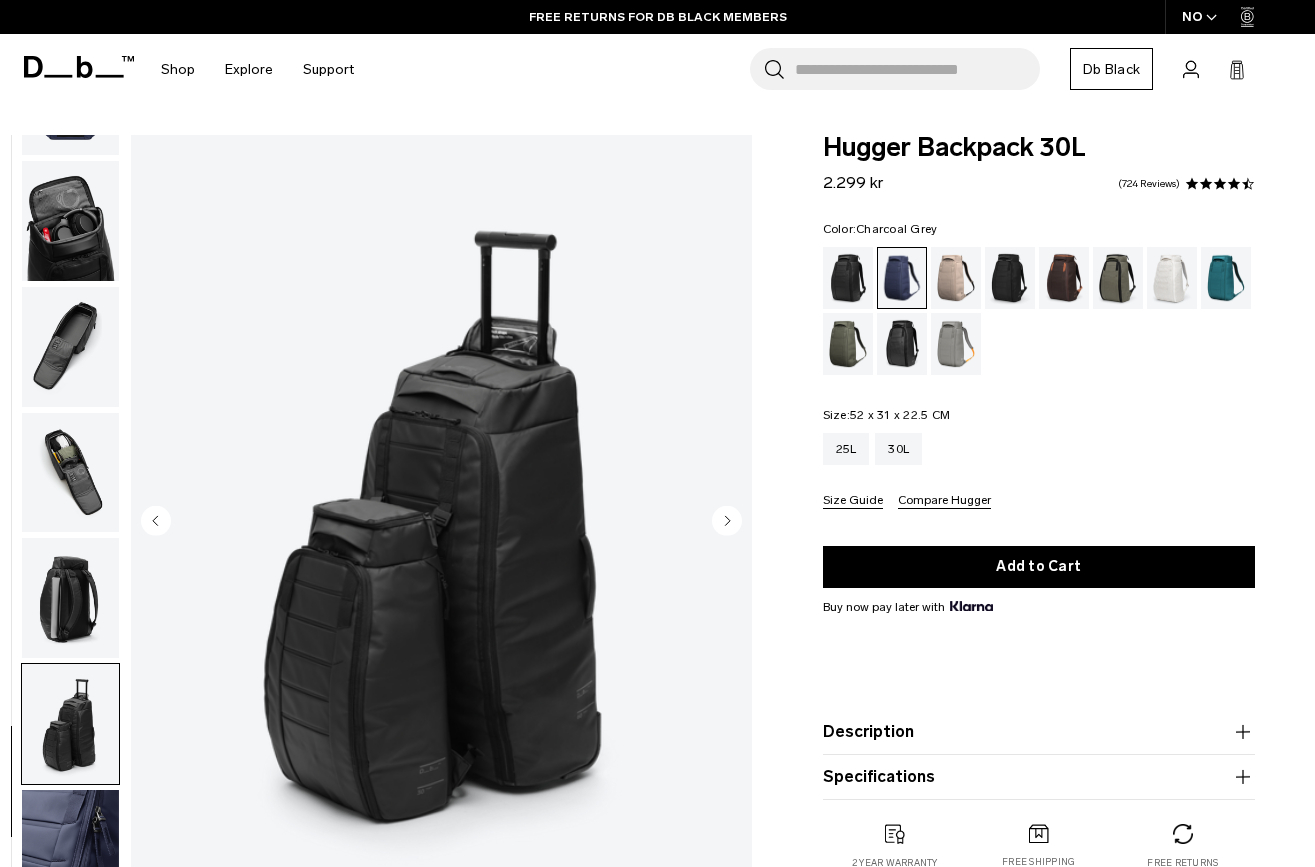 click at bounding box center (1010, 278) 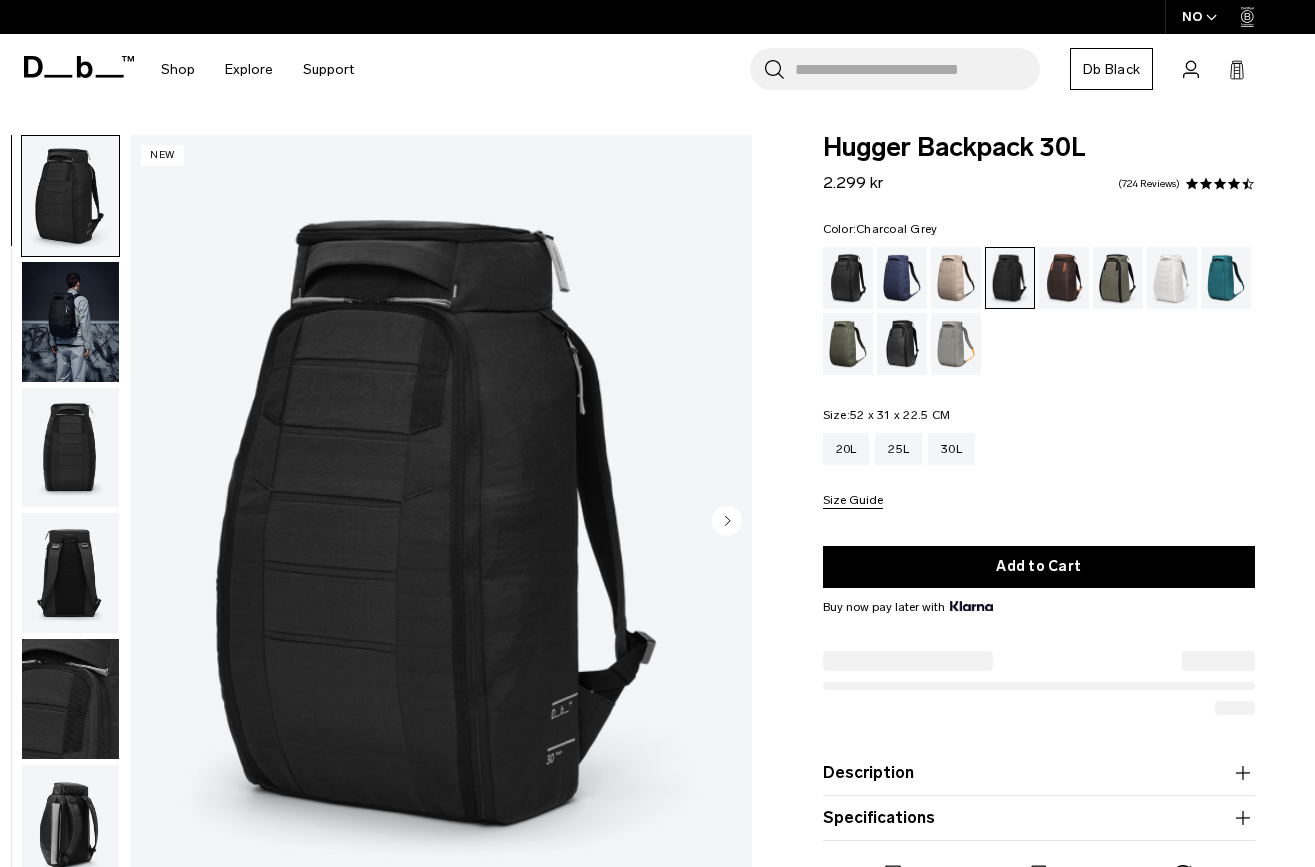 scroll, scrollTop: 0, scrollLeft: 0, axis: both 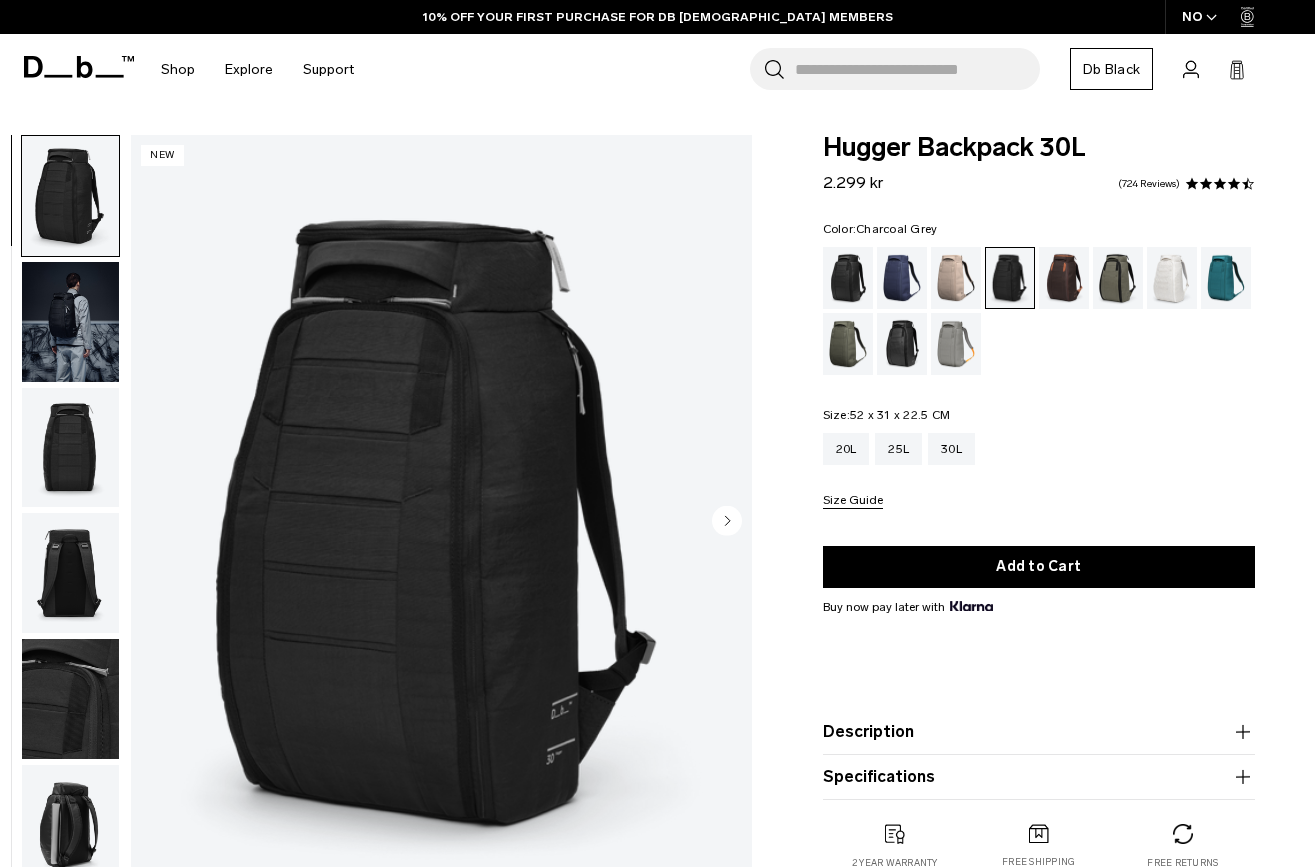 click at bounding box center [70, 699] 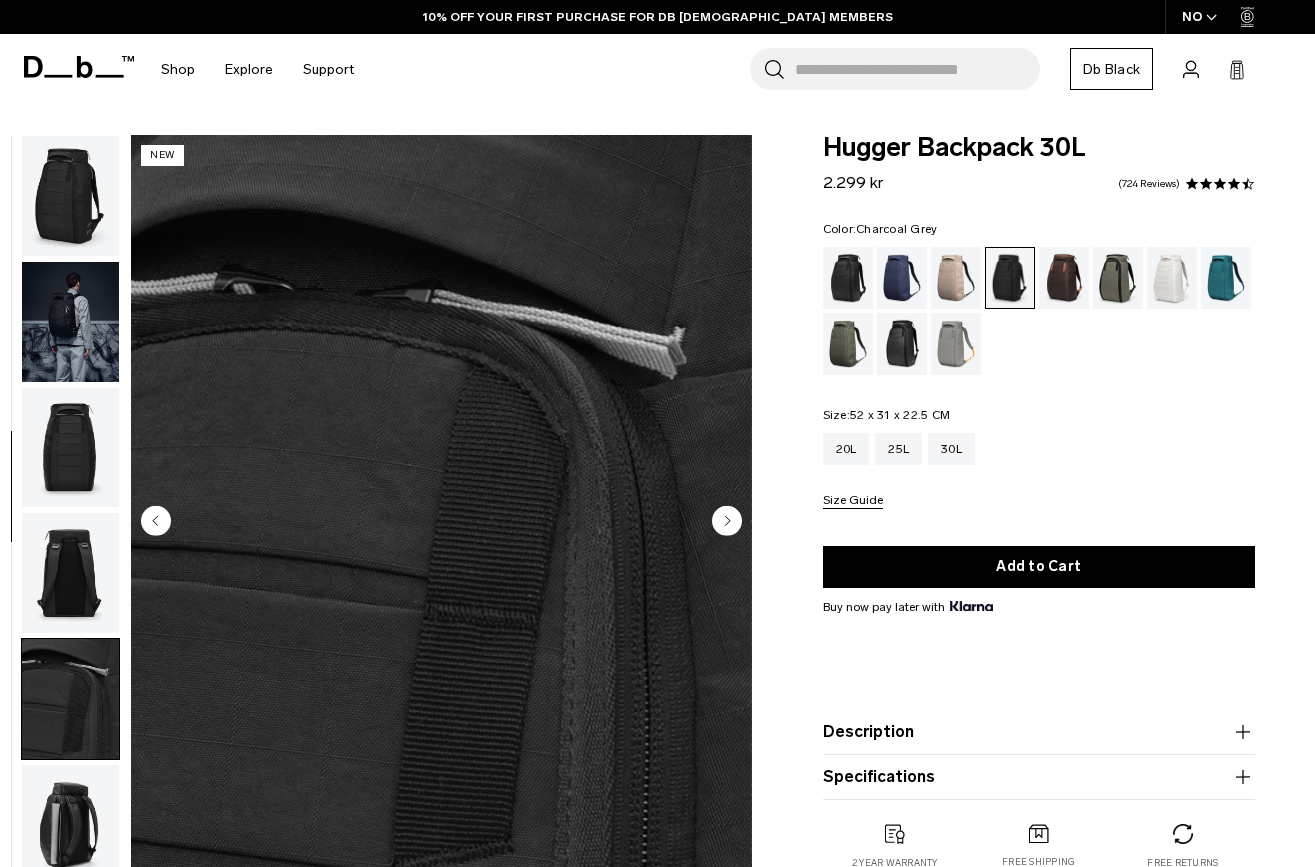scroll, scrollTop: 492, scrollLeft: 0, axis: vertical 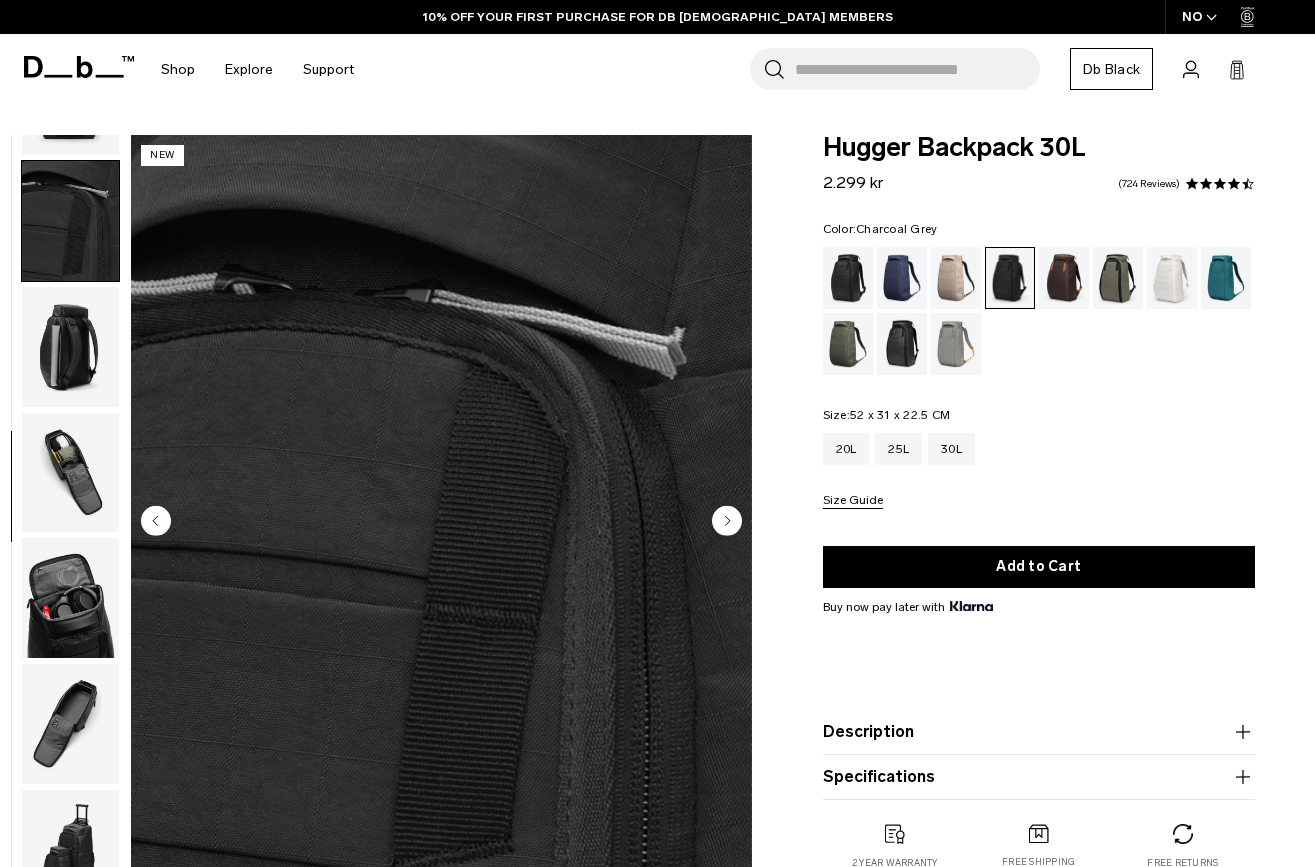 click at bounding box center [70, 724] 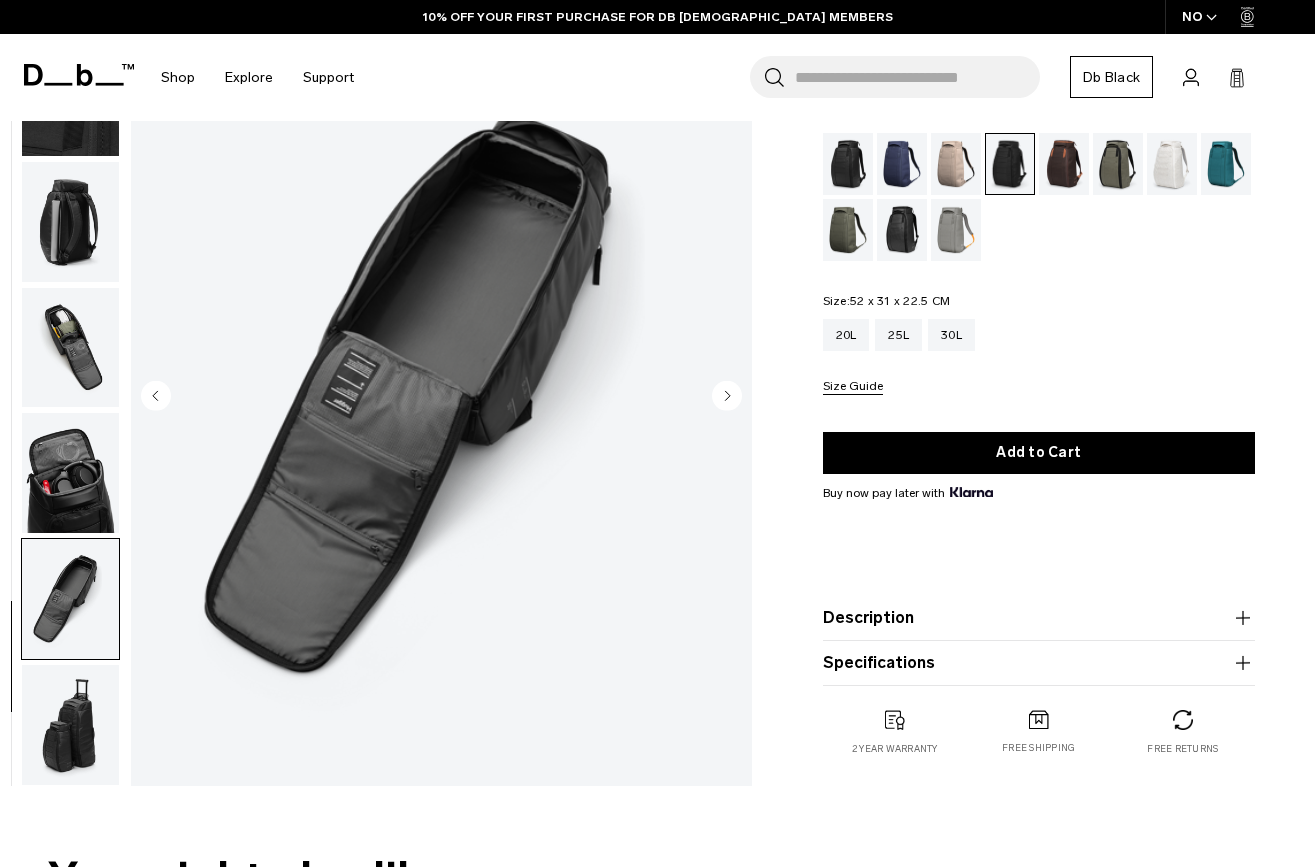 scroll, scrollTop: 125, scrollLeft: 0, axis: vertical 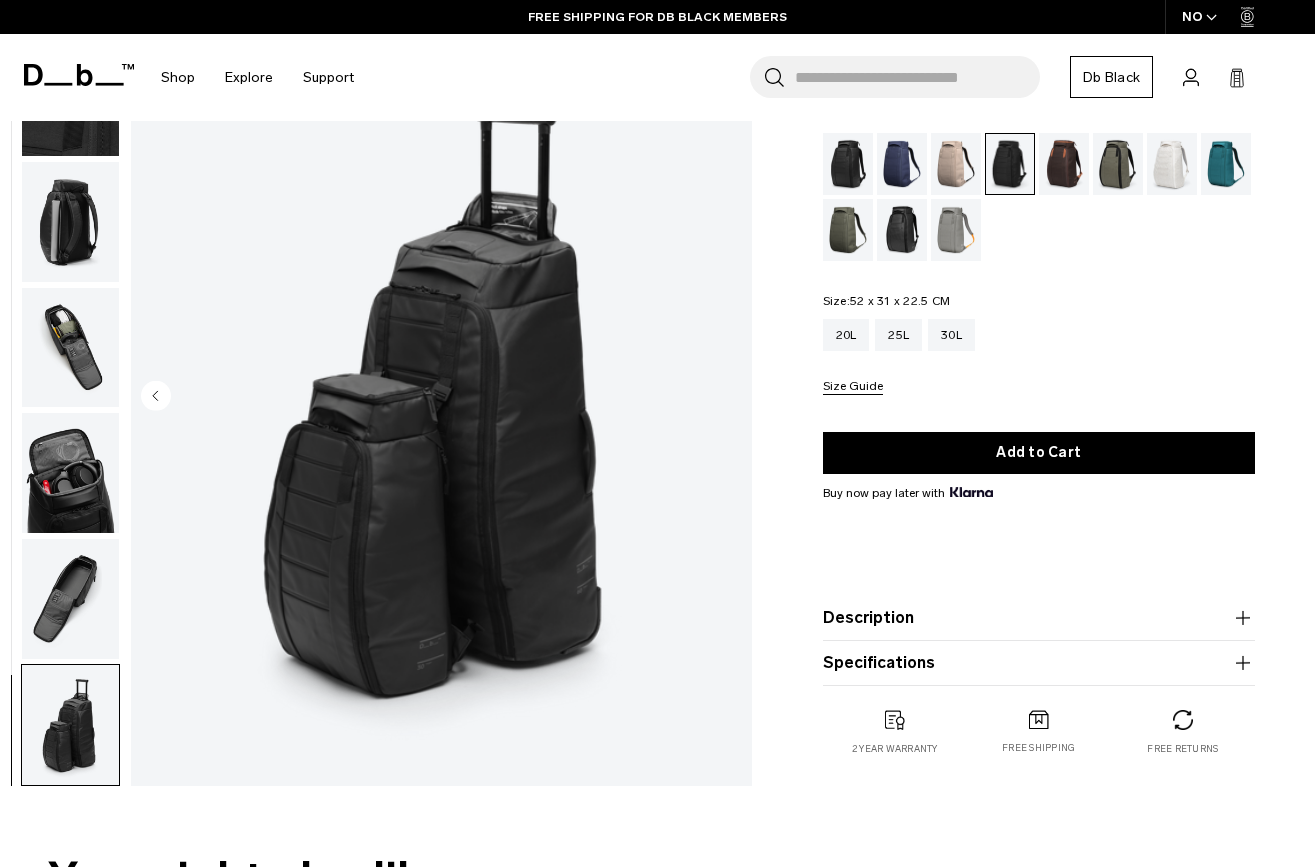 click at bounding box center (70, 599) 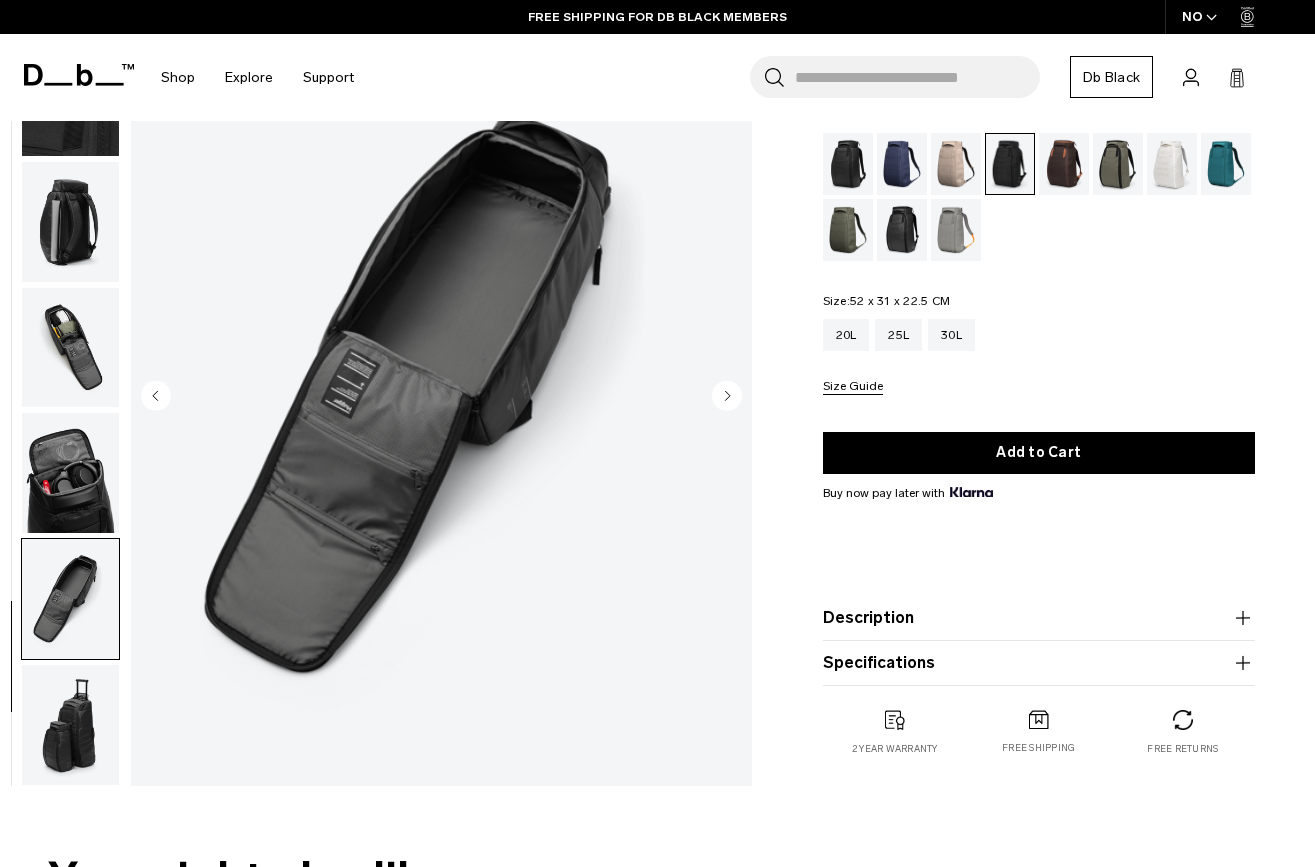 click at bounding box center (70, 473) 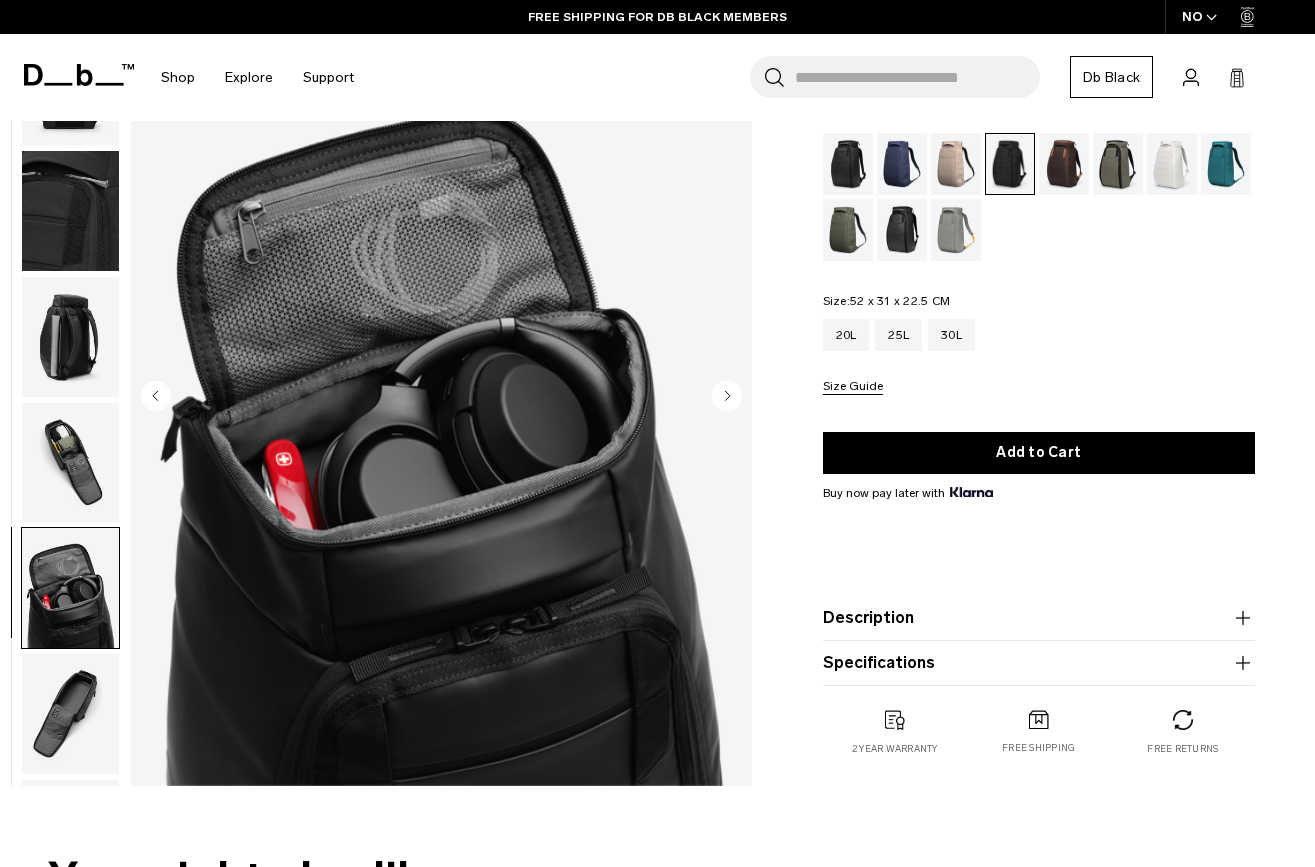 click at bounding box center (70, 463) 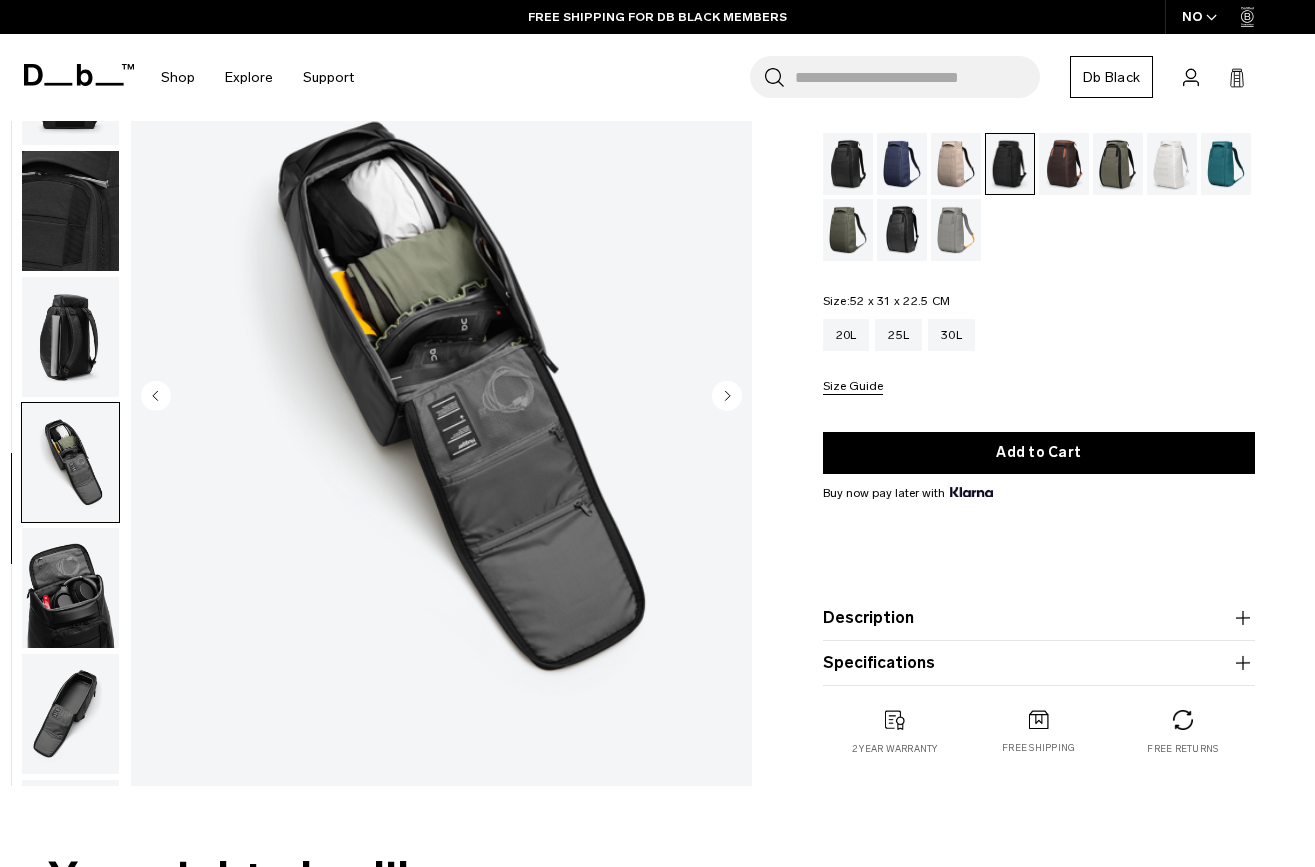 scroll, scrollTop: 492, scrollLeft: 0, axis: vertical 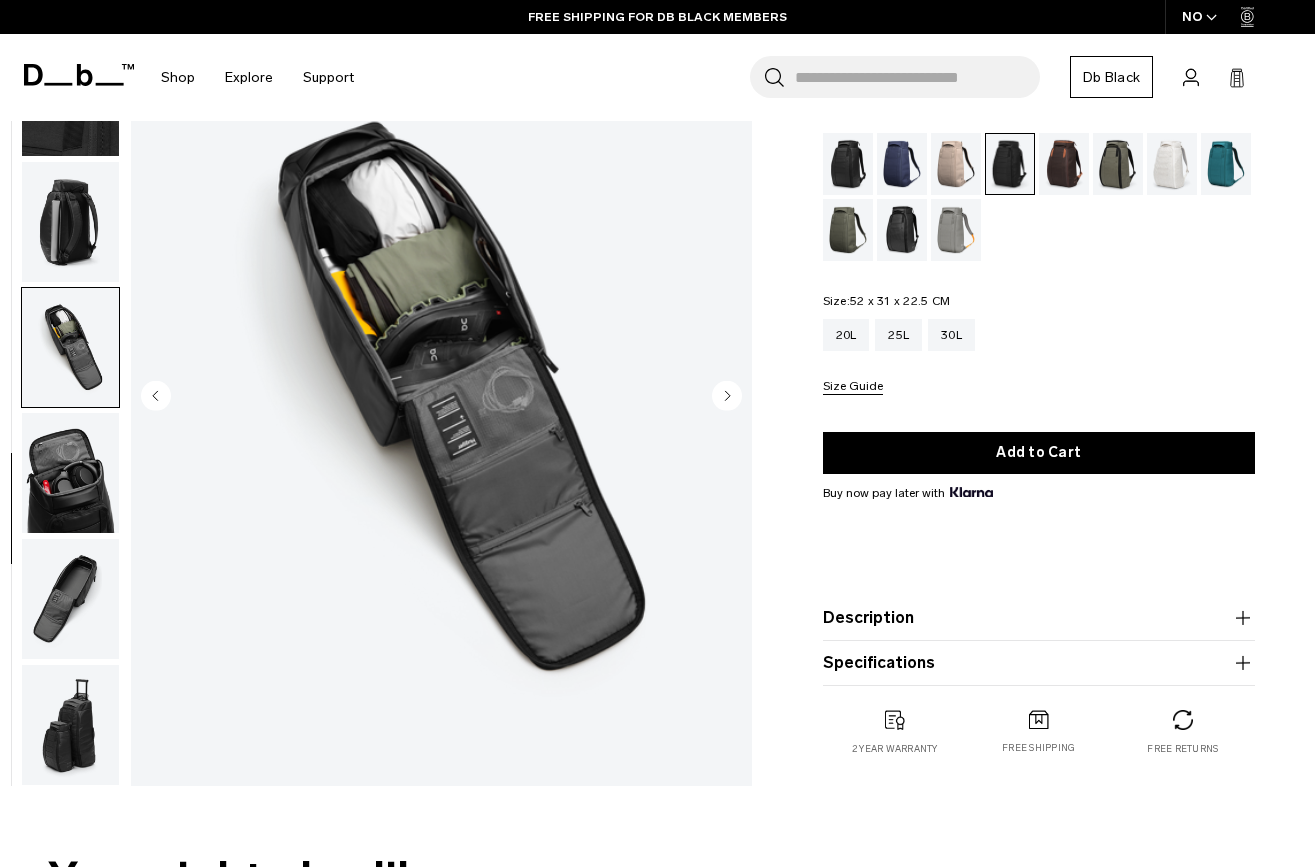 click at bounding box center [70, 222] 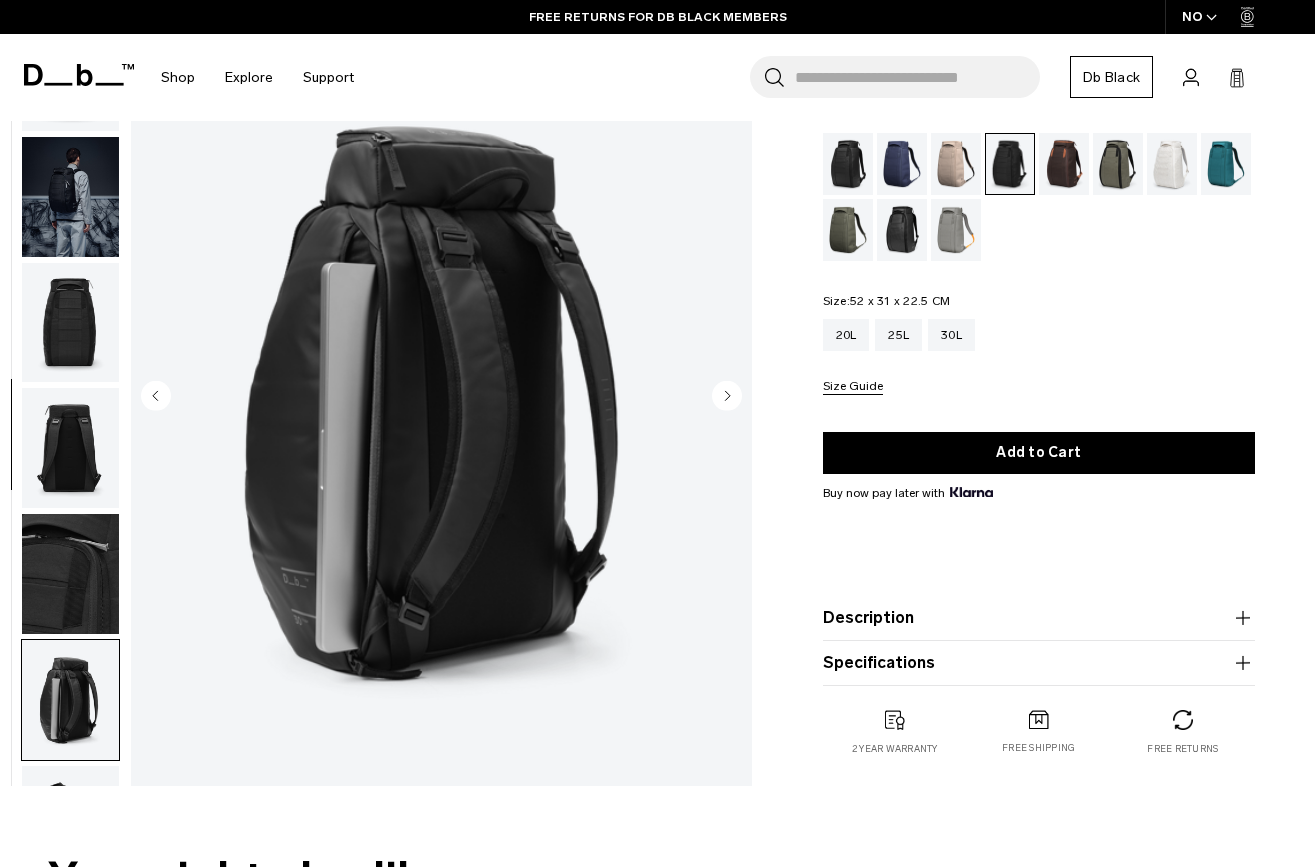 scroll, scrollTop: 0, scrollLeft: 0, axis: both 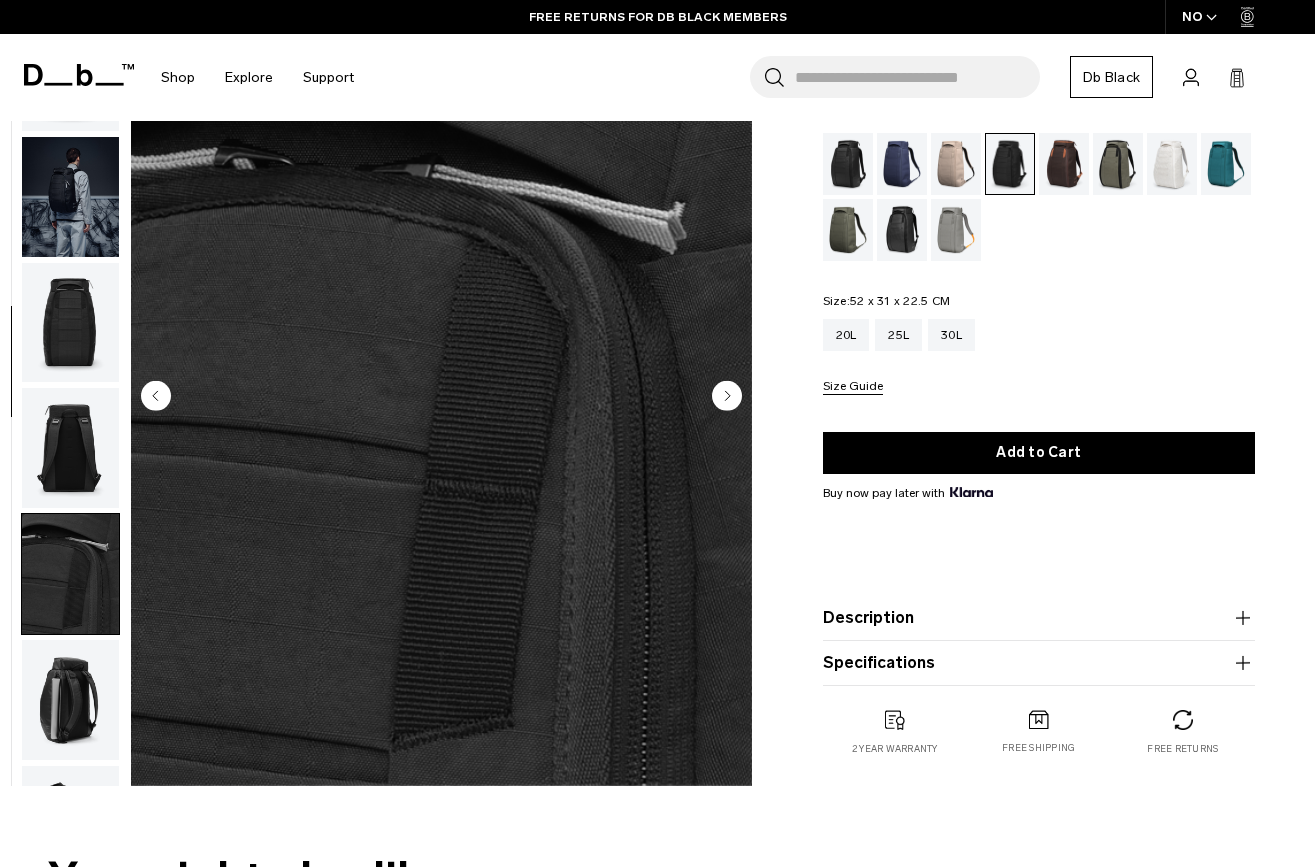 click at bounding box center (70, 448) 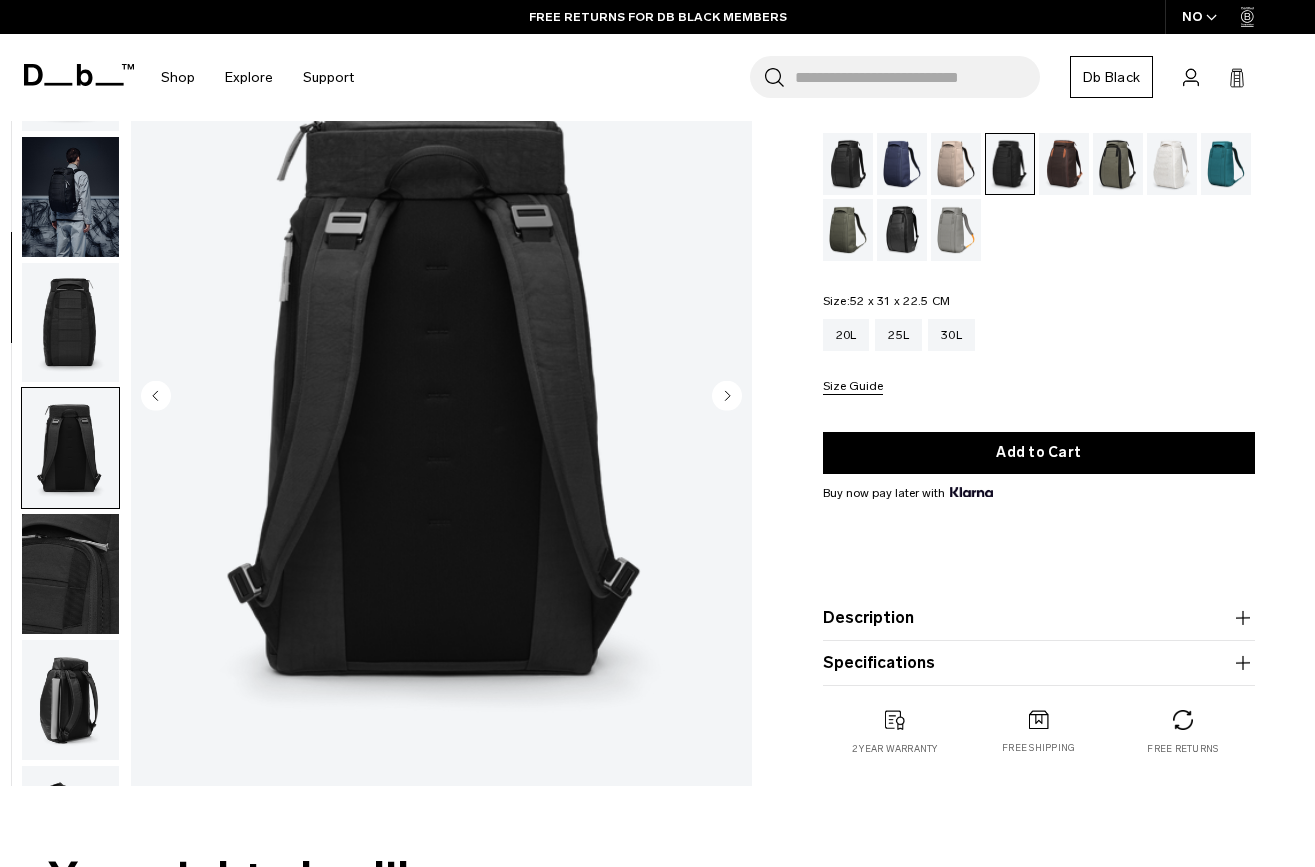 scroll, scrollTop: 0, scrollLeft: 0, axis: both 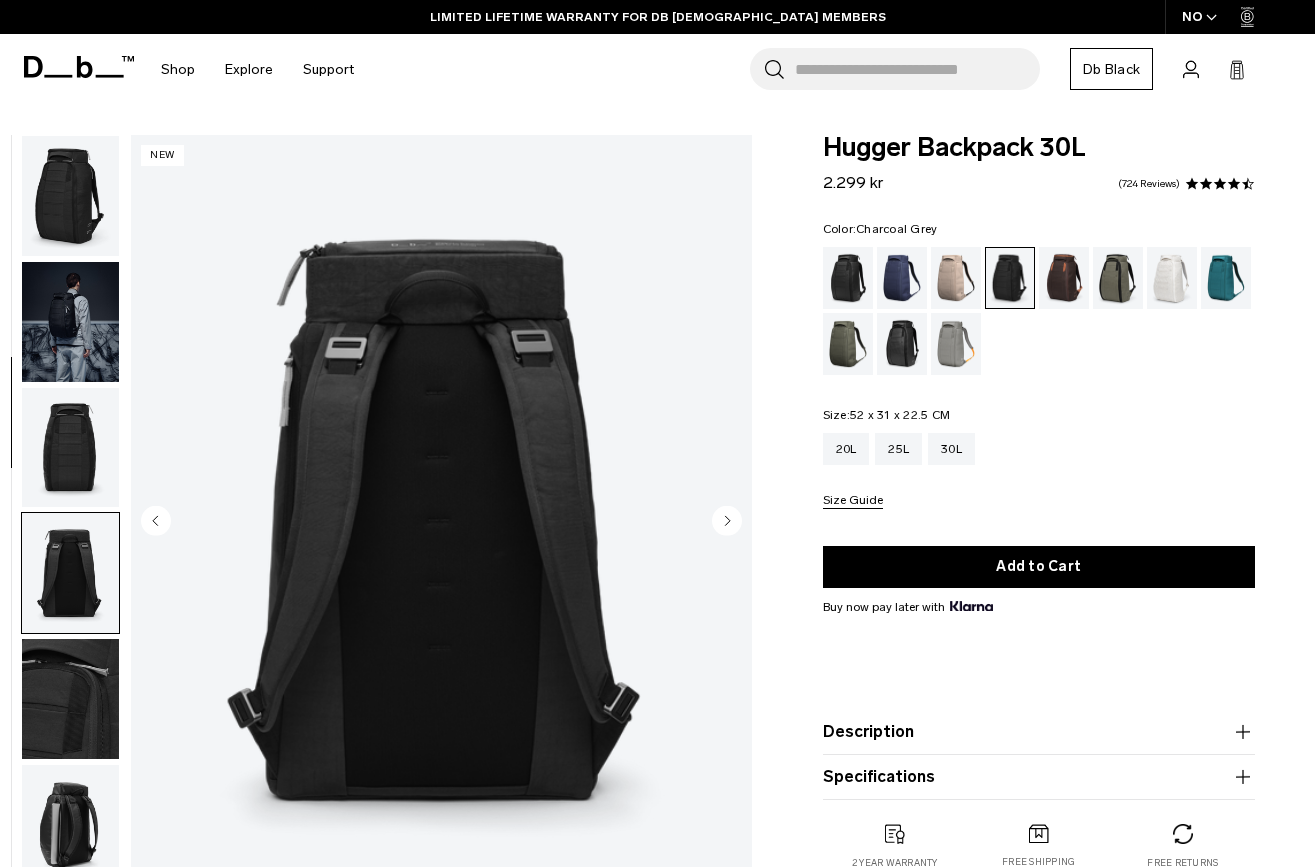 click at bounding box center (70, 448) 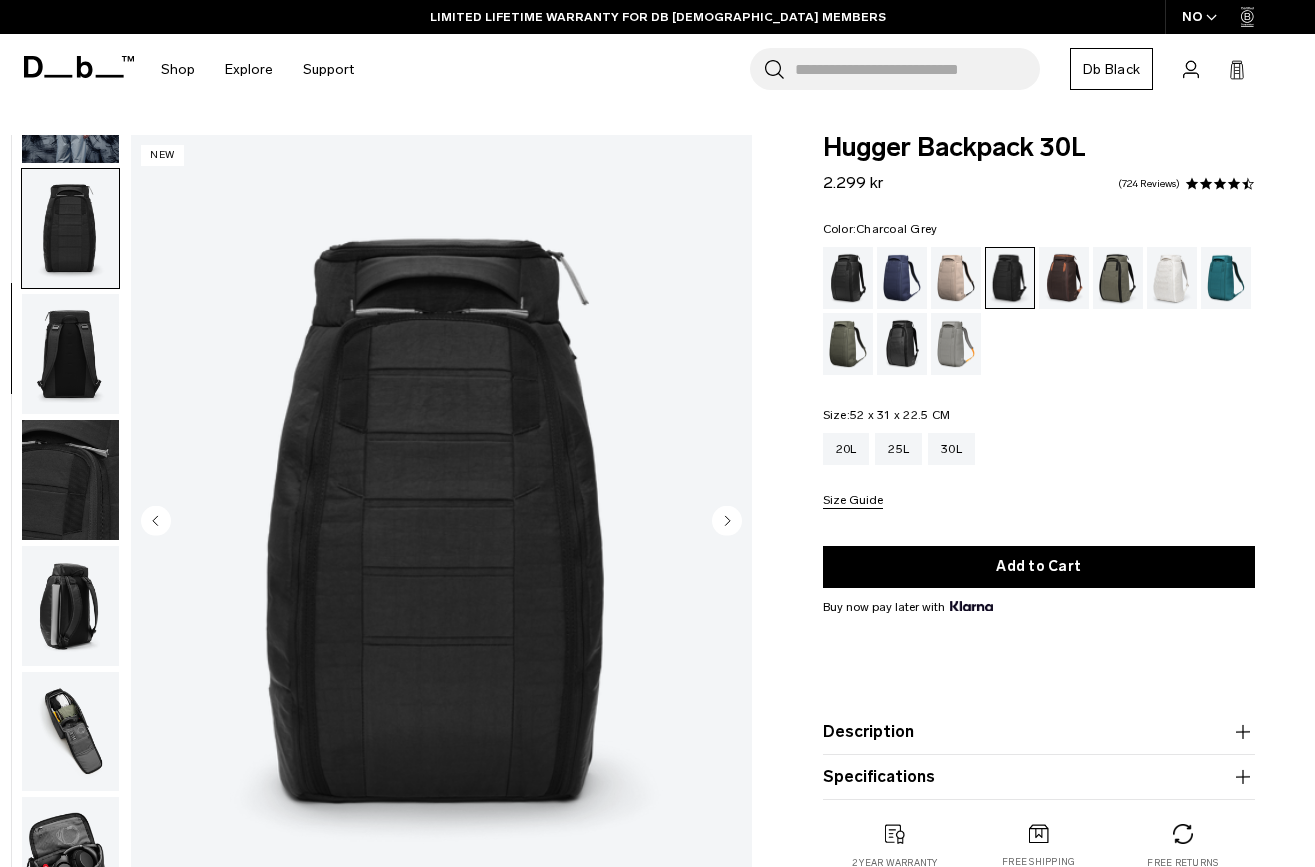 scroll, scrollTop: 254, scrollLeft: 0, axis: vertical 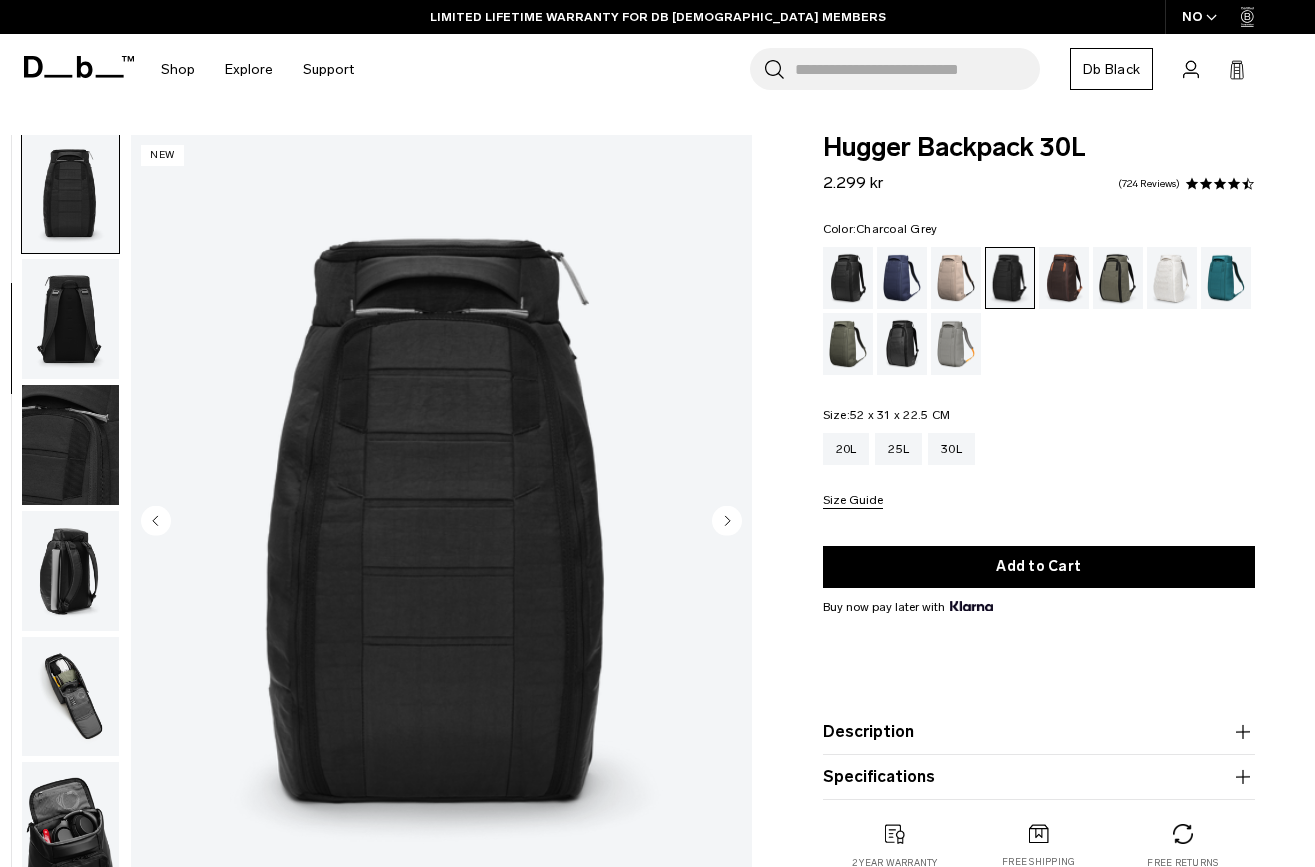 click at bounding box center (441, 523) 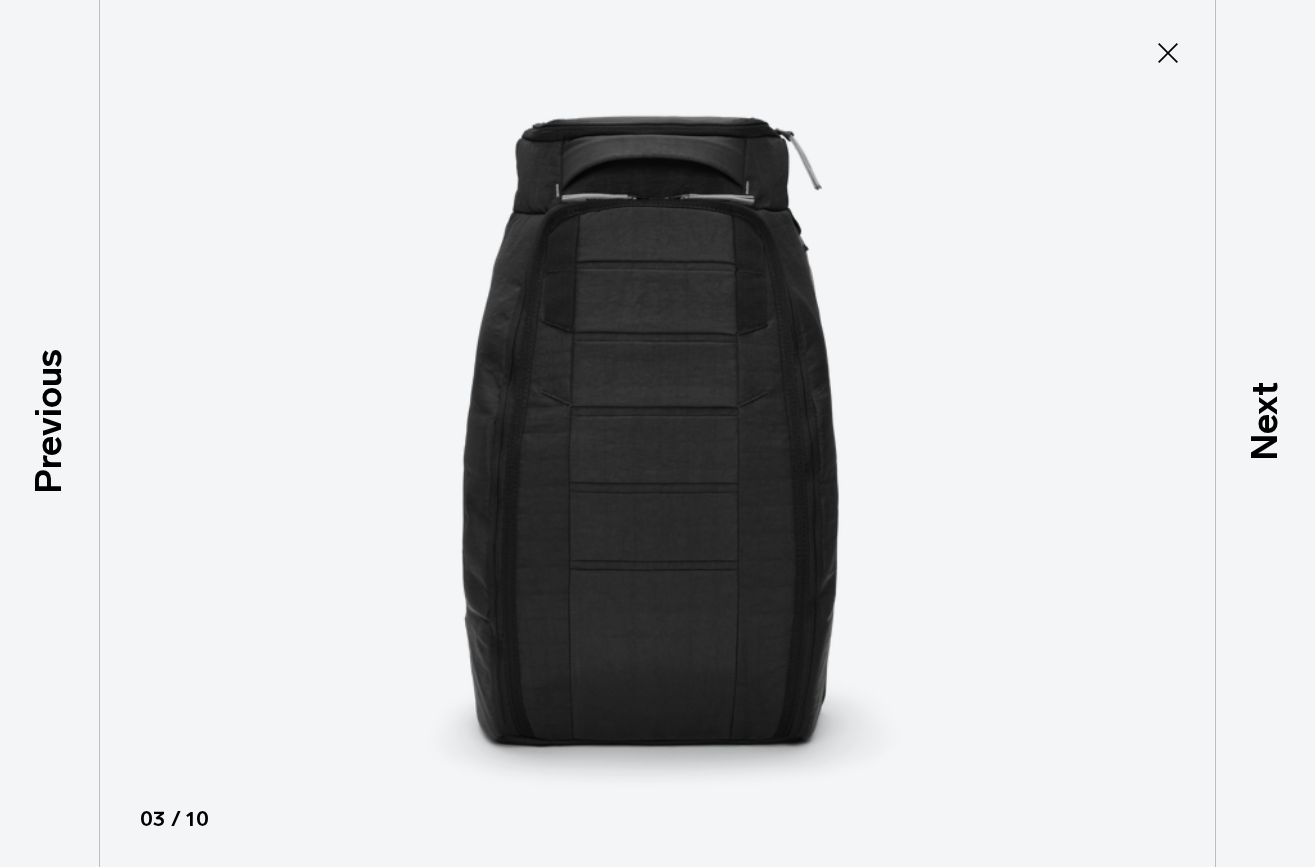 click 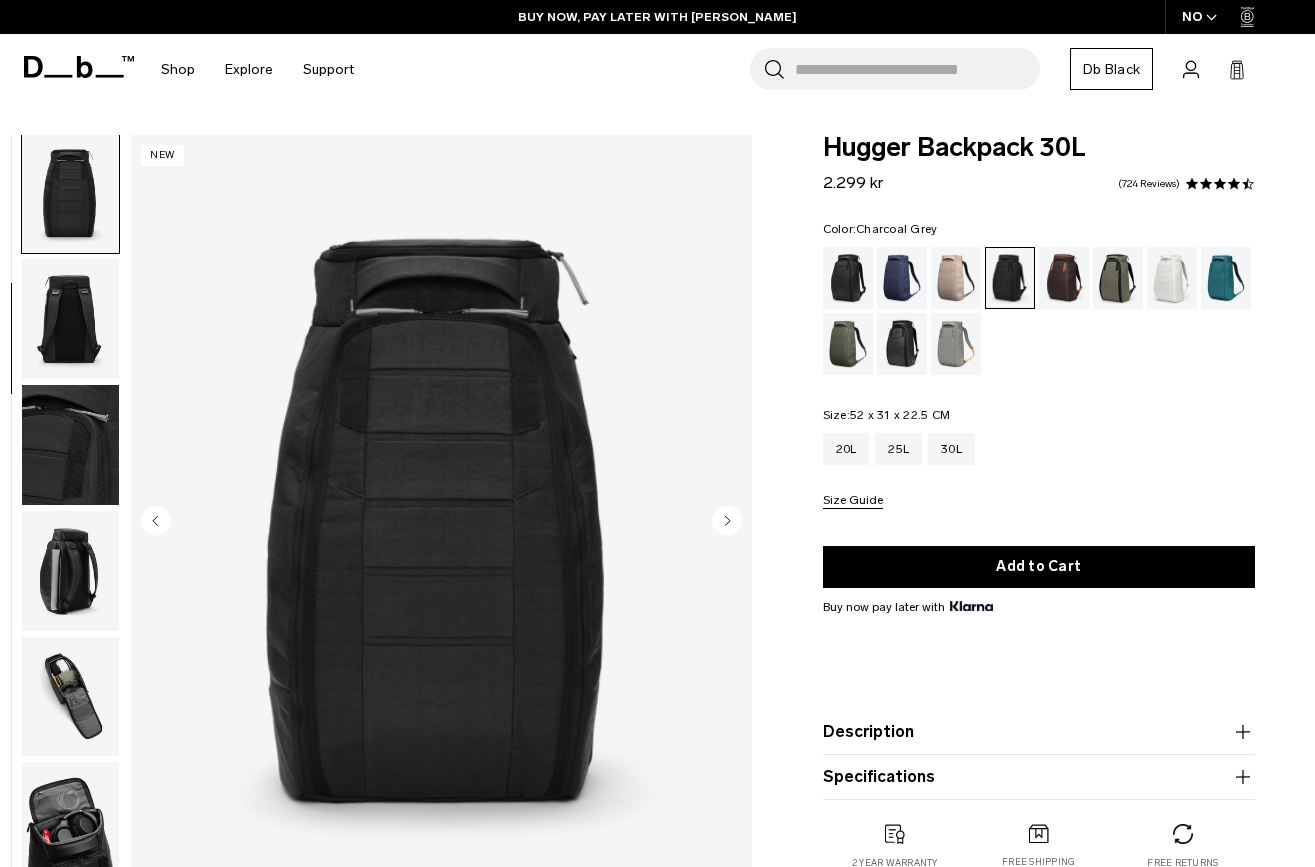 click at bounding box center (70, 319) 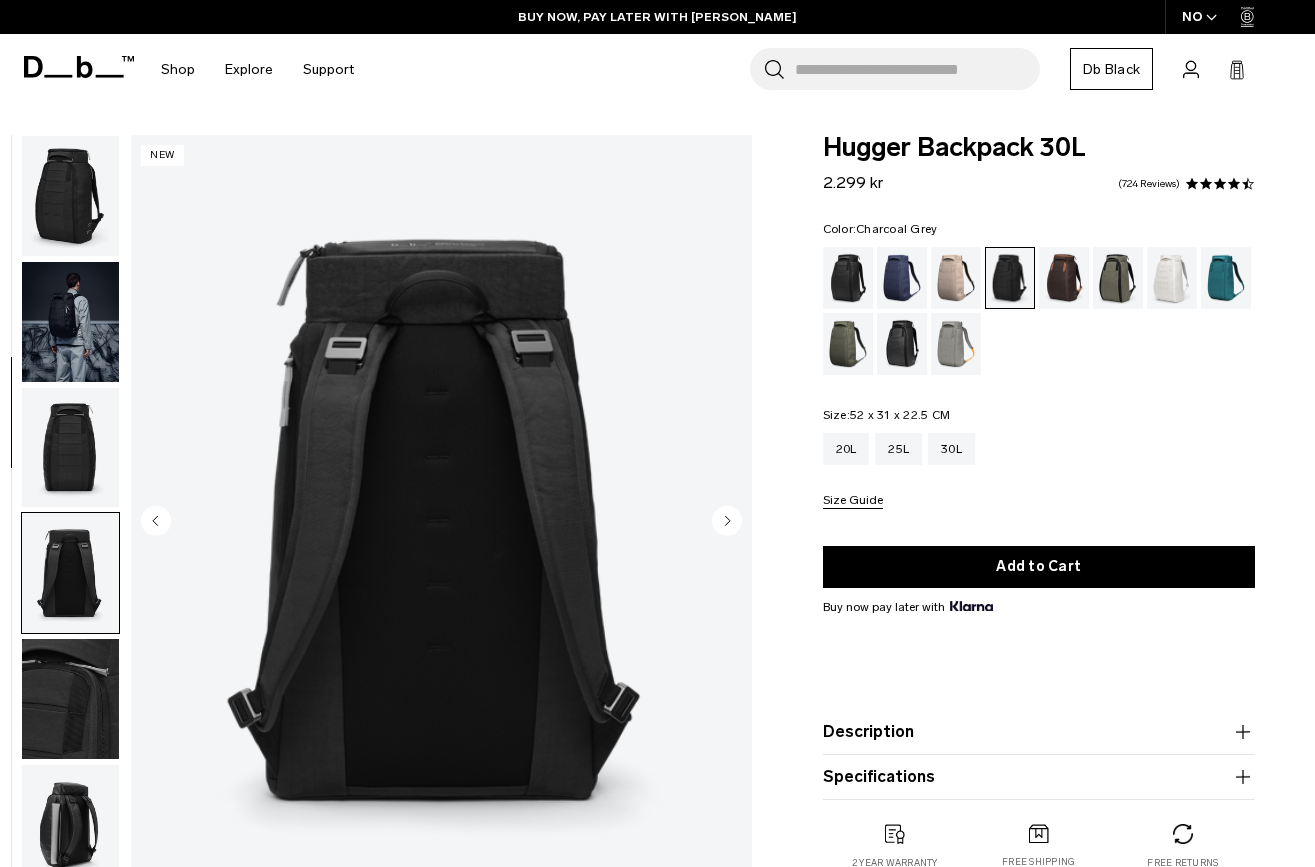 scroll, scrollTop: -1, scrollLeft: 0, axis: vertical 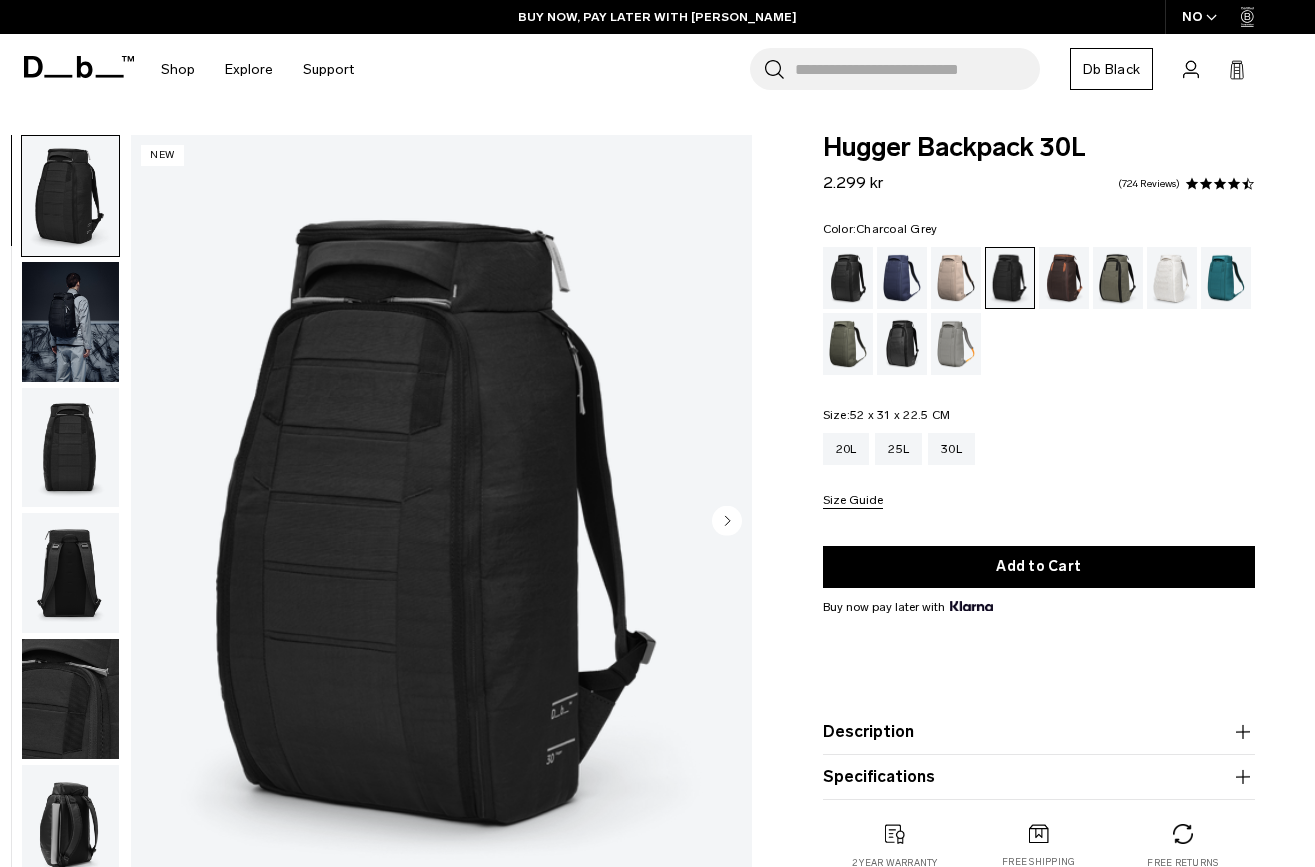 click at bounding box center (70, 322) 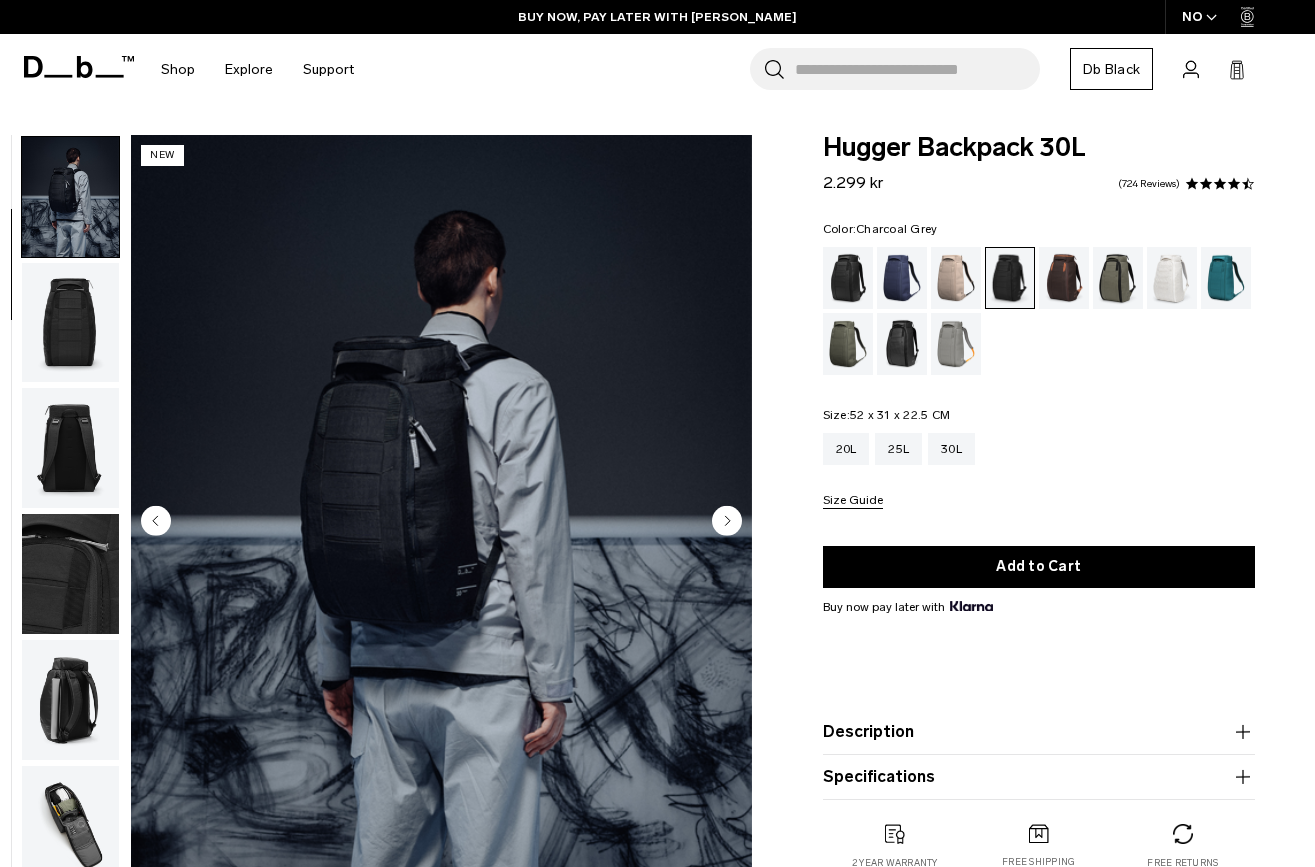 scroll, scrollTop: 127, scrollLeft: 0, axis: vertical 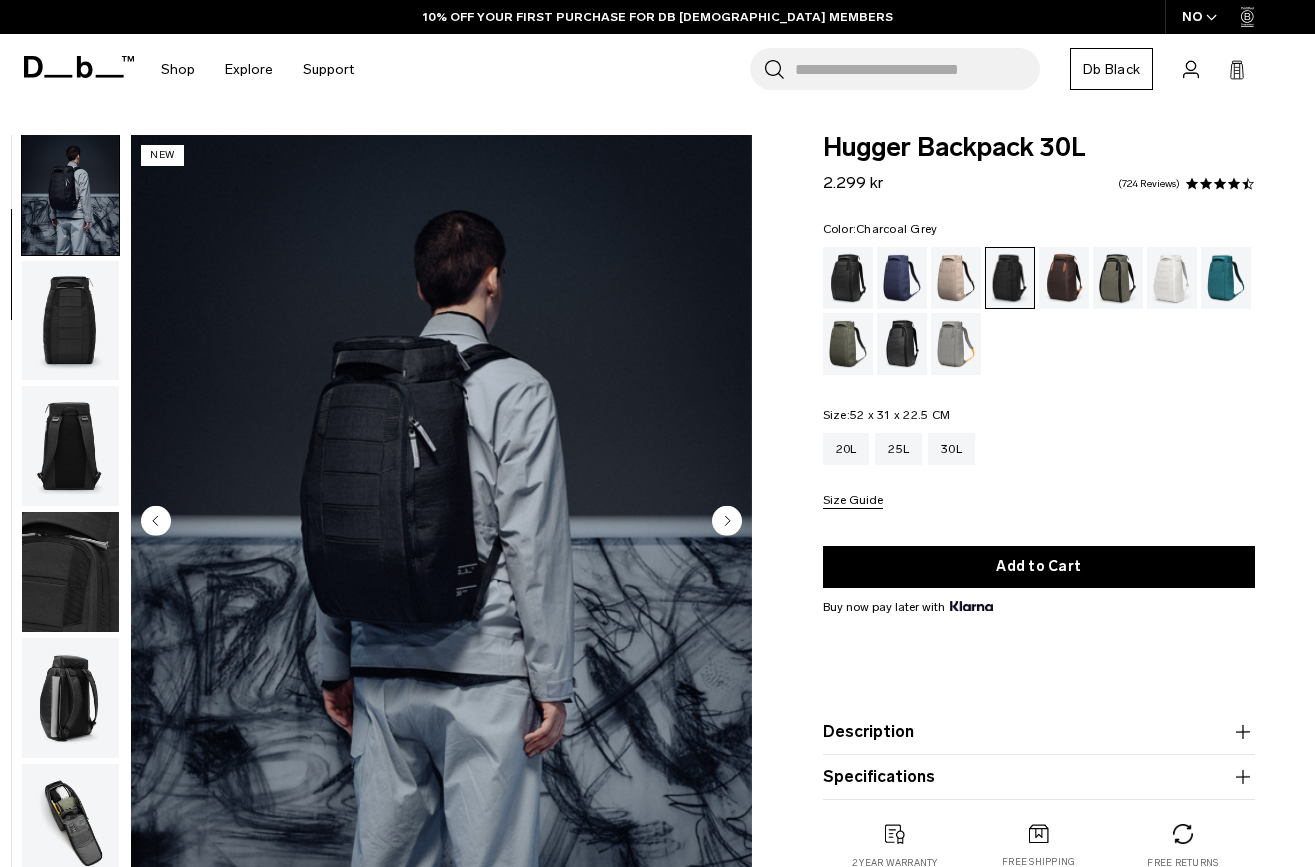 click at bounding box center [441, 523] 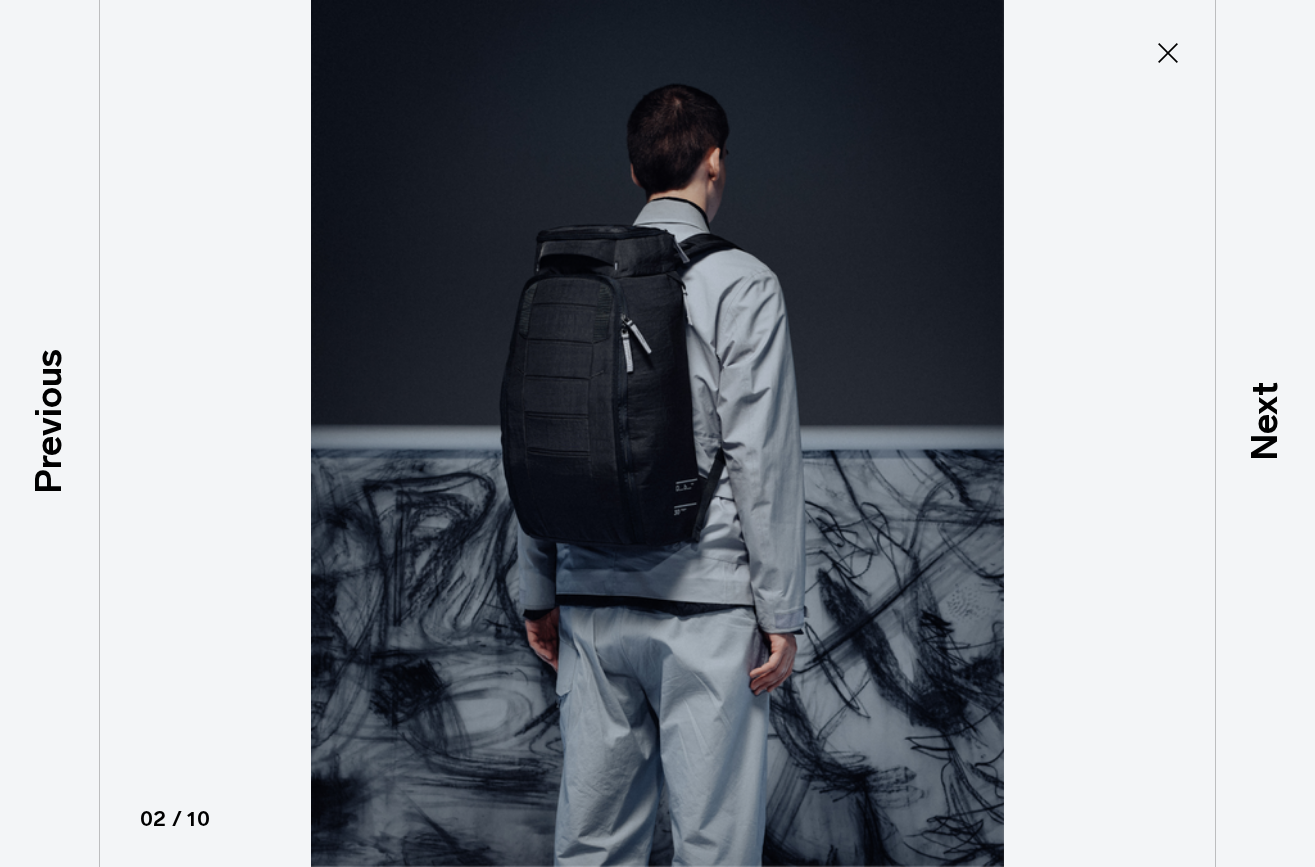 click 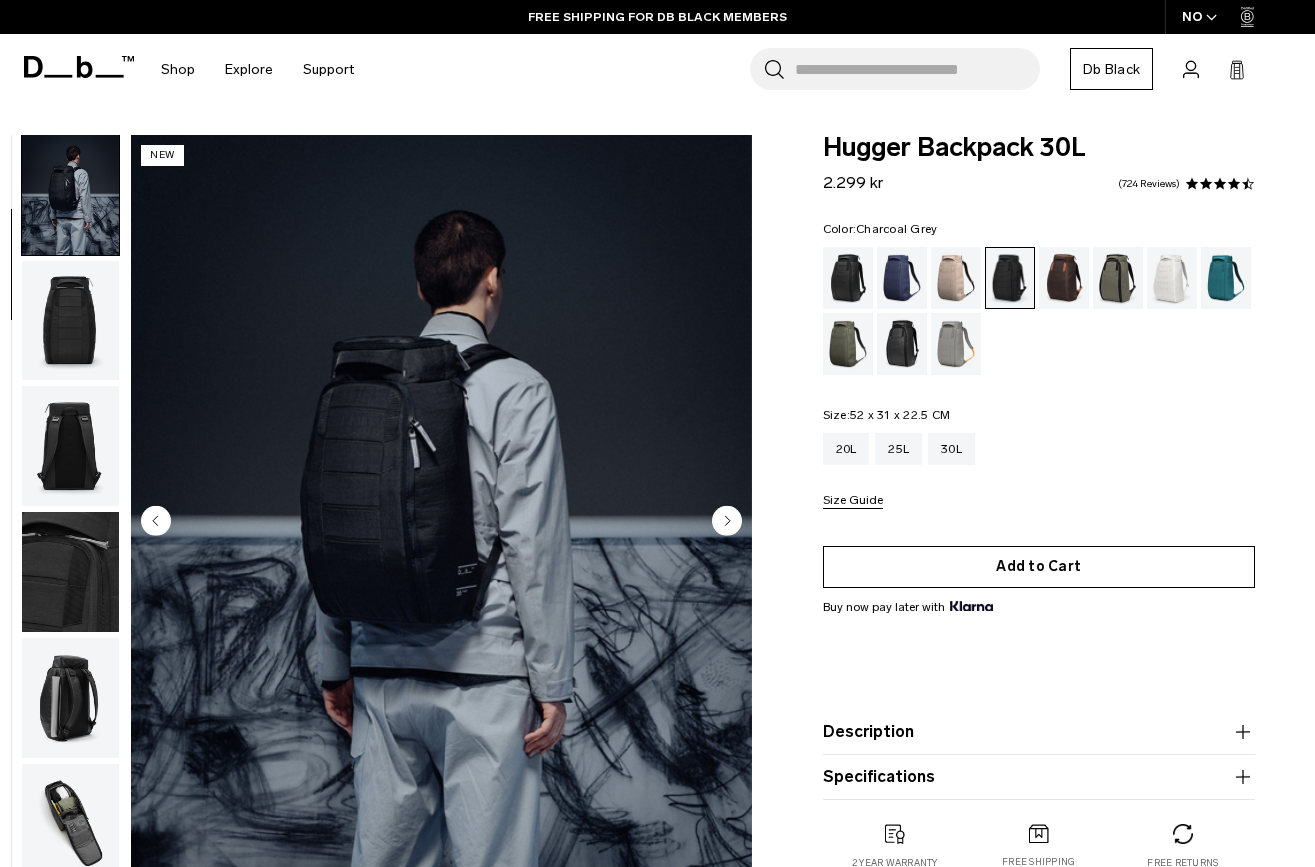 click on "Add to Cart" at bounding box center [1039, 567] 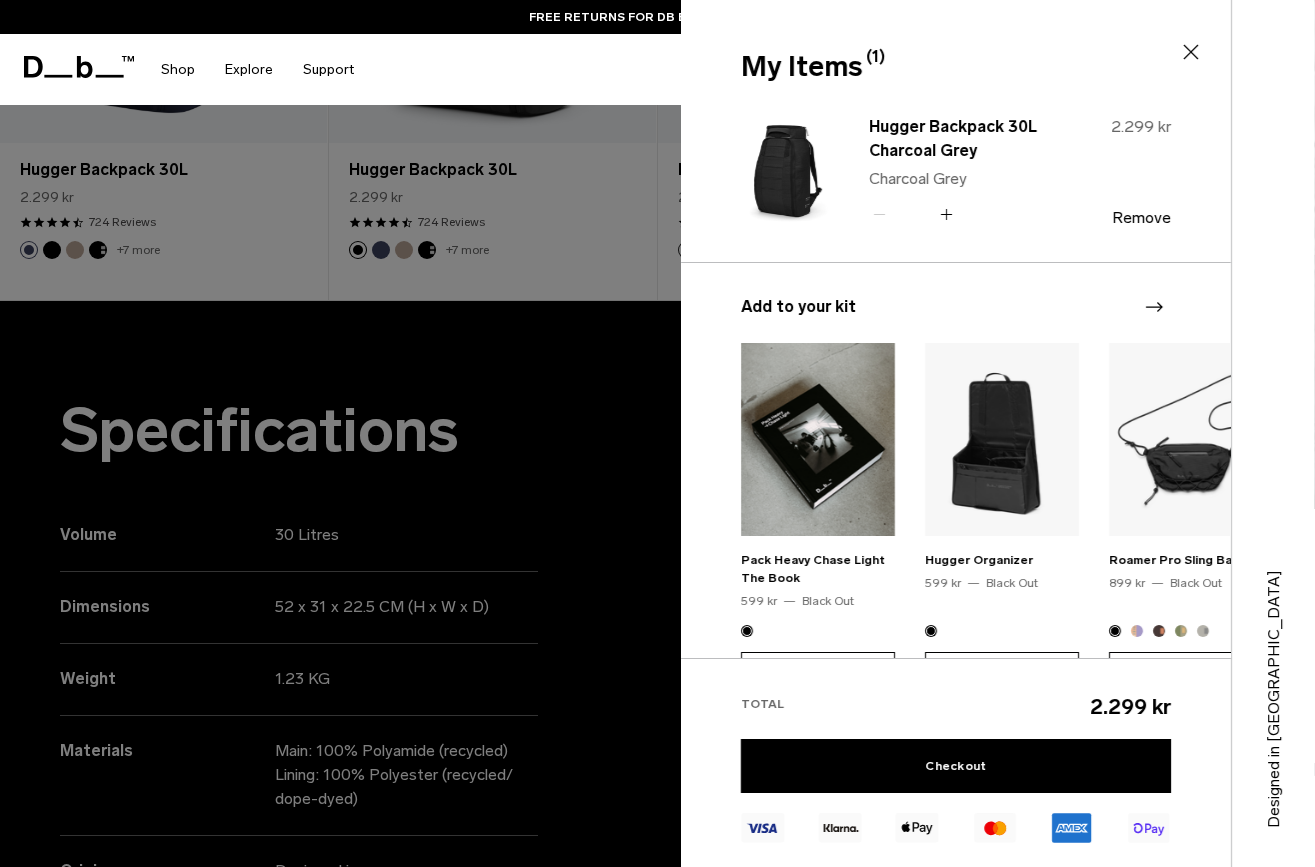 scroll, scrollTop: 1685, scrollLeft: 0, axis: vertical 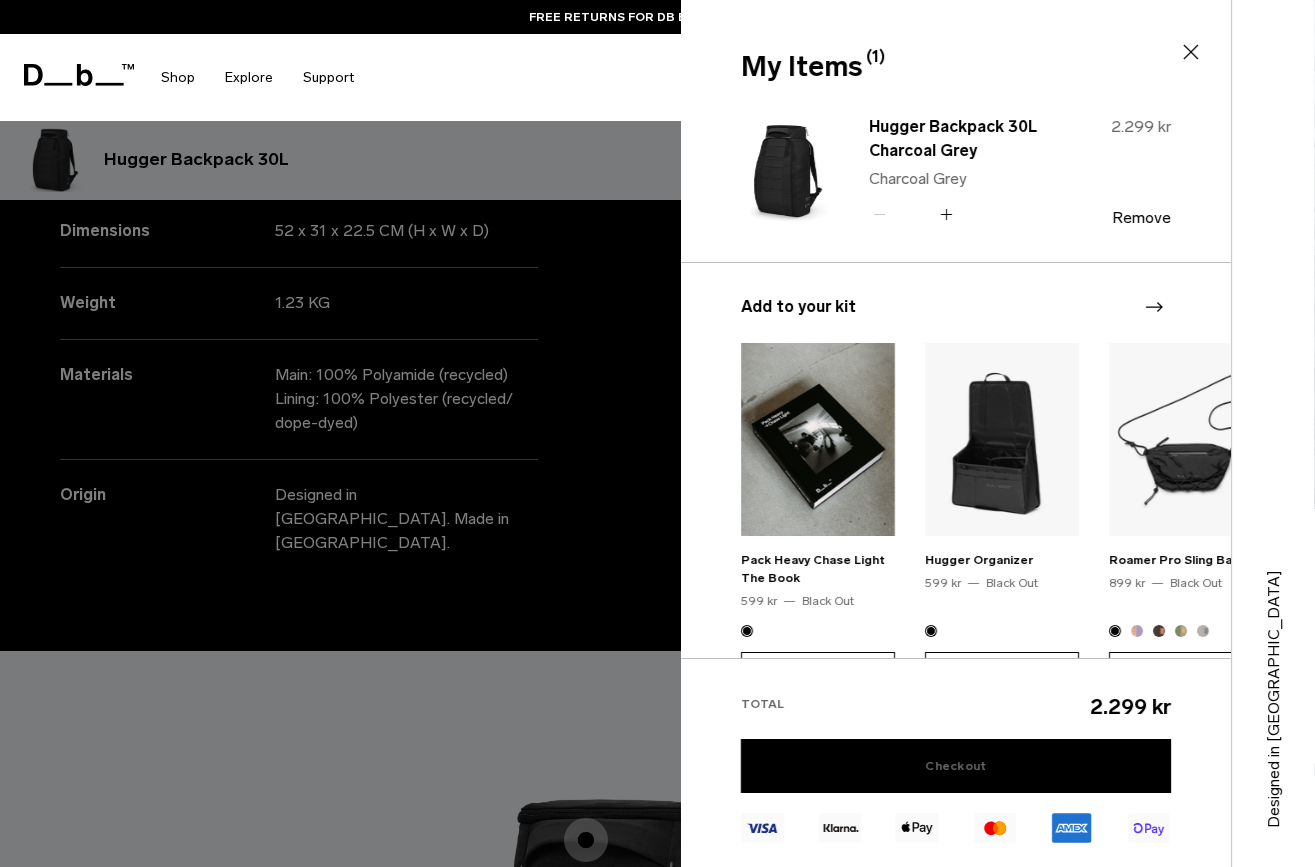 click on "Checkout" at bounding box center (956, 766) 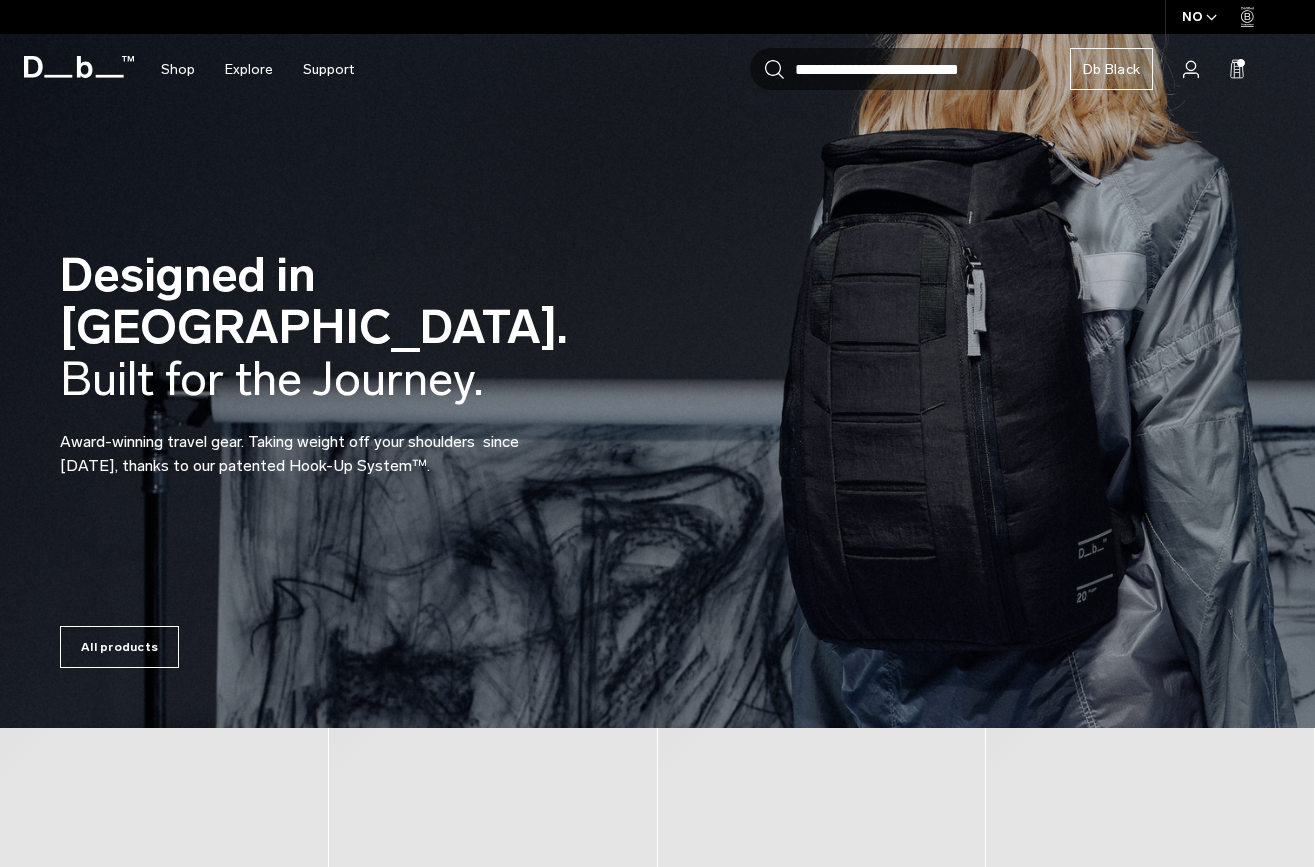 scroll, scrollTop: 0, scrollLeft: 0, axis: both 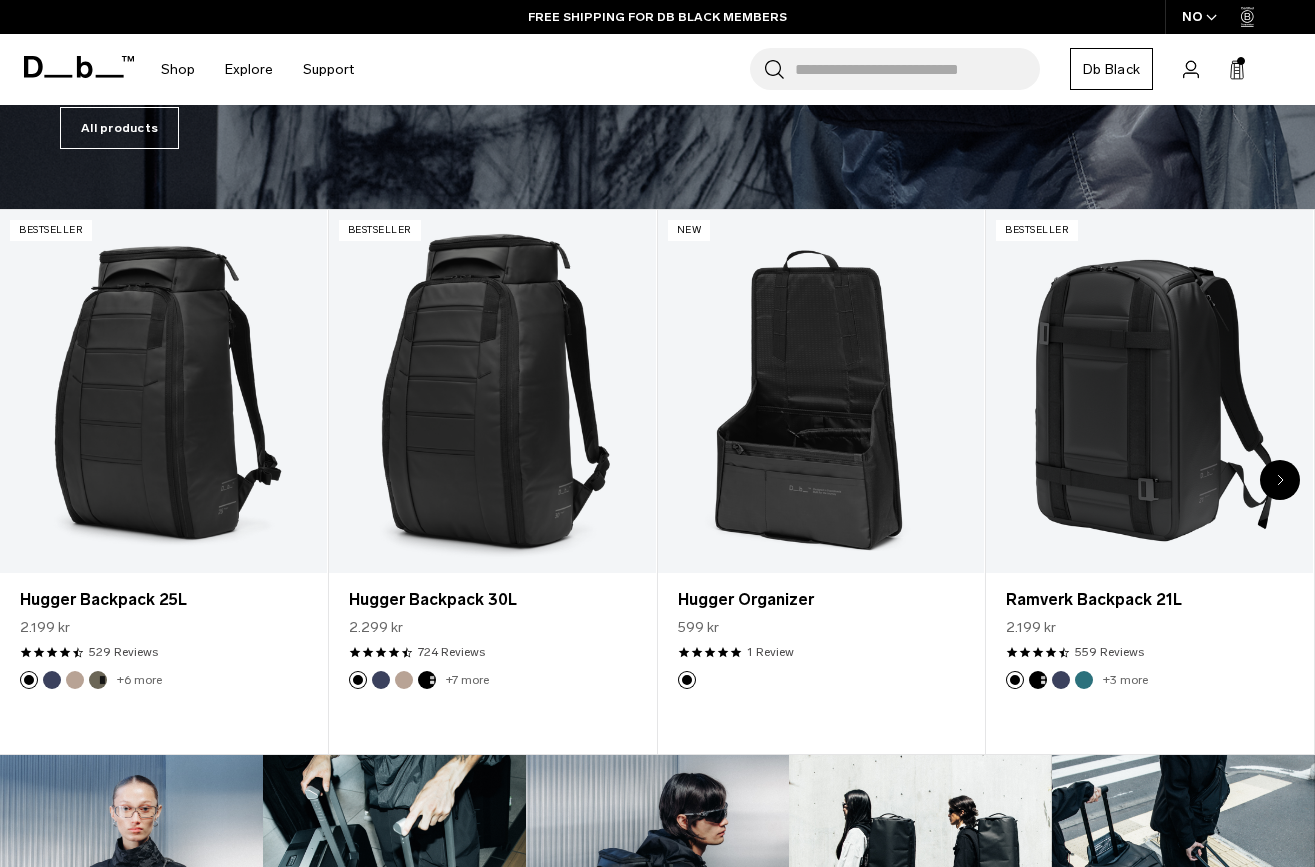 click at bounding box center [1280, 480] 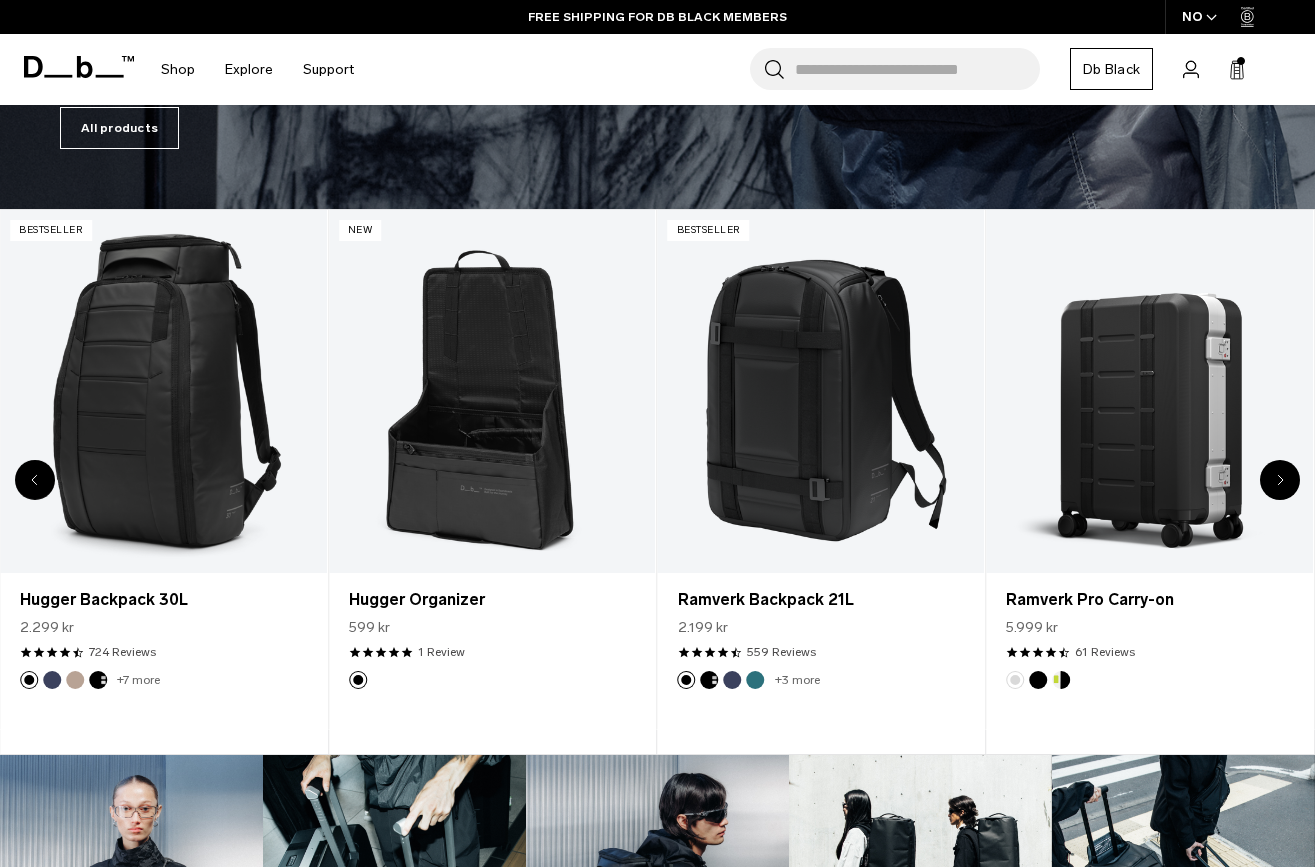 click at bounding box center (1280, 480) 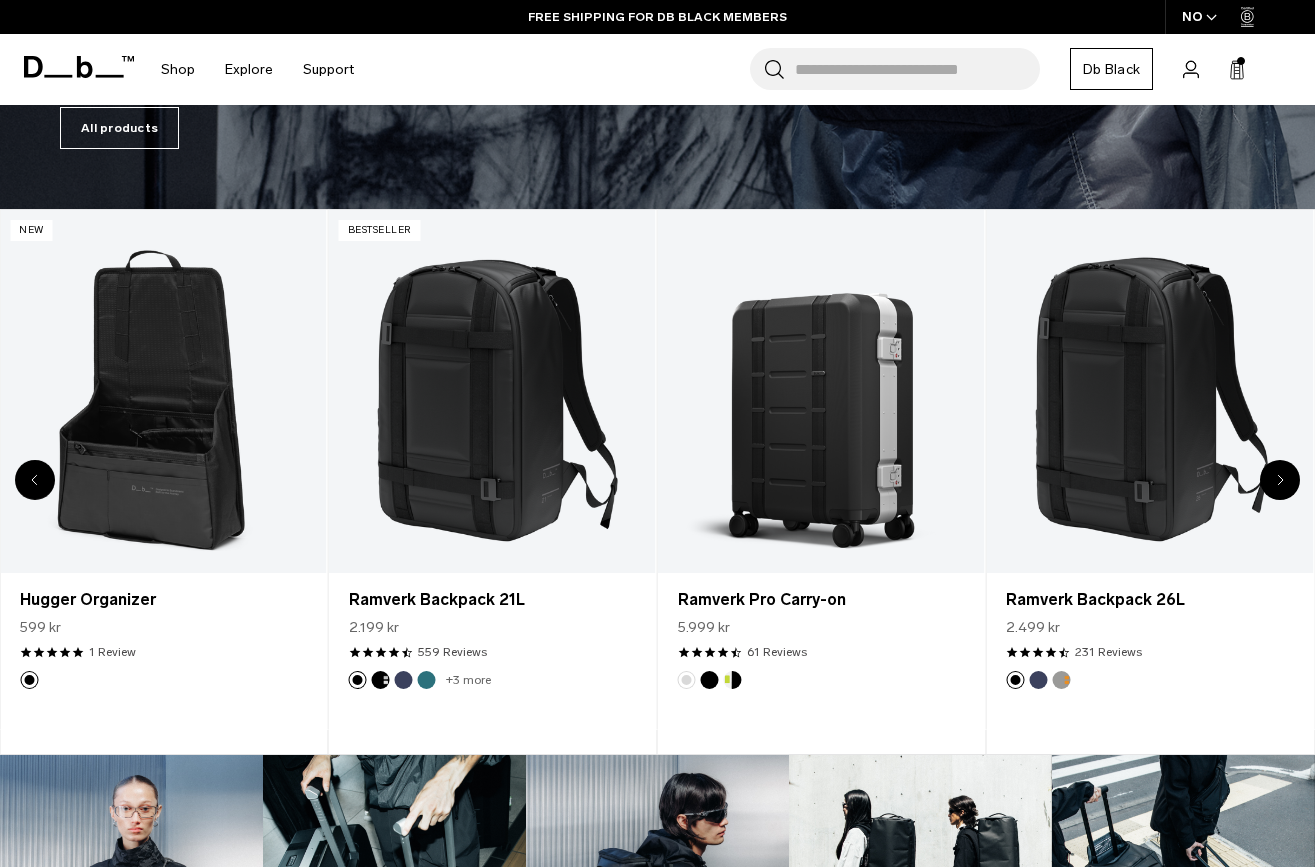 click at bounding box center [1280, 480] 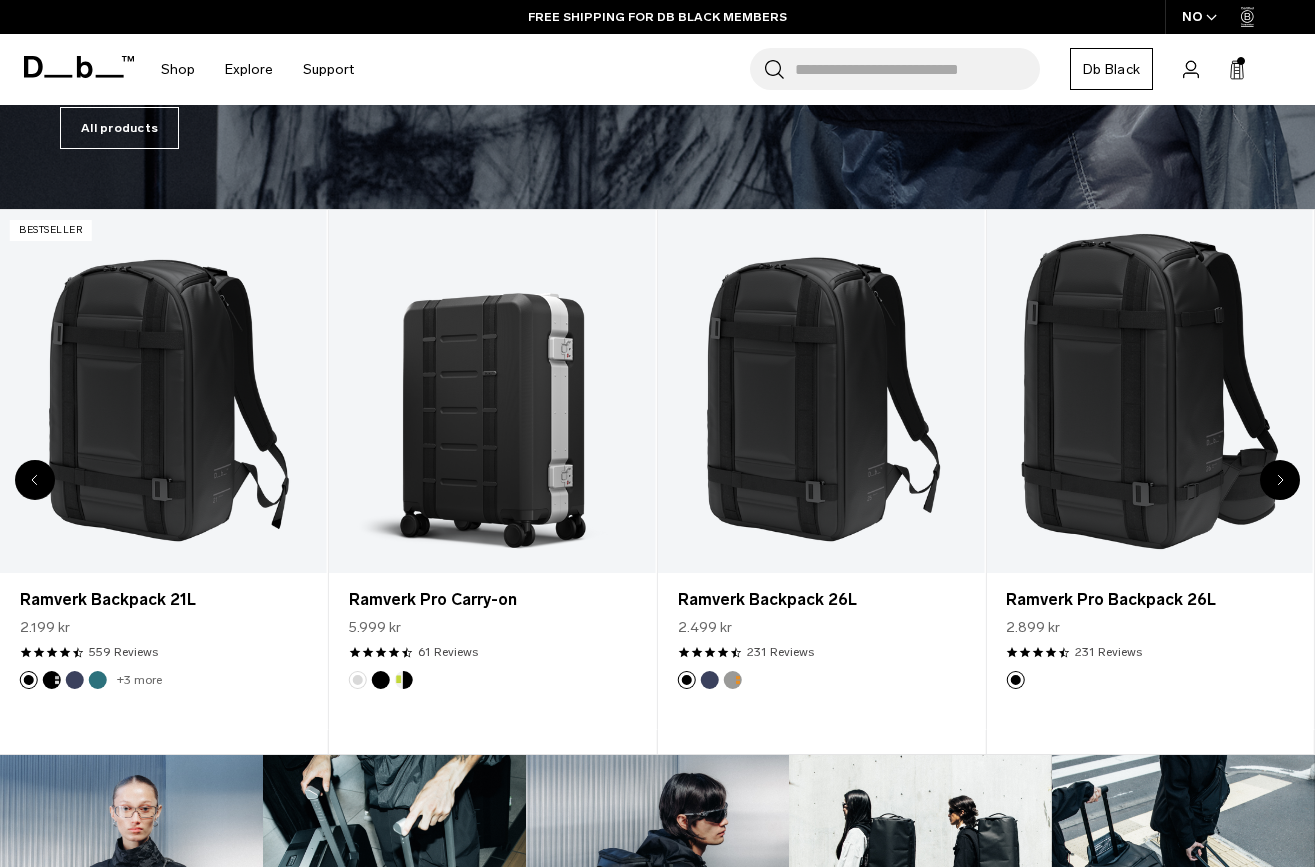 click at bounding box center (1280, 480) 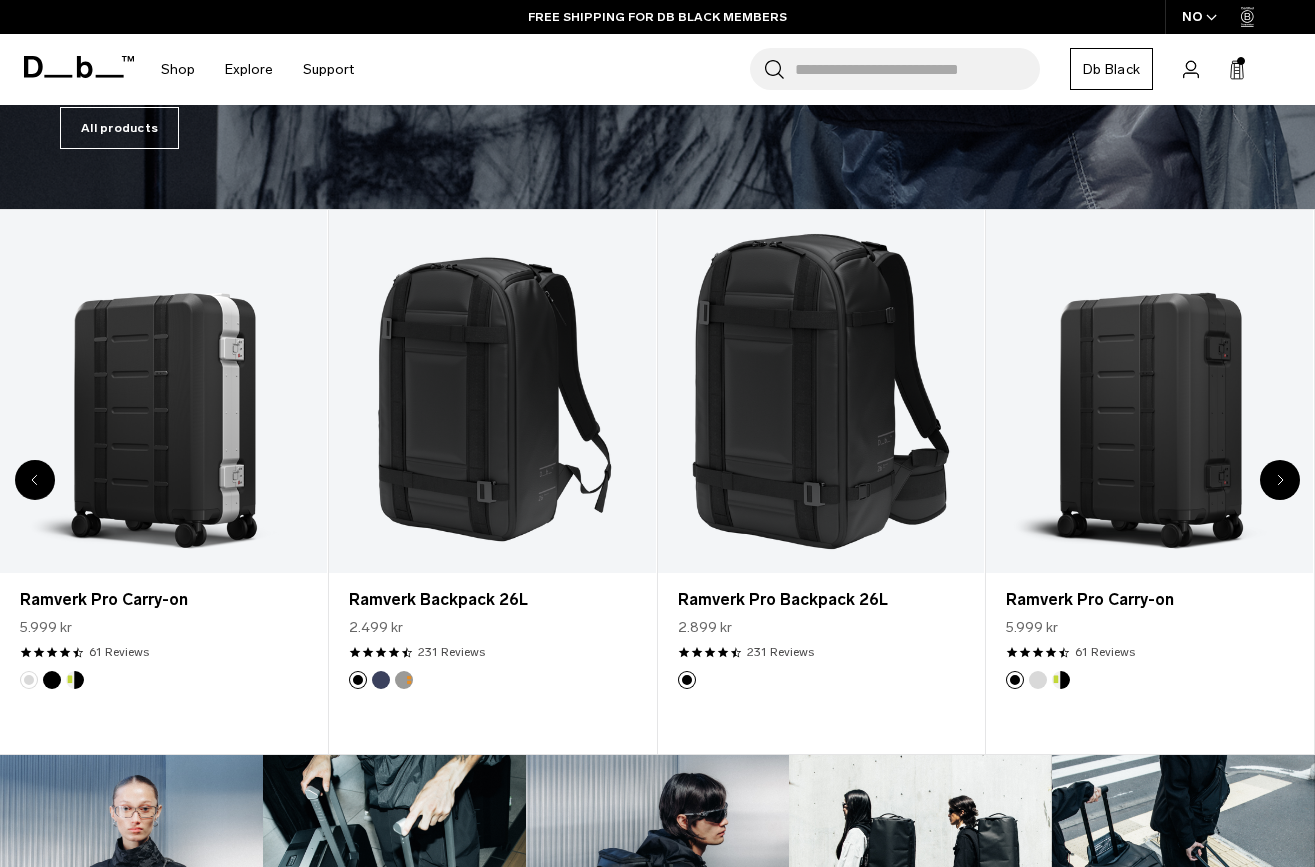 click at bounding box center [1280, 480] 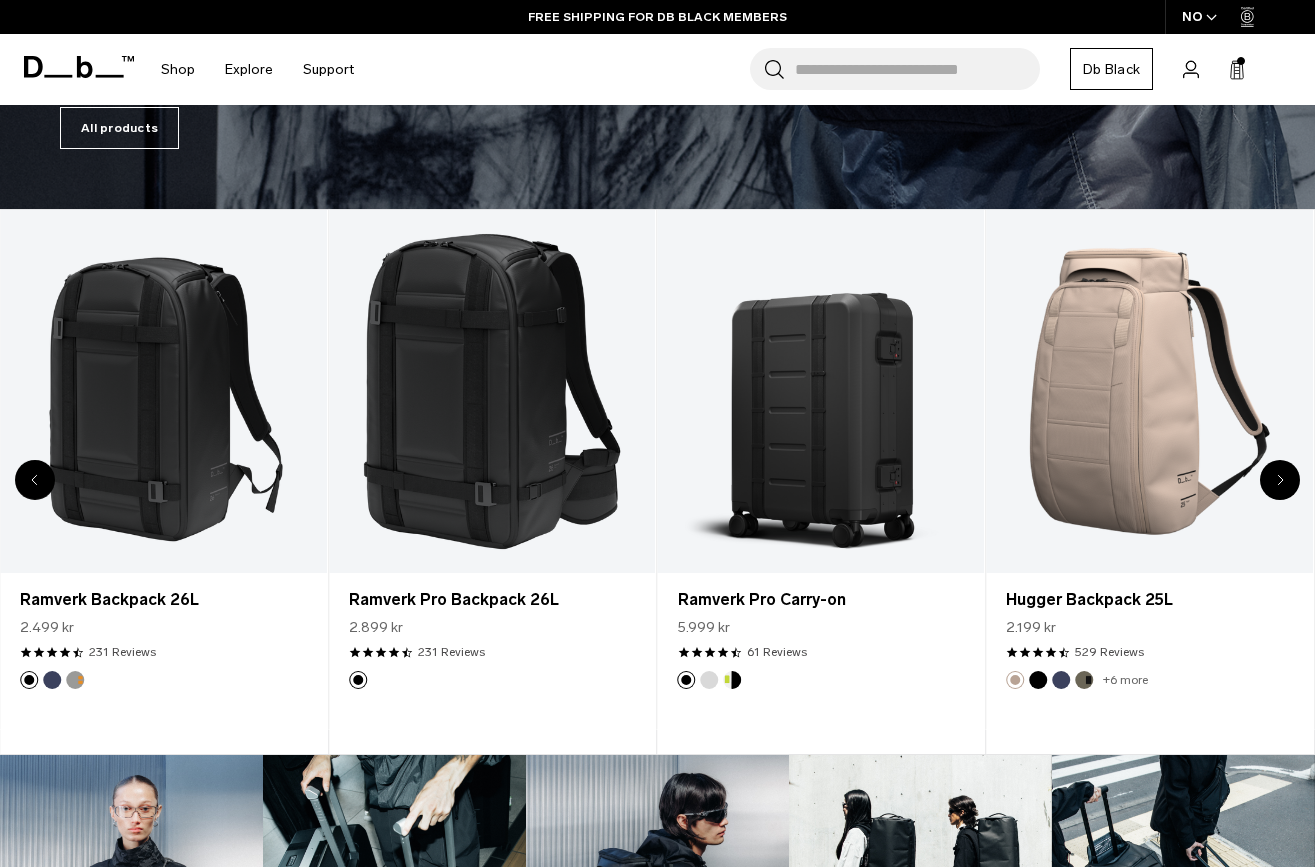 click at bounding box center (1280, 480) 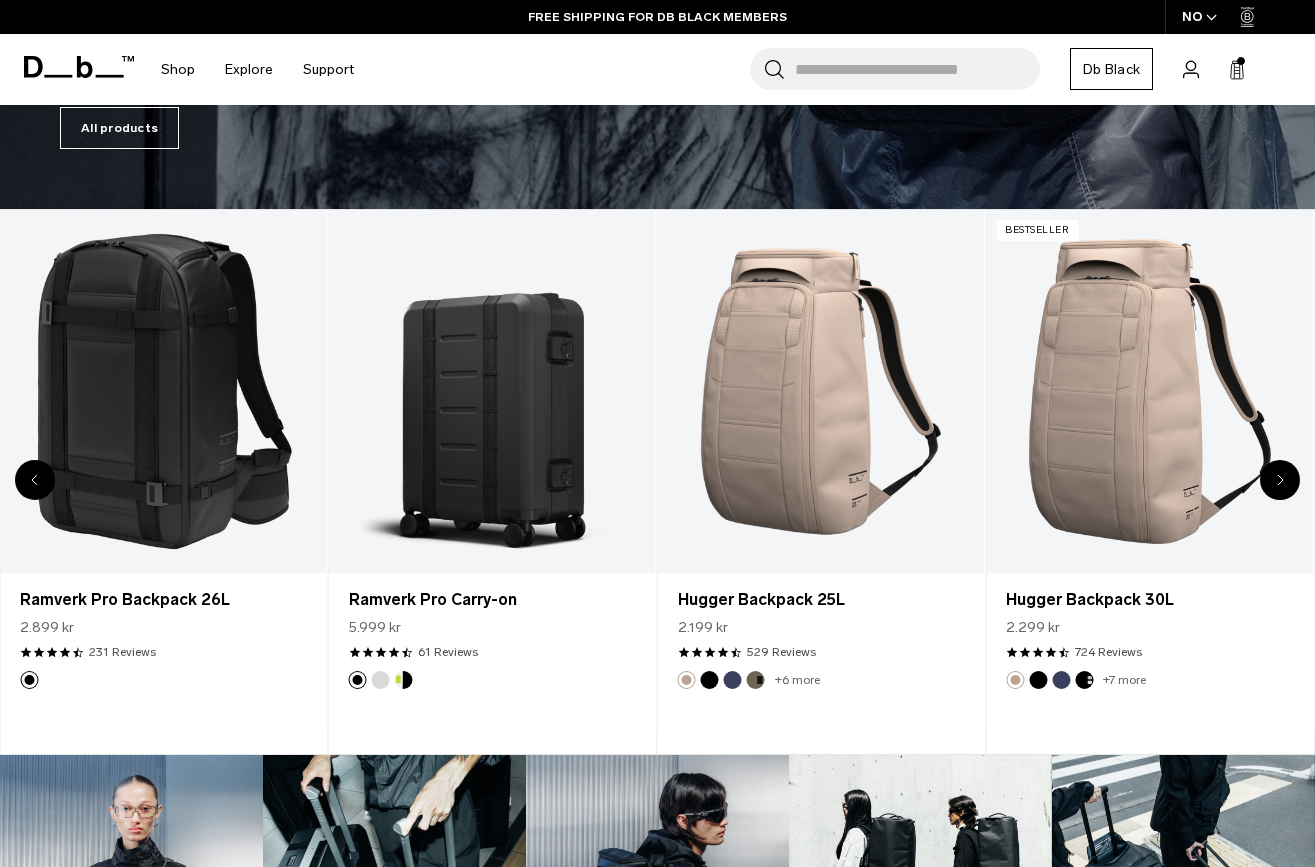 click at bounding box center [1280, 480] 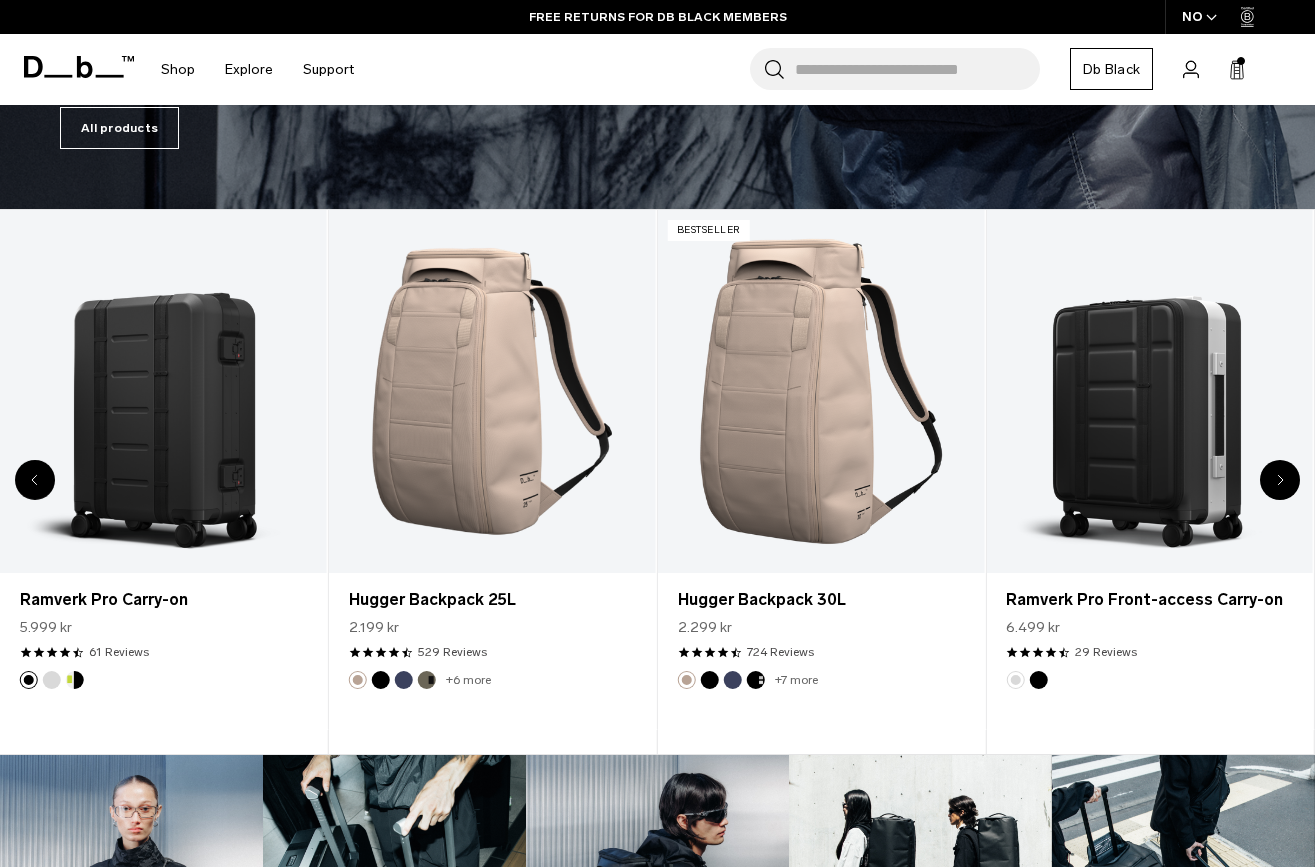 click at bounding box center (1280, 480) 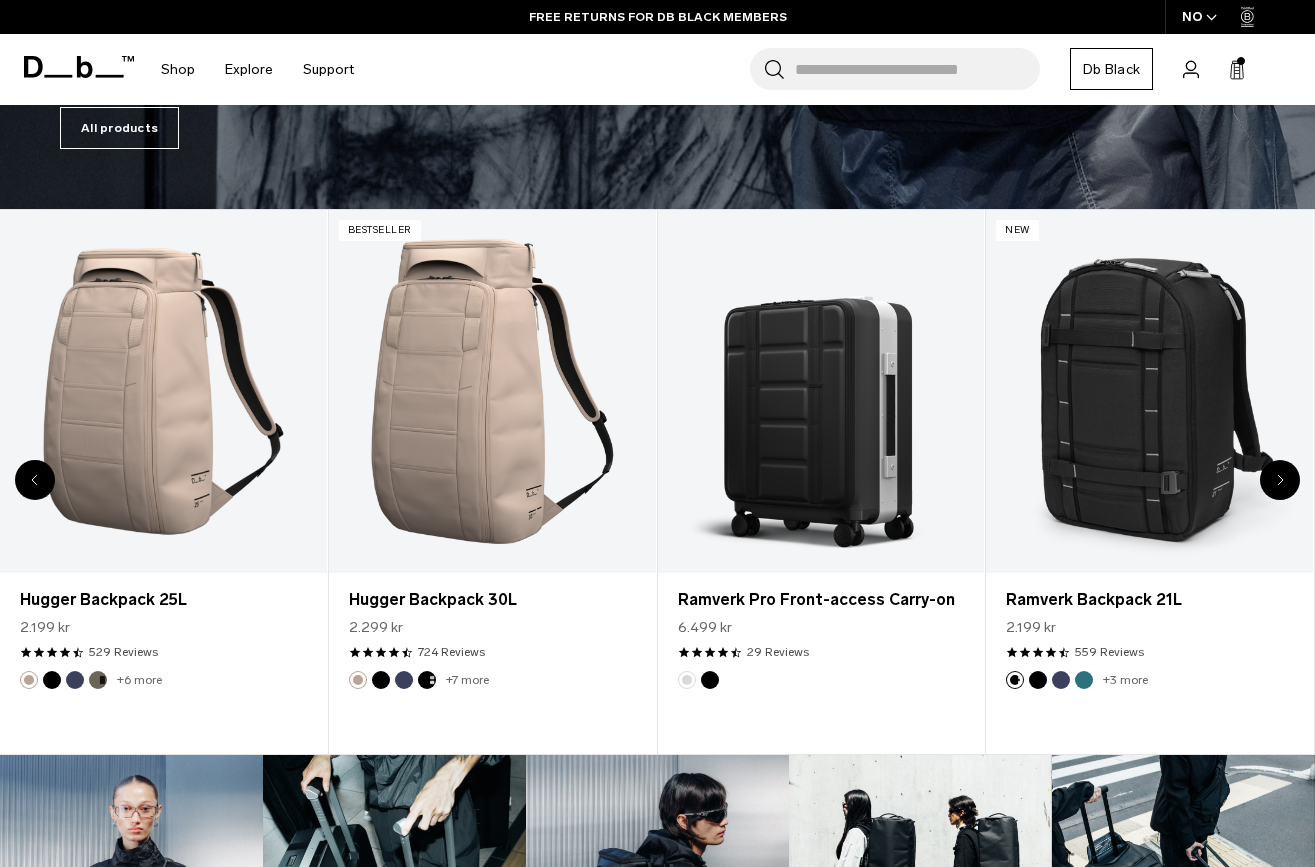 click at bounding box center (35, 480) 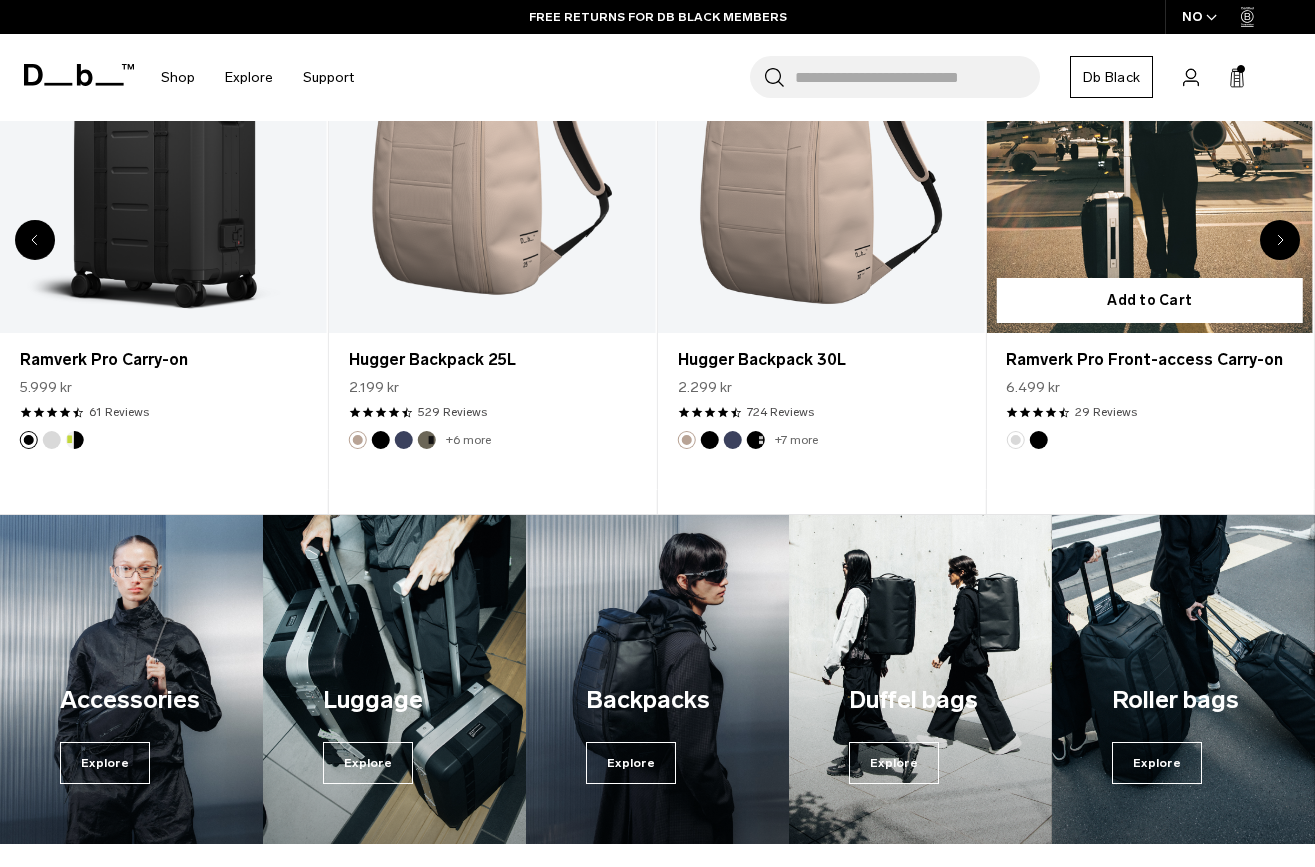 scroll, scrollTop: 775, scrollLeft: 0, axis: vertical 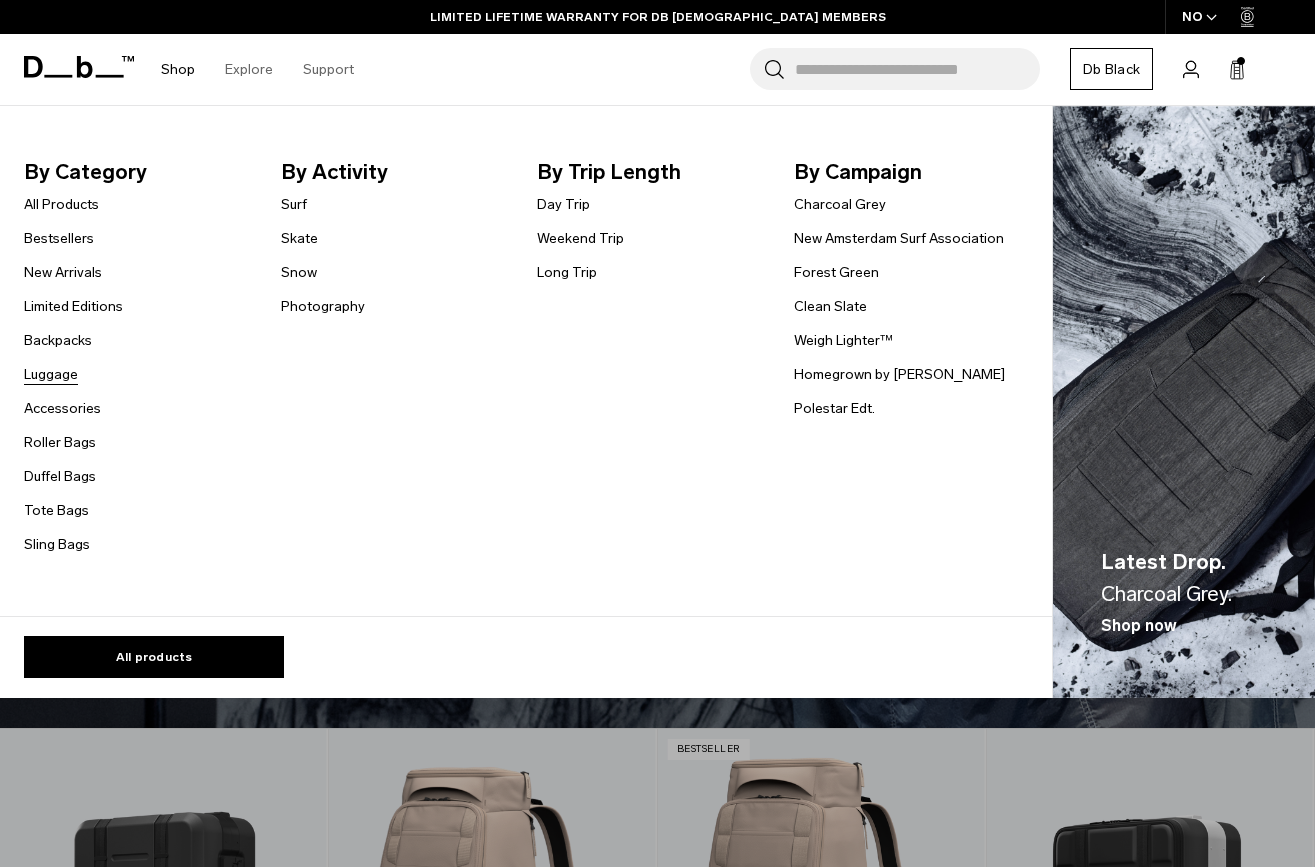 click on "Luggage" at bounding box center [51, 374] 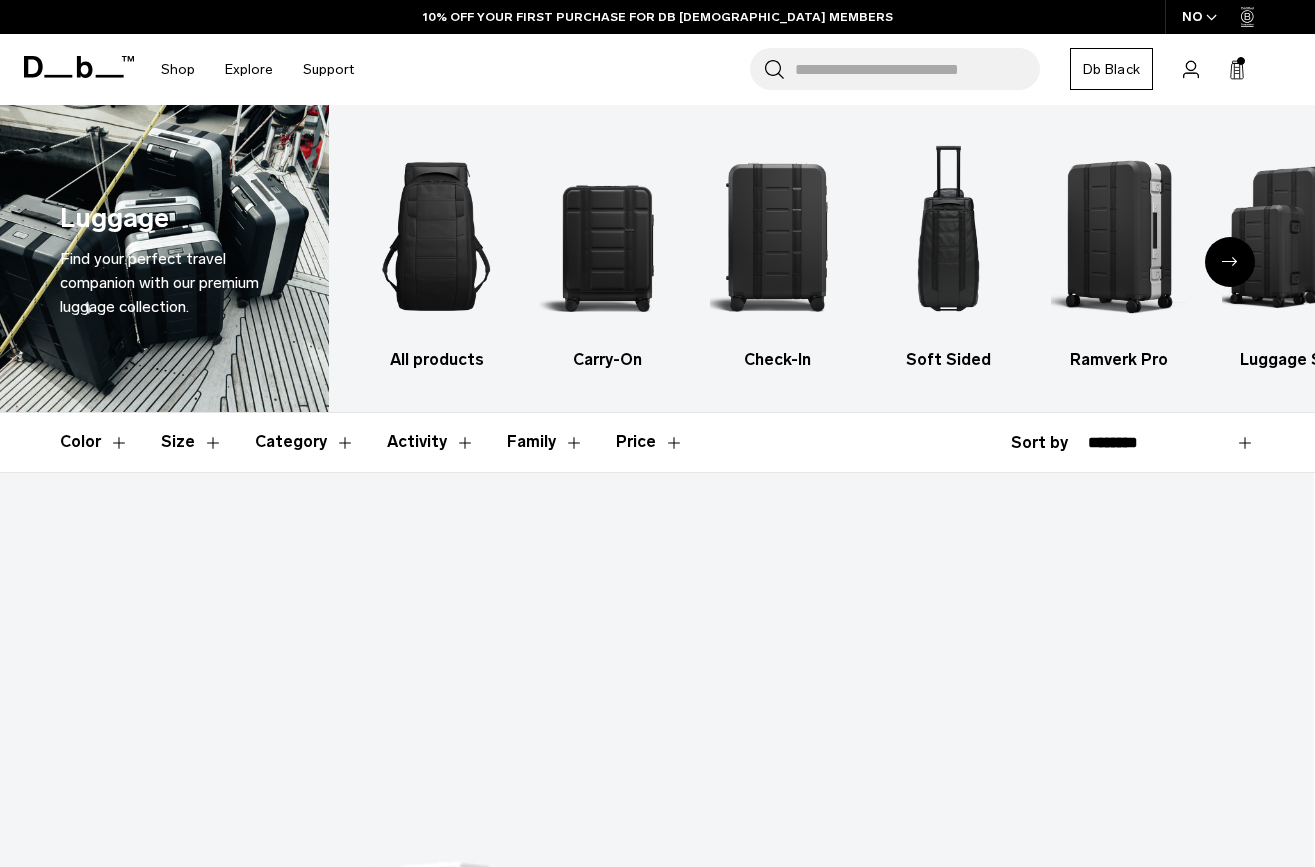 scroll, scrollTop: 0, scrollLeft: 0, axis: both 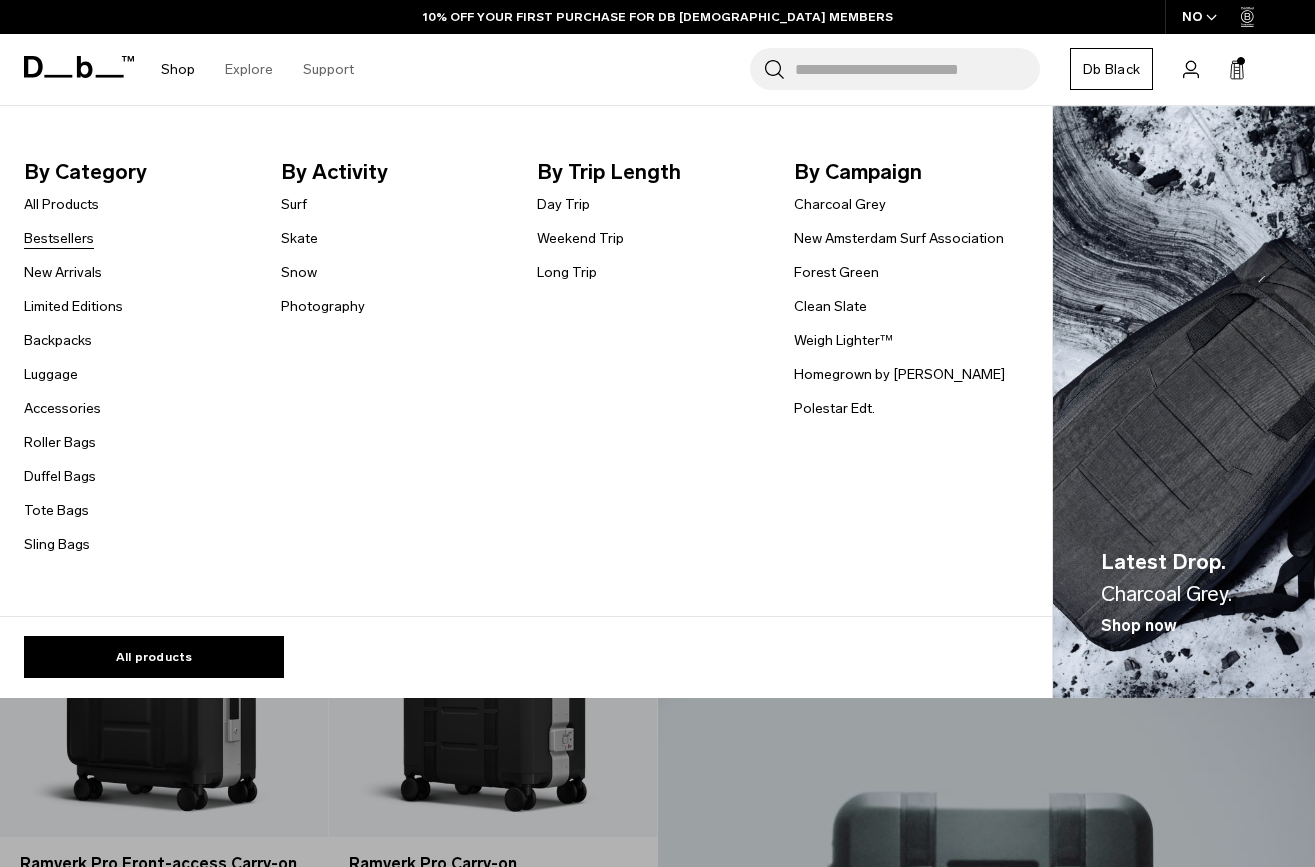 click on "Bestsellers" at bounding box center (59, 238) 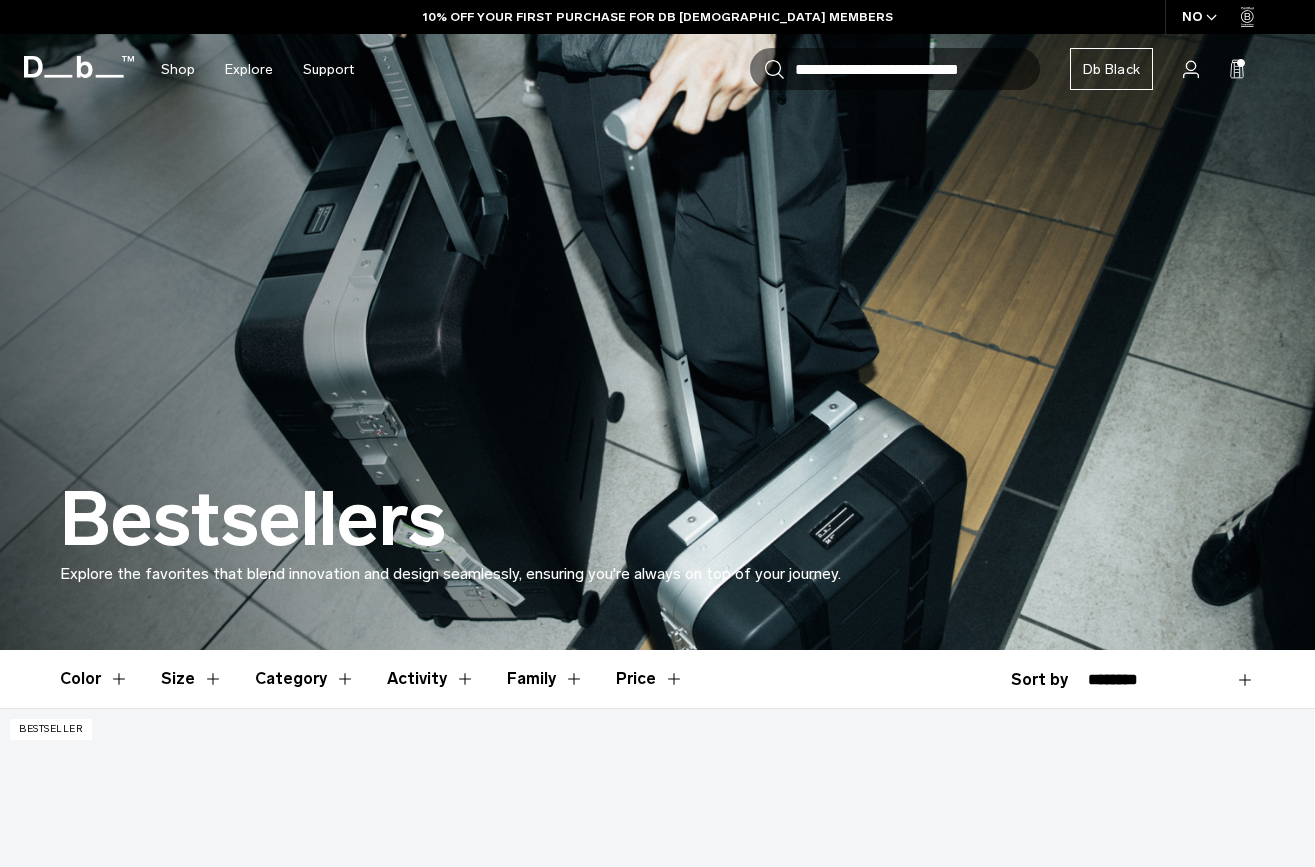 scroll, scrollTop: 452, scrollLeft: 0, axis: vertical 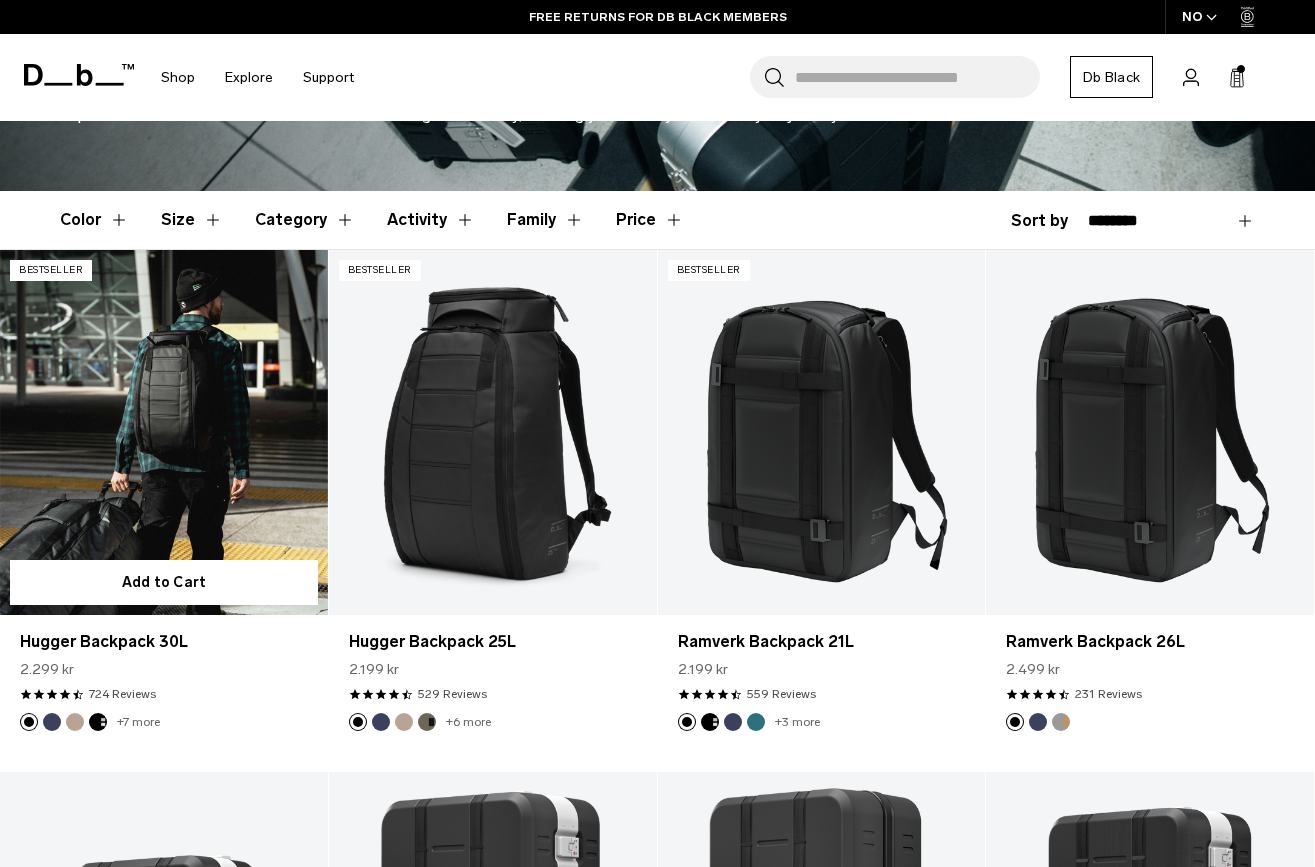 click on "+7 more" at bounding box center (138, 722) 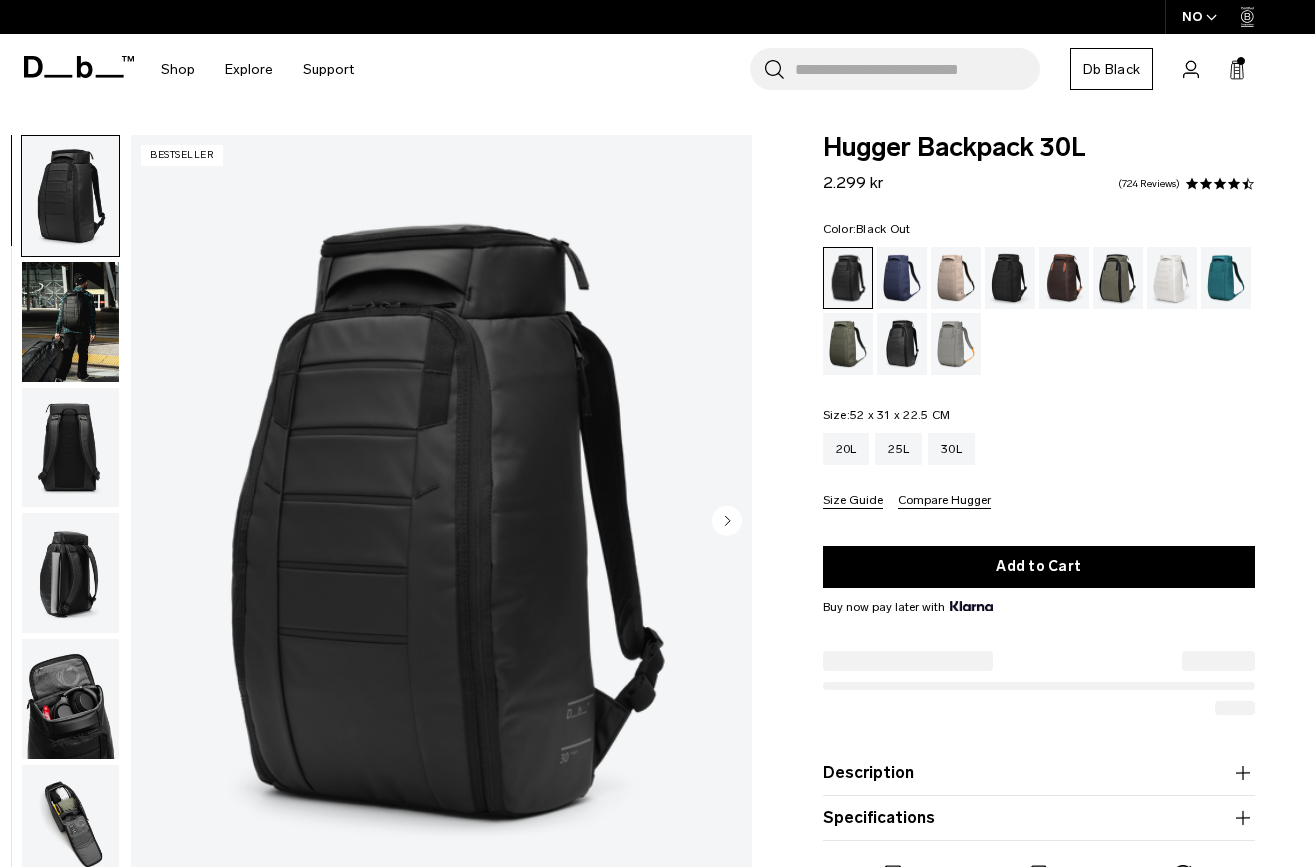 scroll, scrollTop: 0, scrollLeft: 0, axis: both 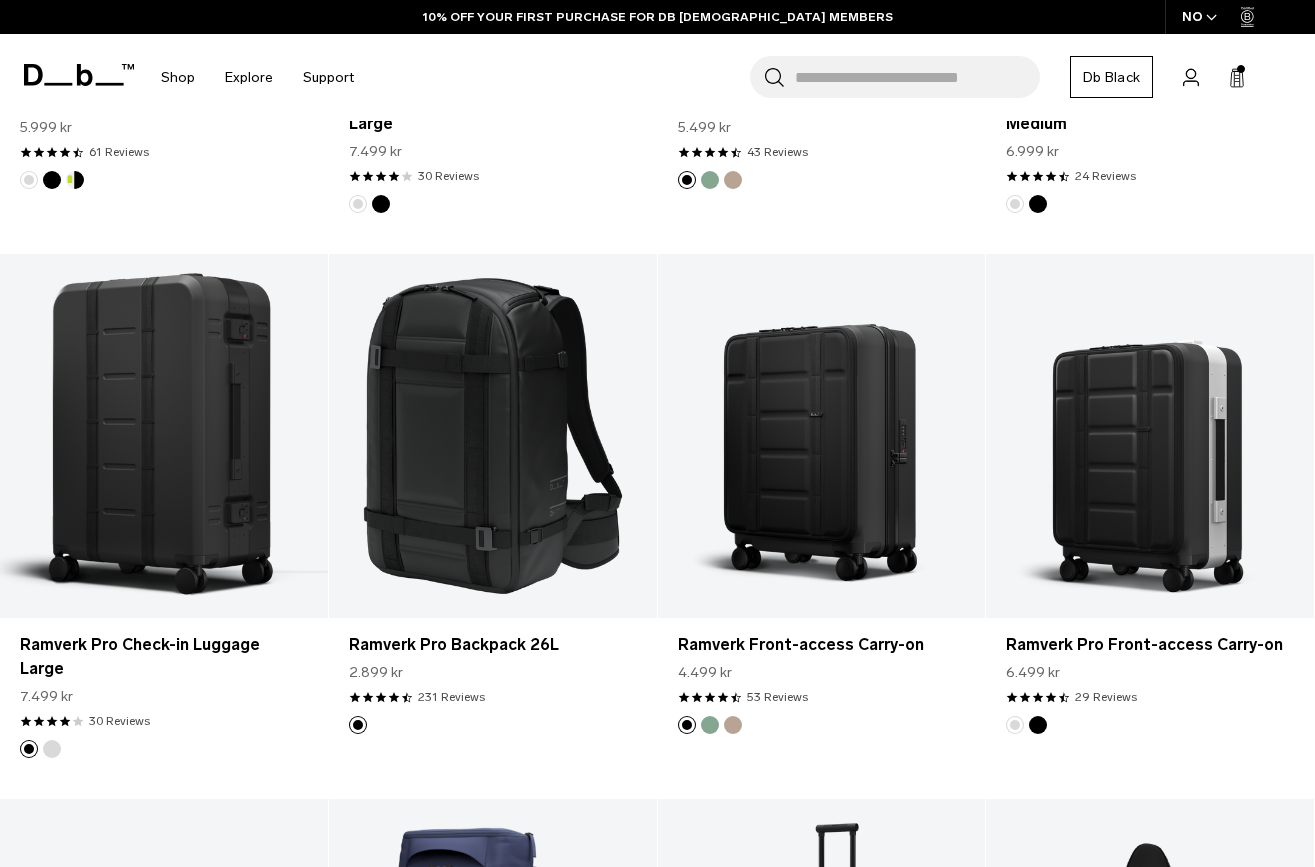 click on "10% OFF YOUR FIRST PURCHASE FOR DB [DEMOGRAPHIC_DATA] MEMBERS" at bounding box center (657, 17) 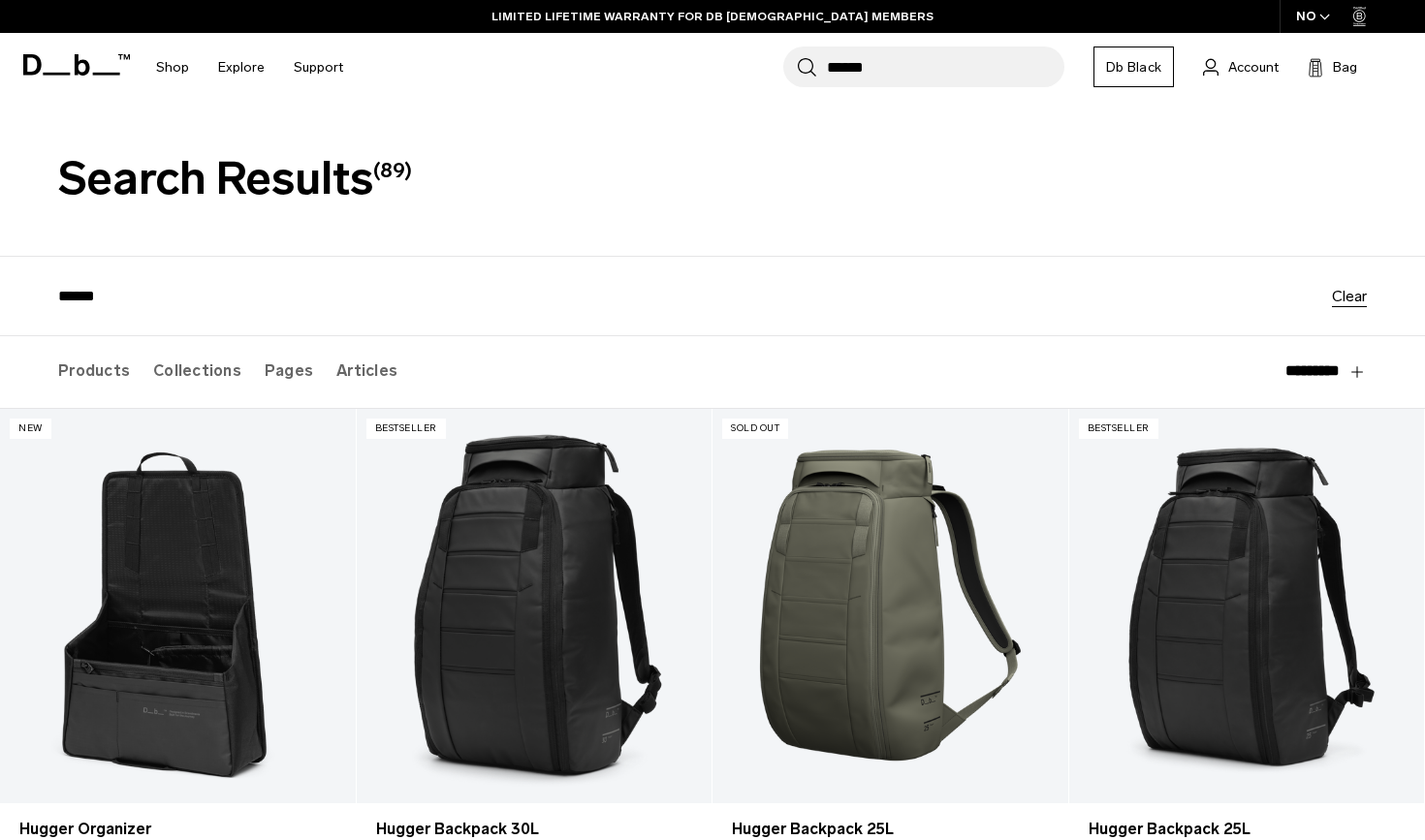 scroll, scrollTop: 120, scrollLeft: 0, axis: vertical 